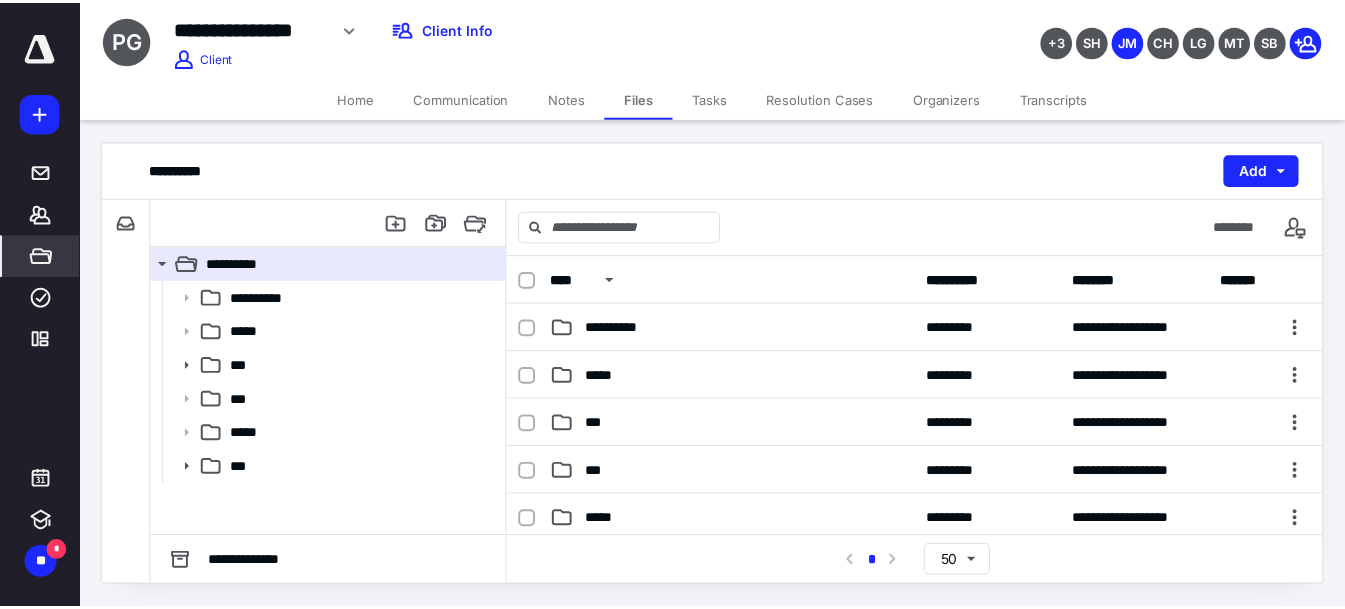scroll, scrollTop: 0, scrollLeft: 0, axis: both 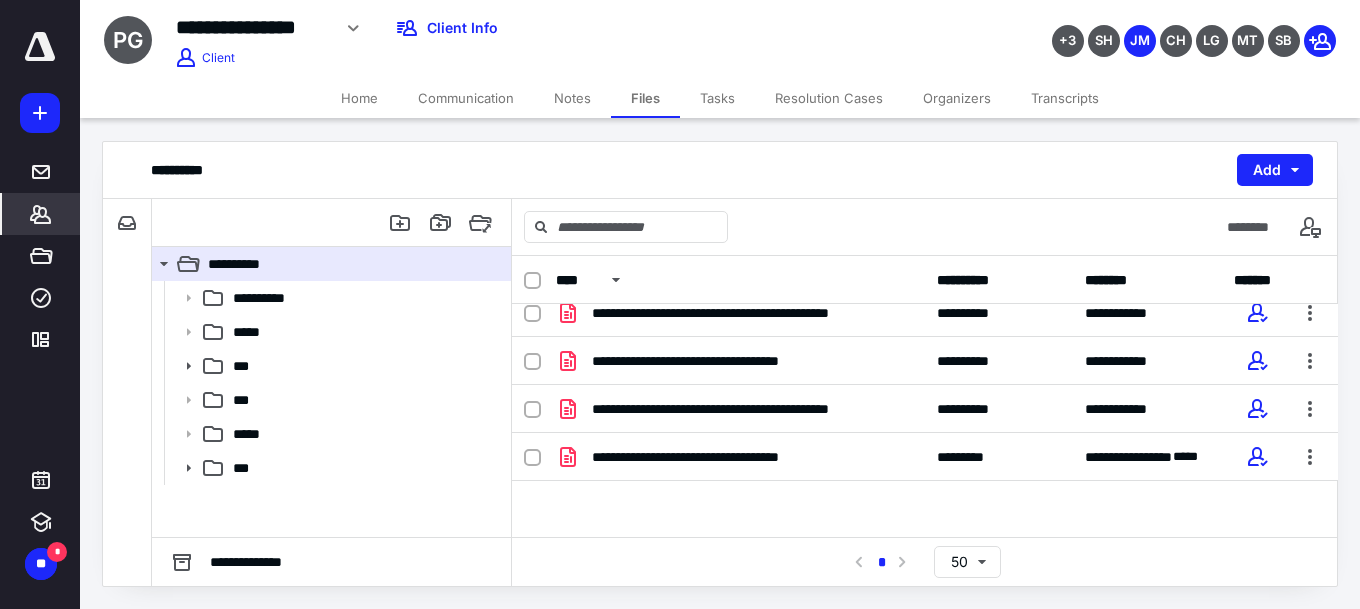 click 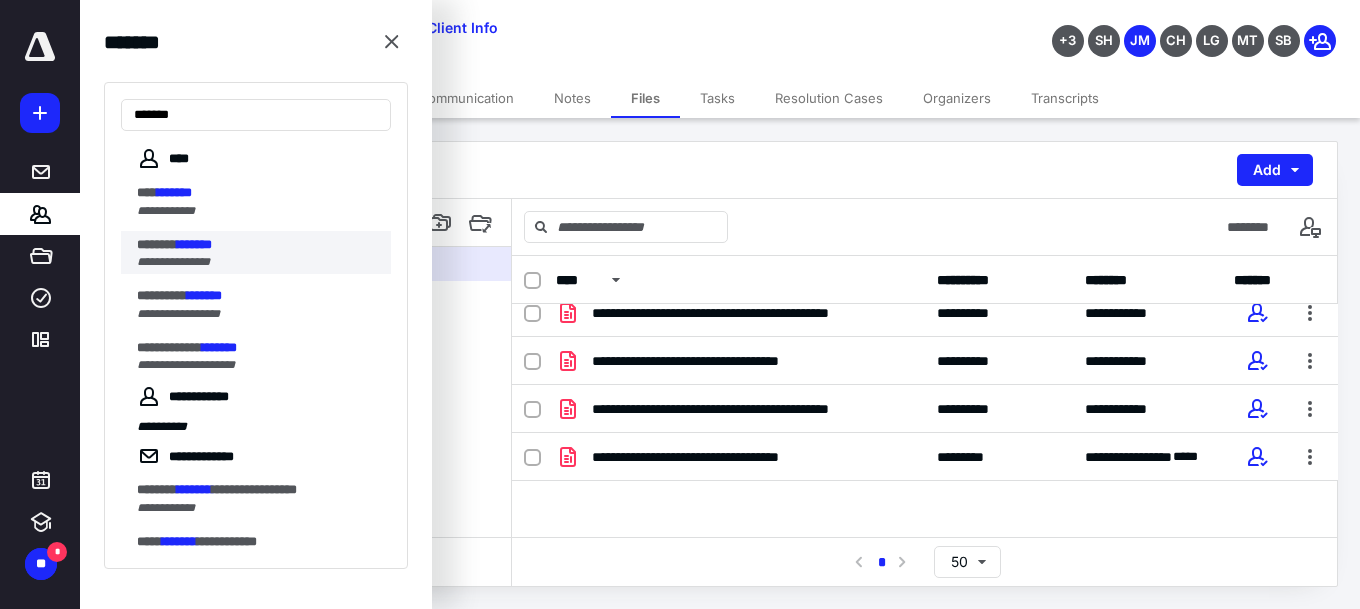 type on "*******" 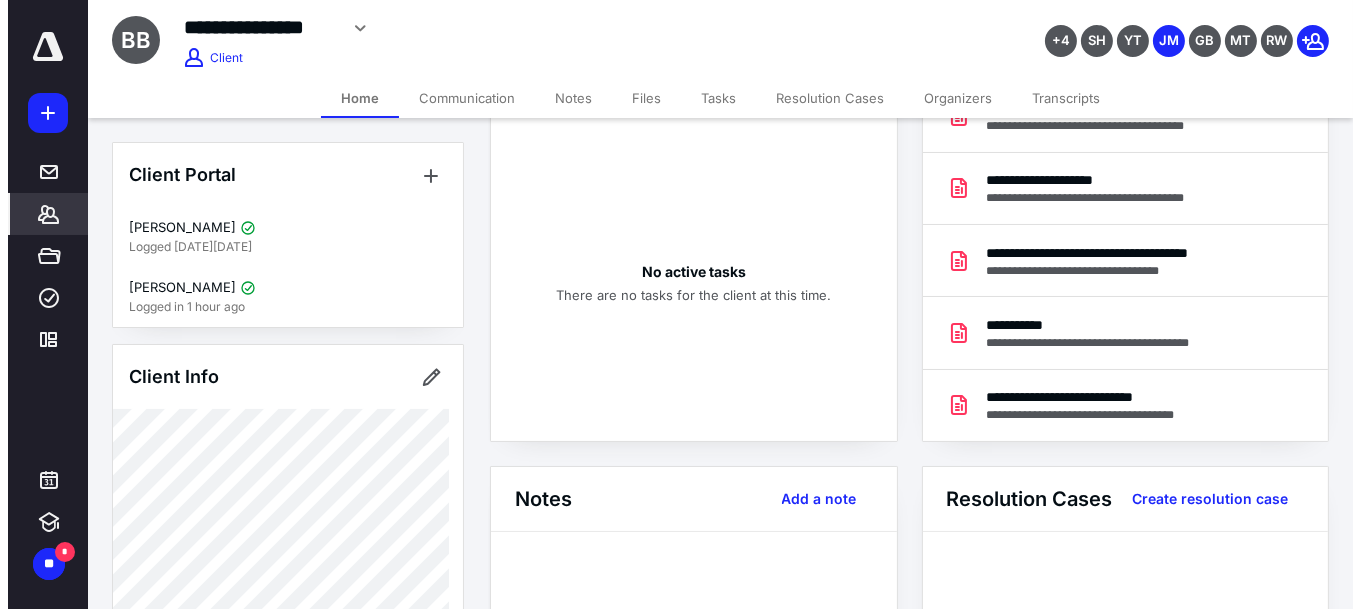 scroll, scrollTop: 0, scrollLeft: 0, axis: both 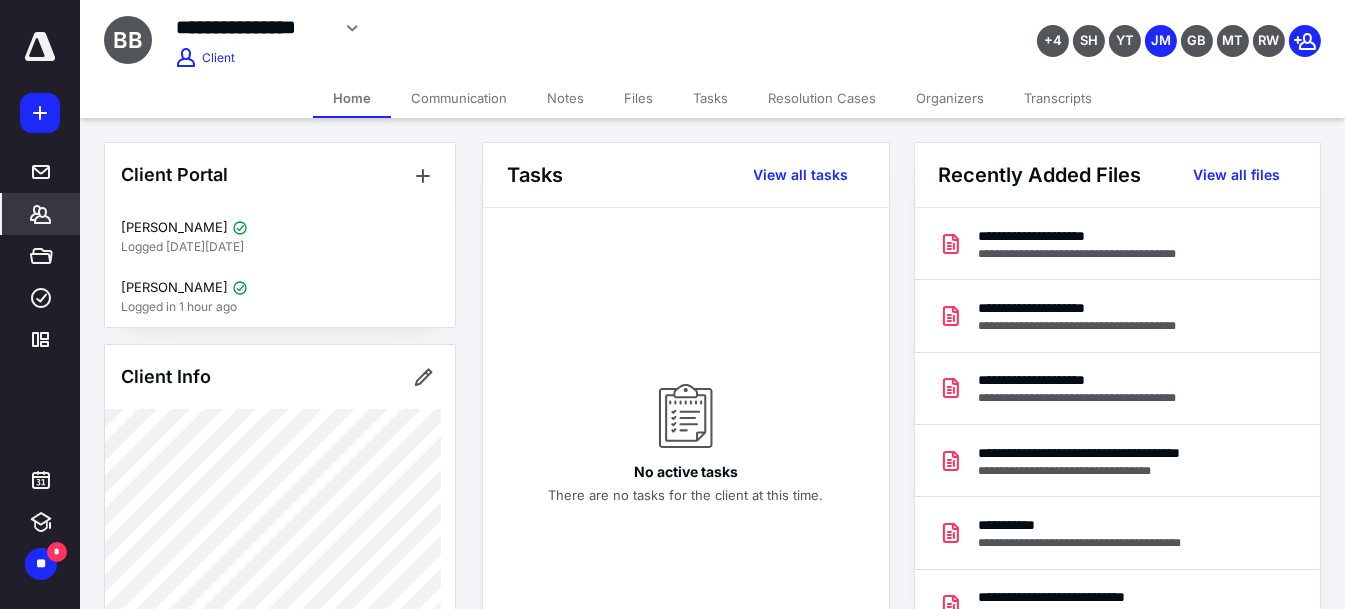 click on "Files" at bounding box center [638, 98] 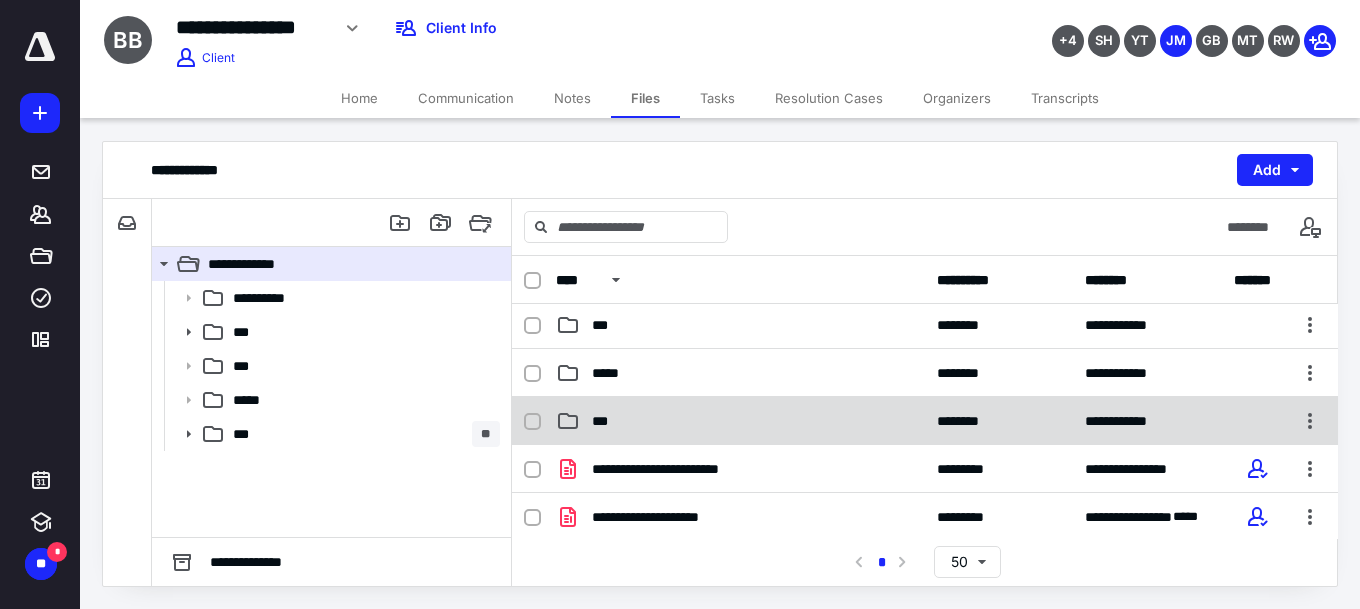 scroll, scrollTop: 200, scrollLeft: 0, axis: vertical 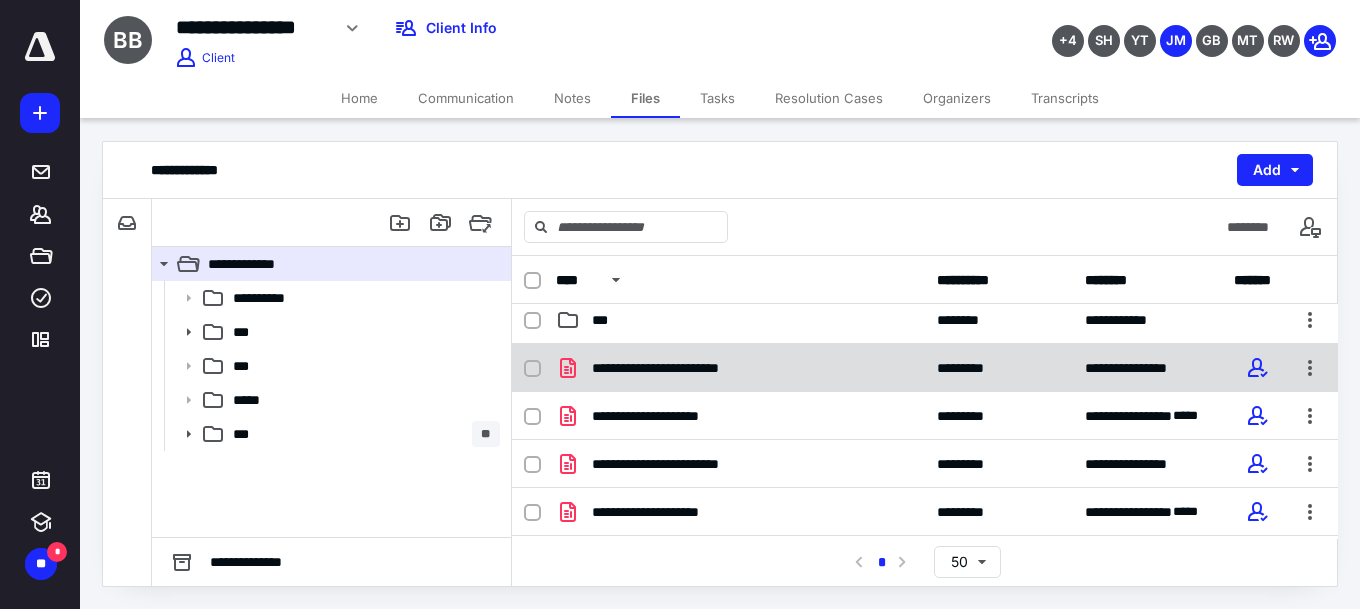 click at bounding box center [532, 369] 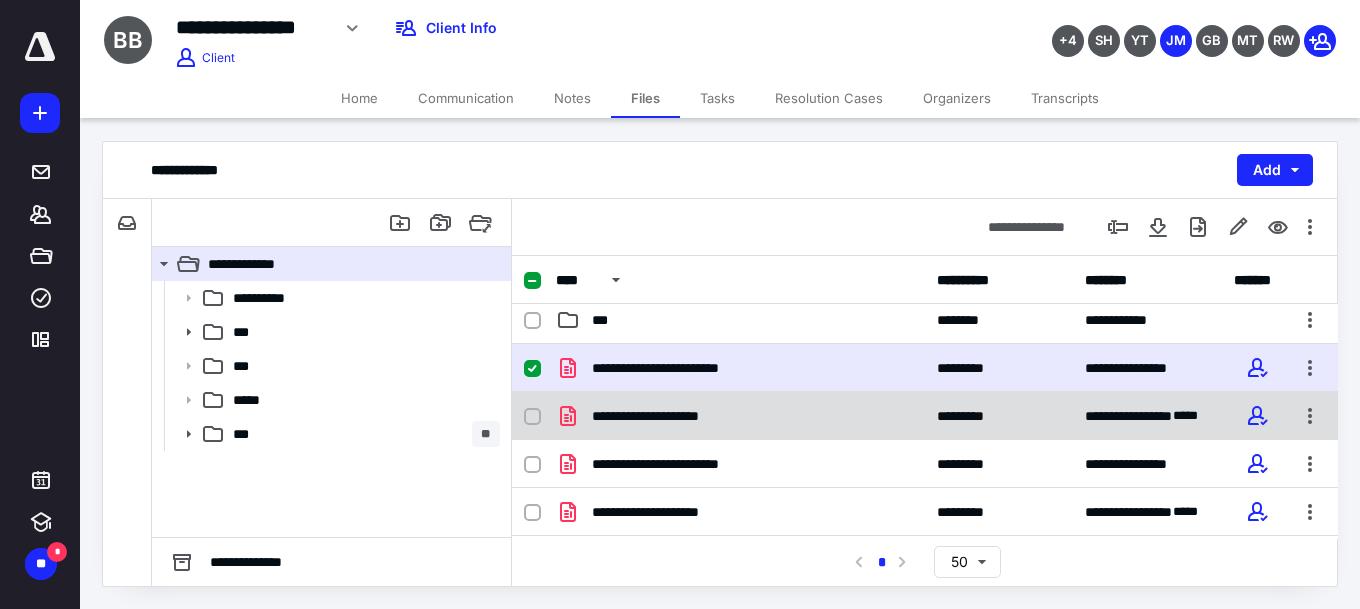 click at bounding box center (532, 417) 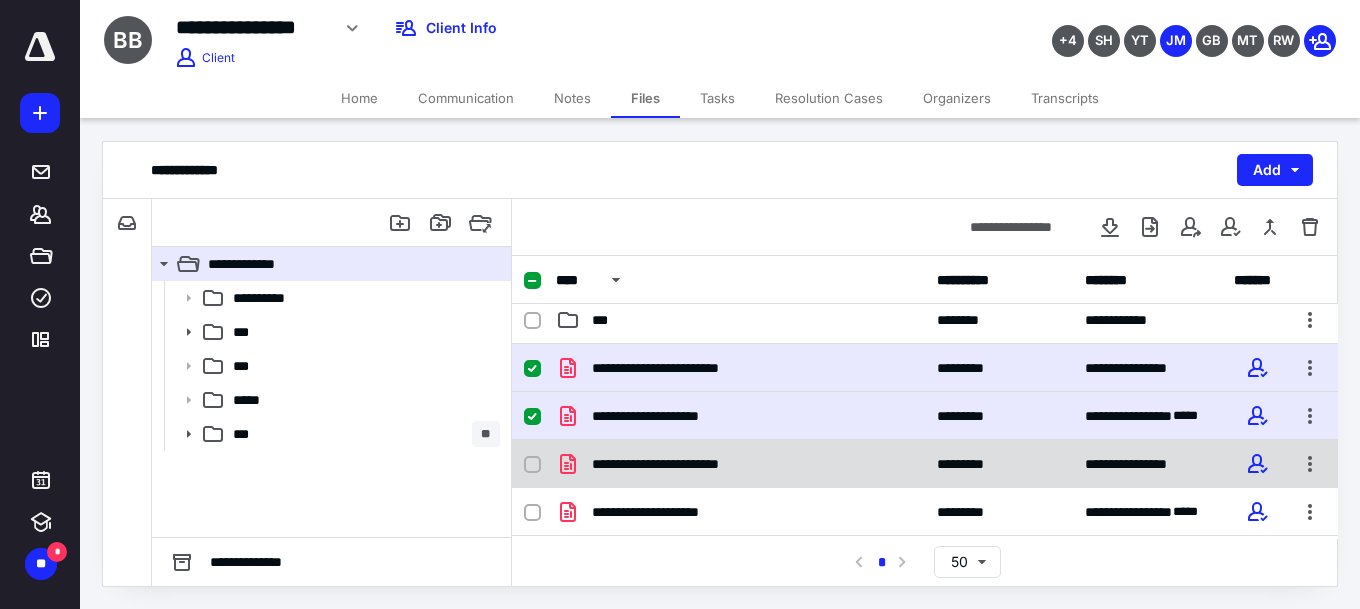 click 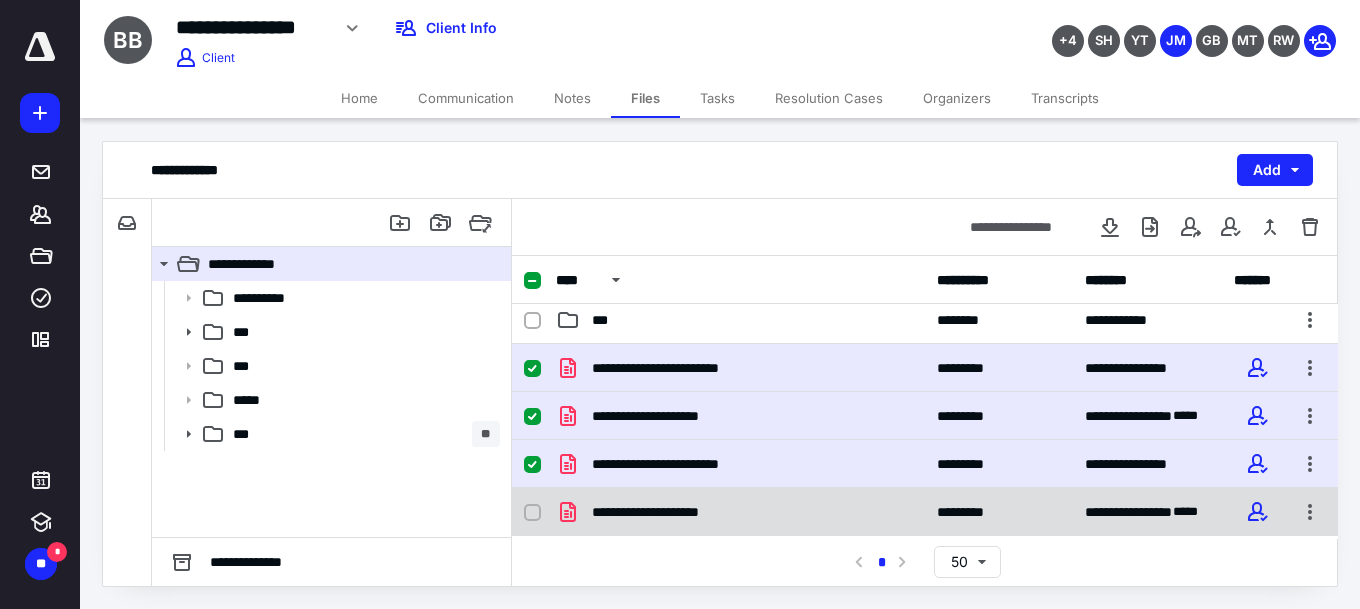 click at bounding box center [532, 513] 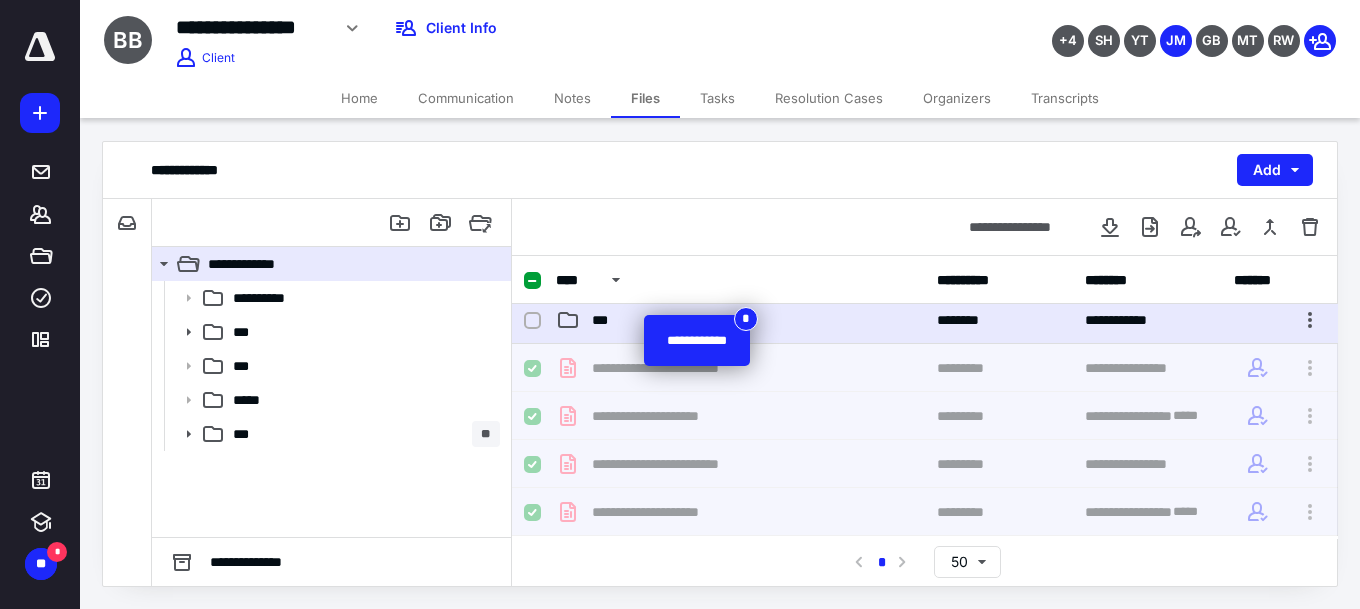scroll, scrollTop: 196, scrollLeft: 0, axis: vertical 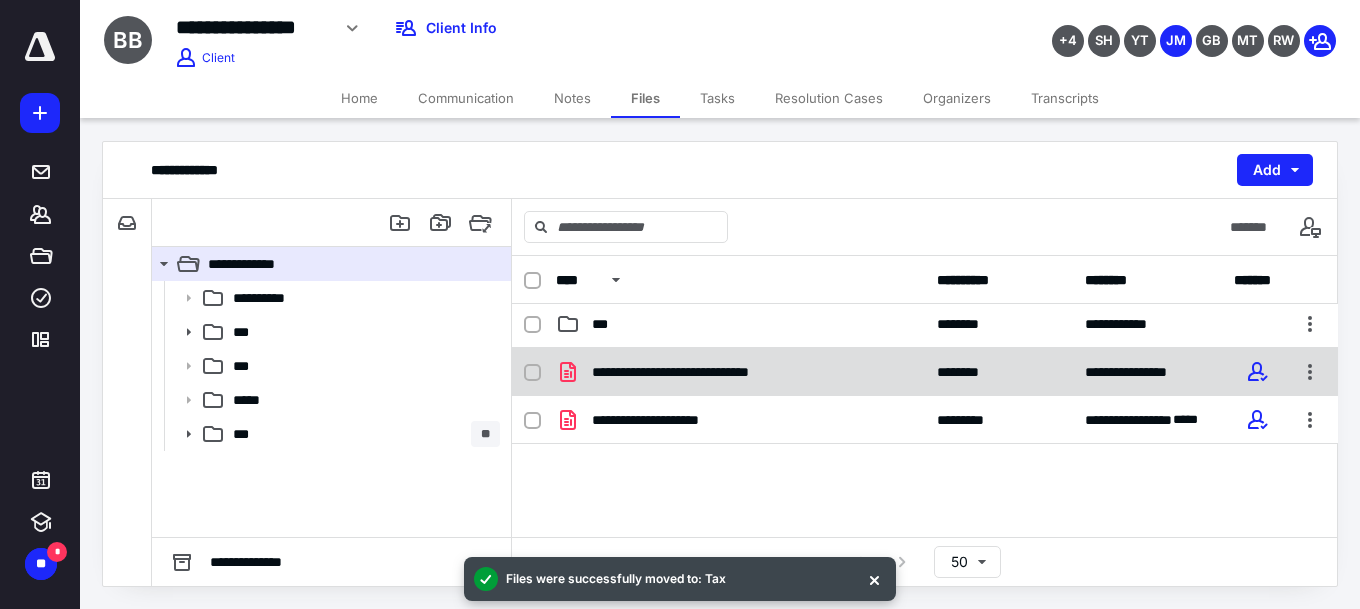 click 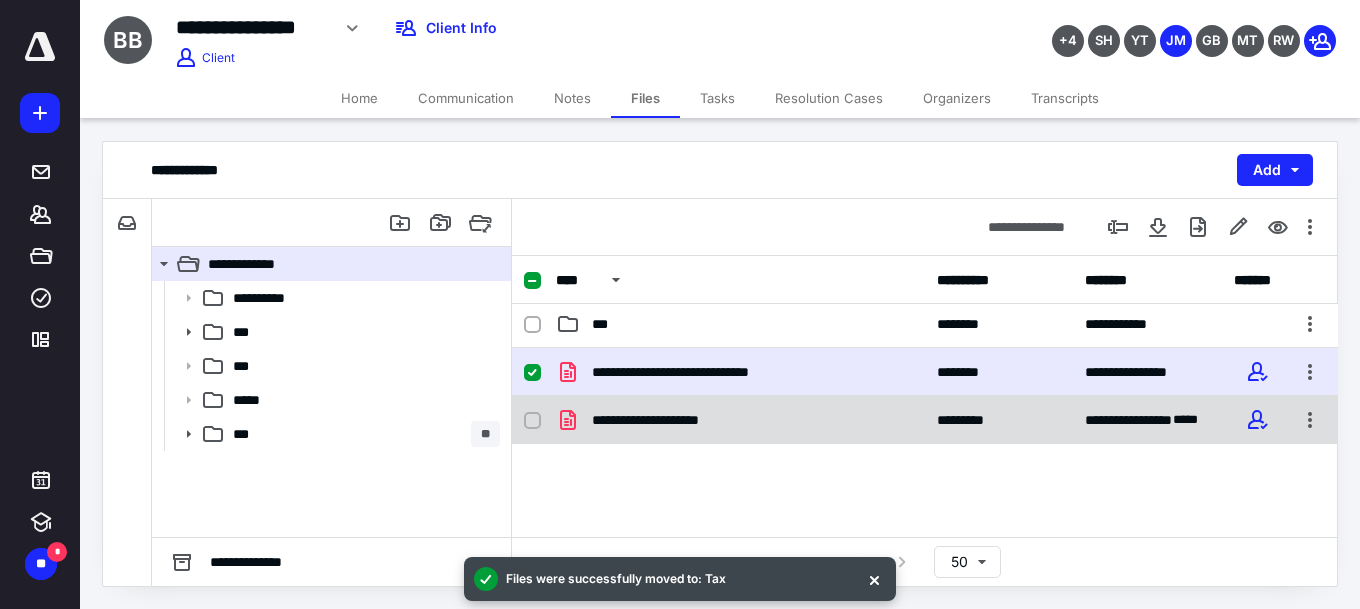 click 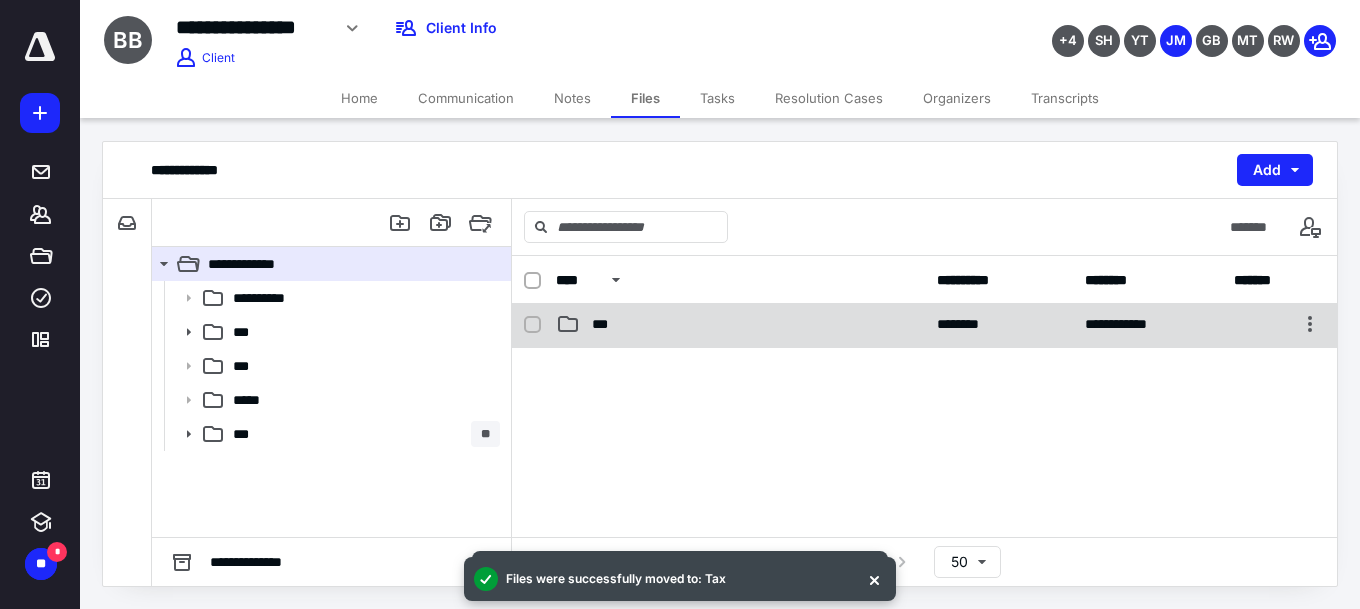 click on "***" at bounding box center (740, 324) 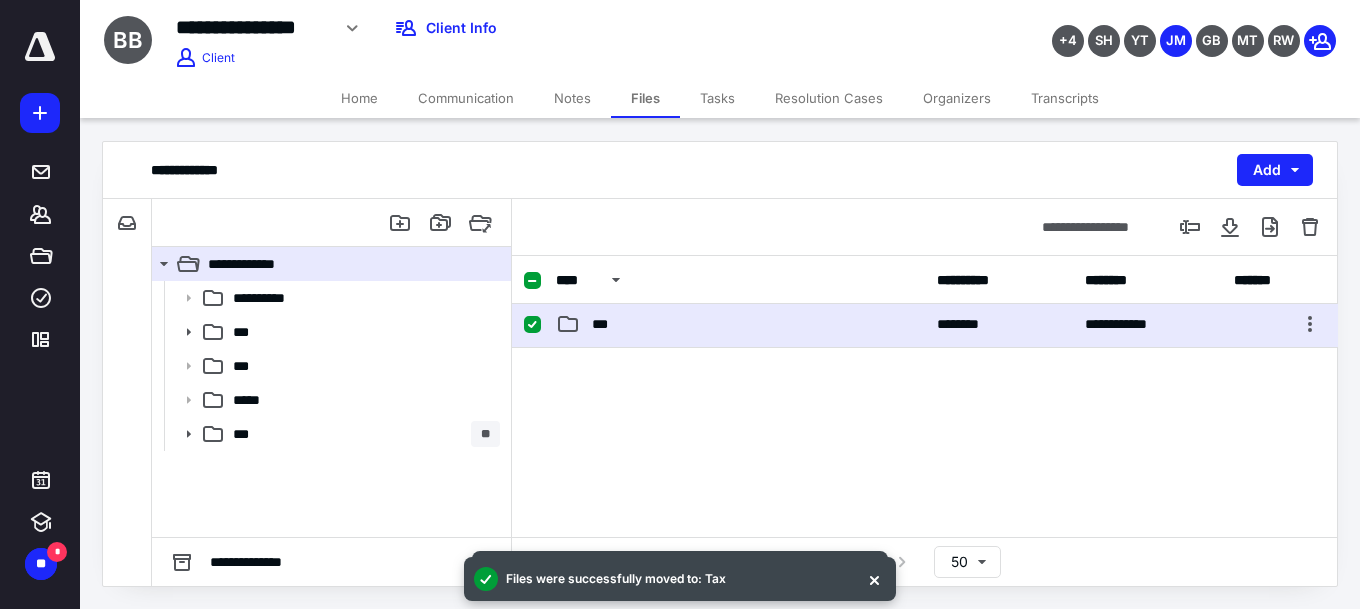 click on "***" at bounding box center (740, 324) 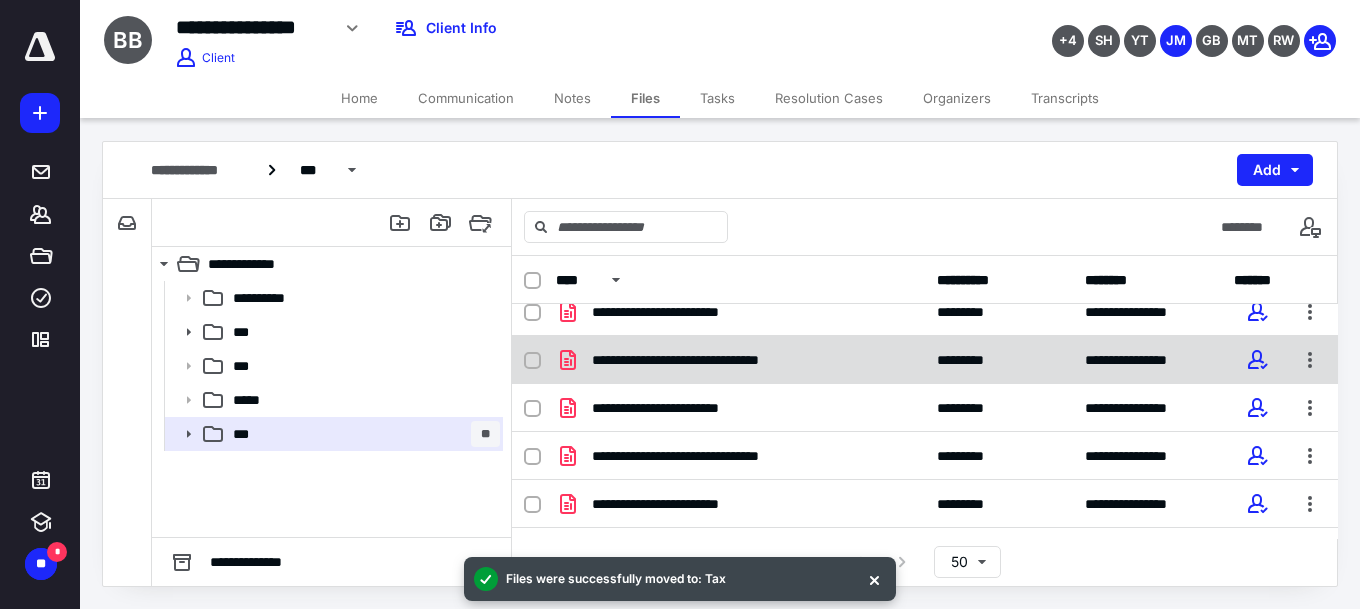 scroll, scrollTop: 299, scrollLeft: 0, axis: vertical 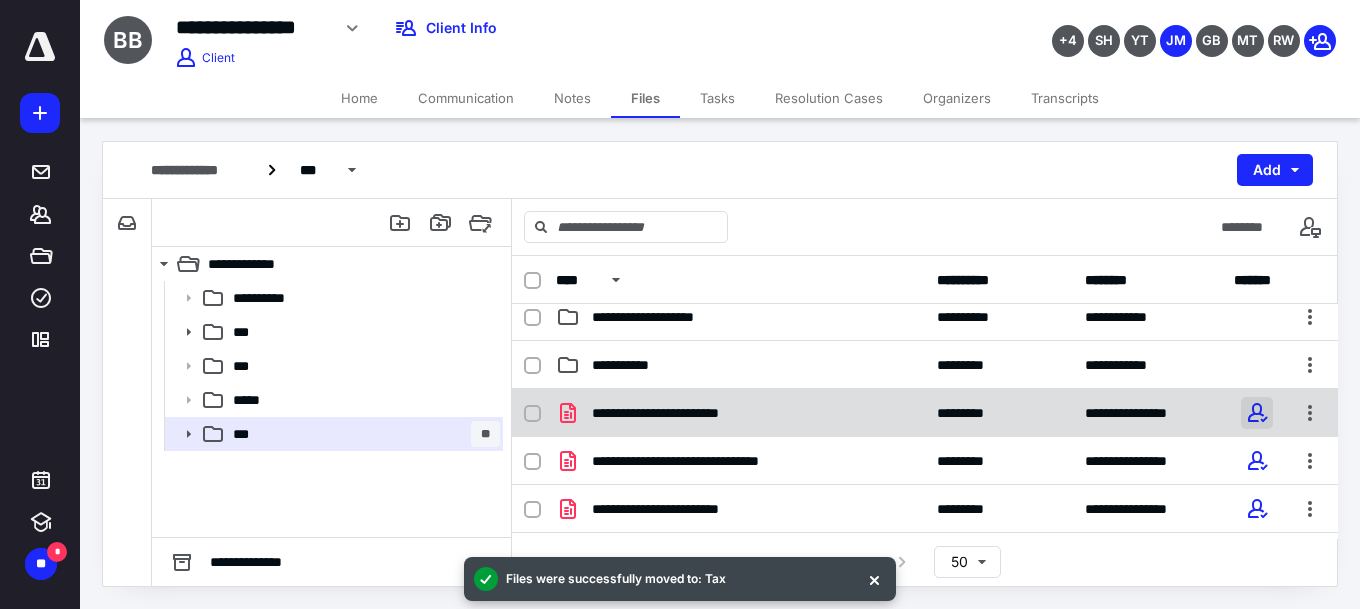 click at bounding box center (1257, 413) 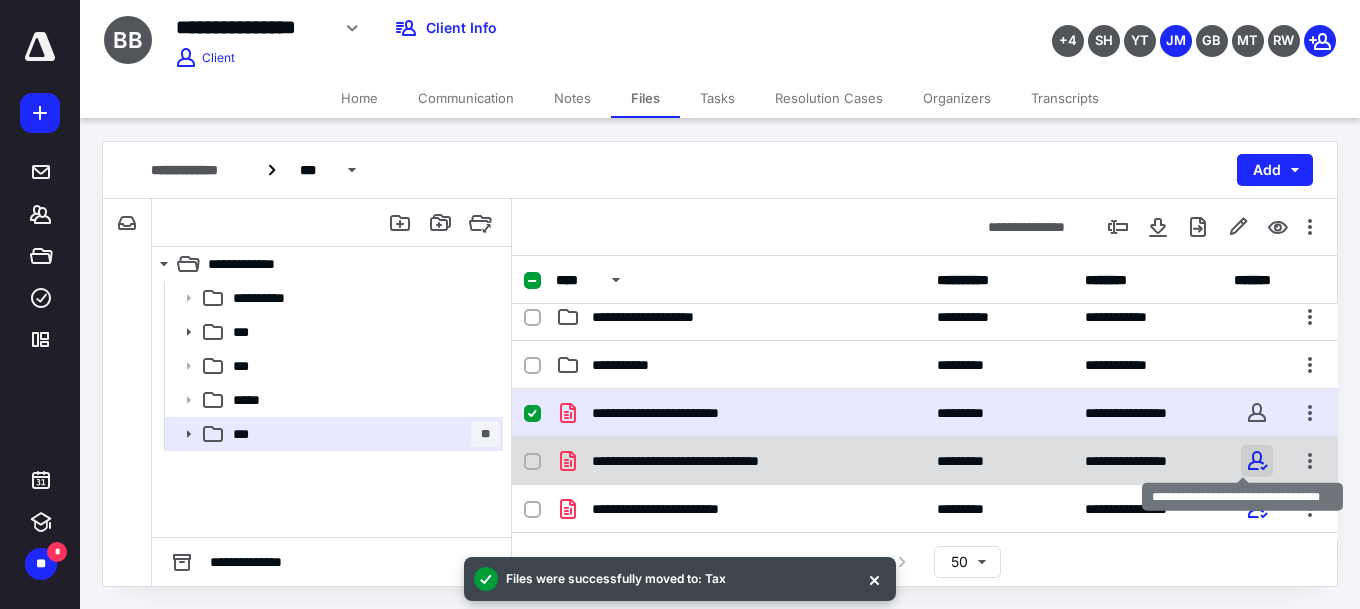 click at bounding box center (1257, 461) 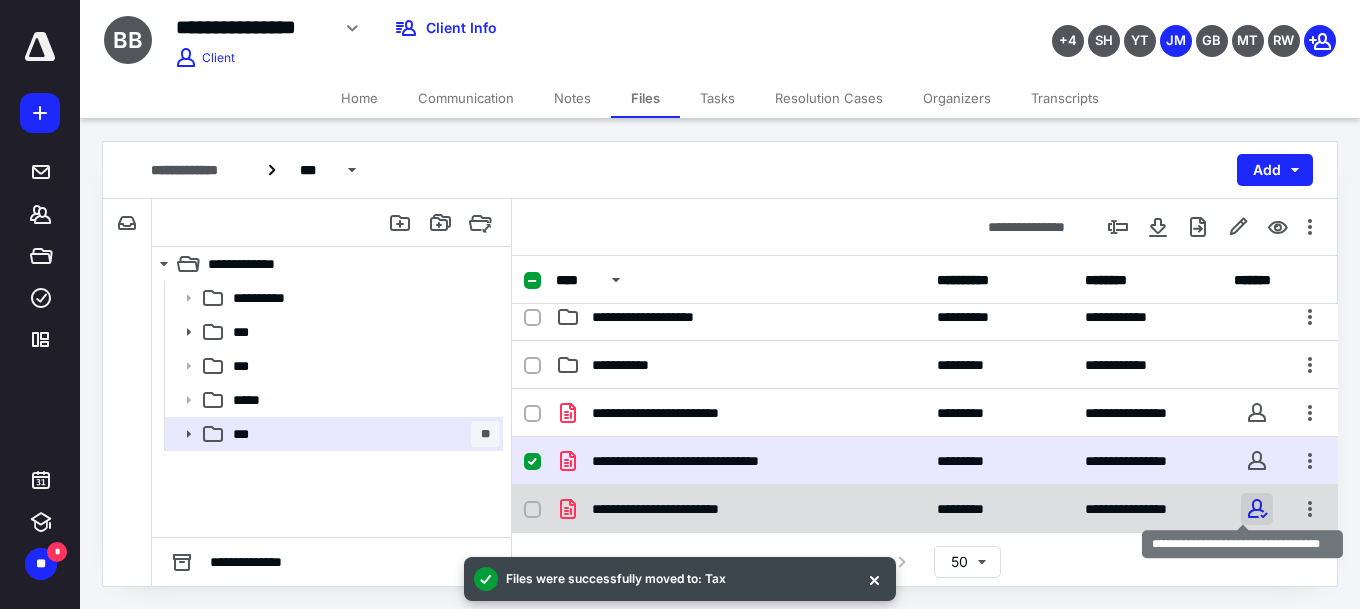 click at bounding box center [1257, 509] 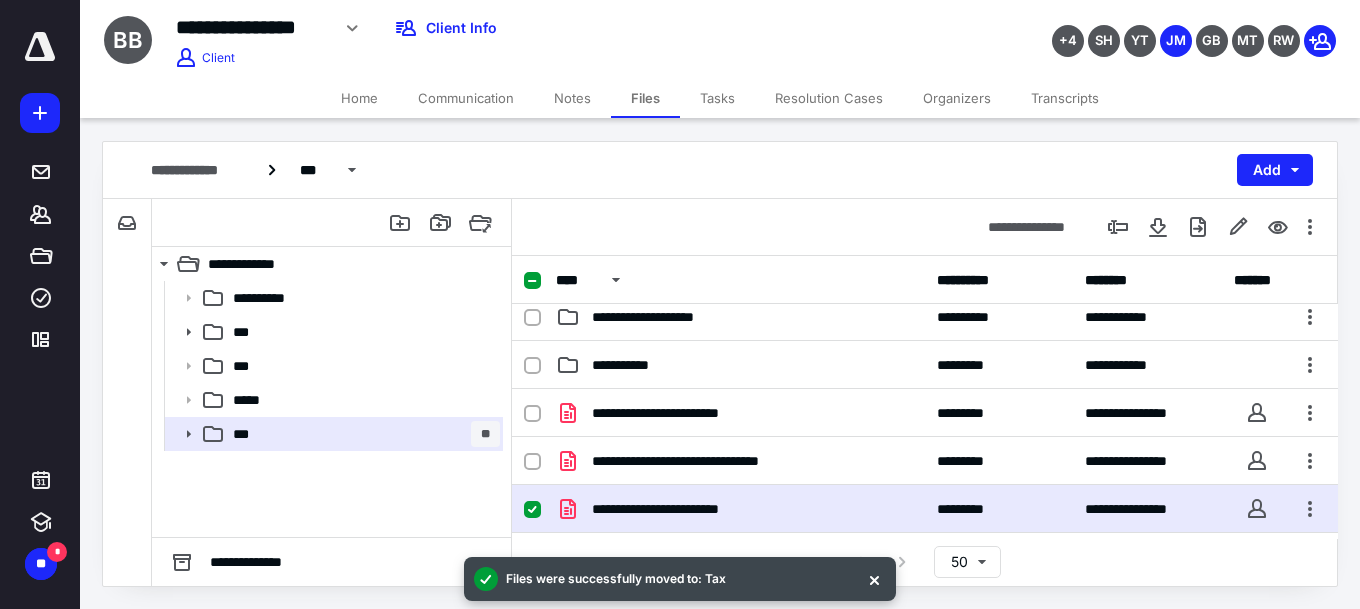scroll, scrollTop: 499, scrollLeft: 0, axis: vertical 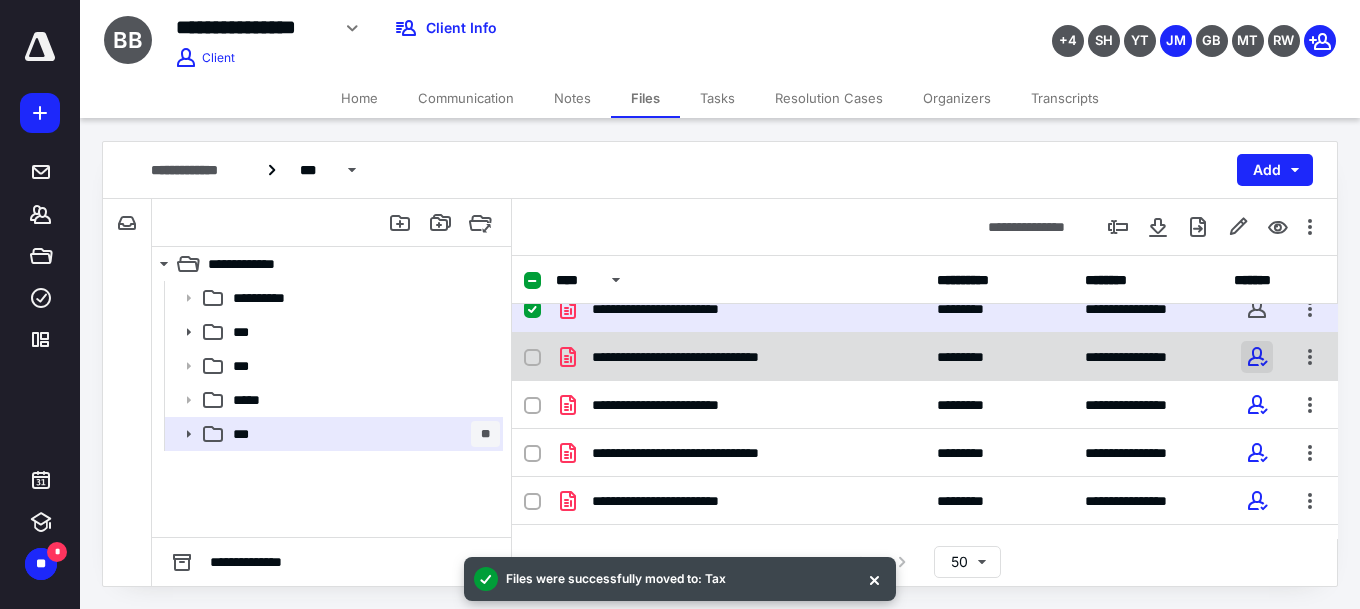 click at bounding box center (1257, 357) 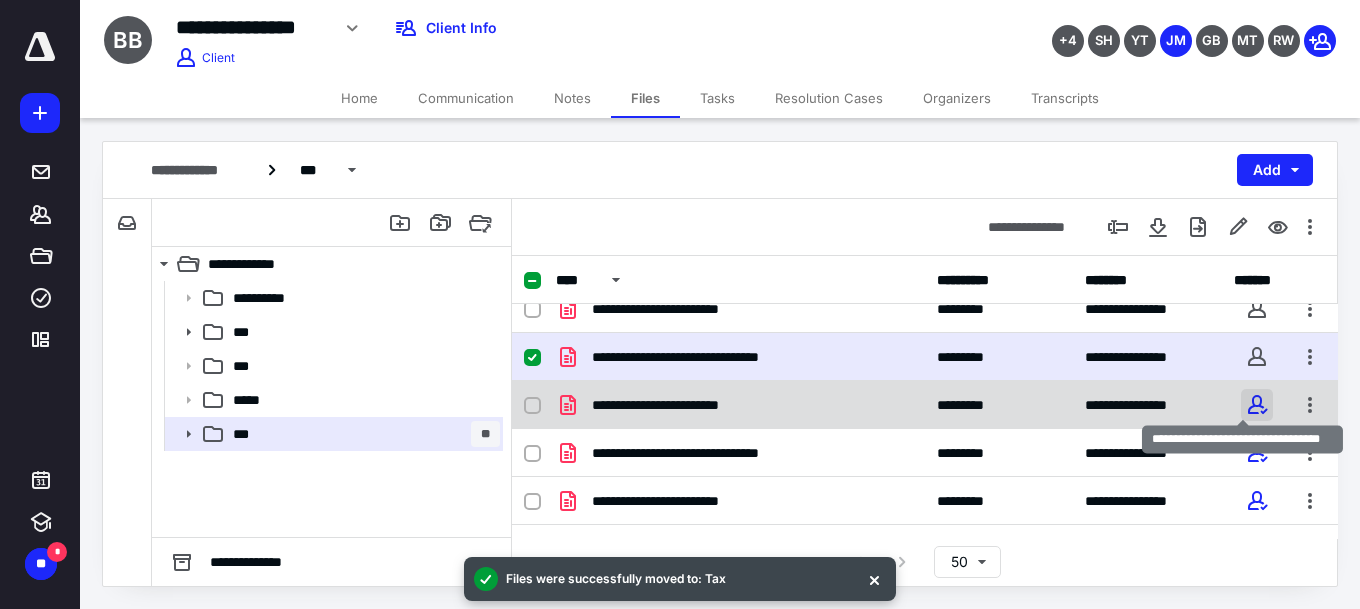 click at bounding box center (1257, 405) 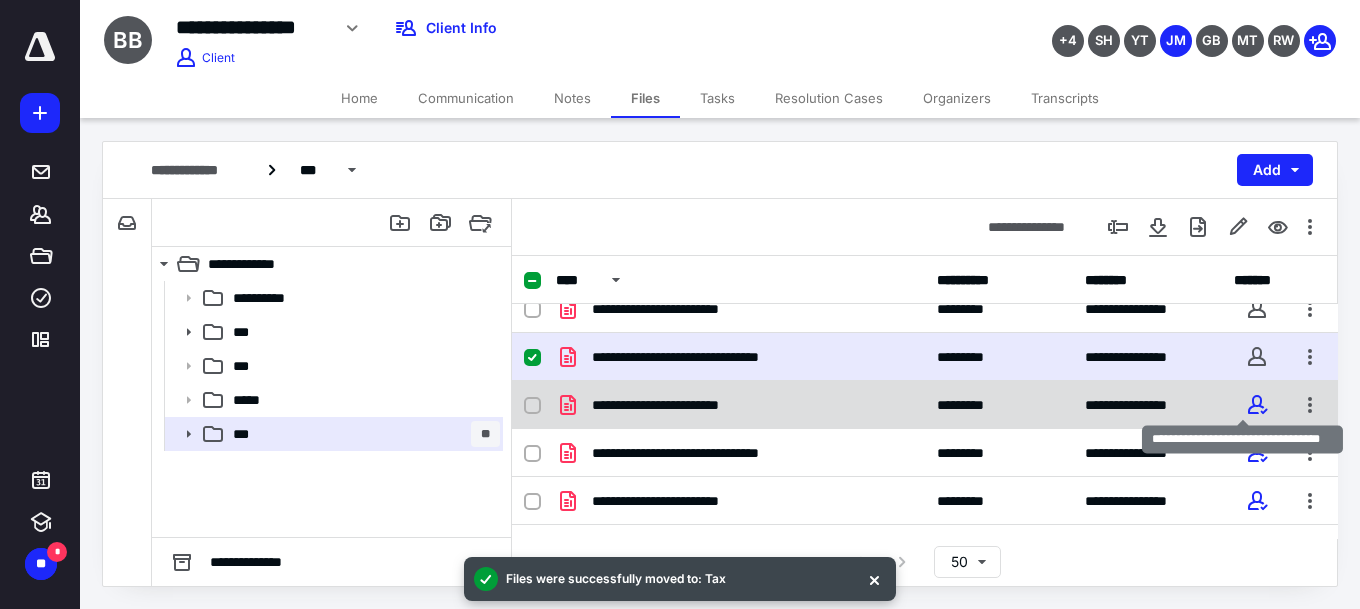 checkbox on "false" 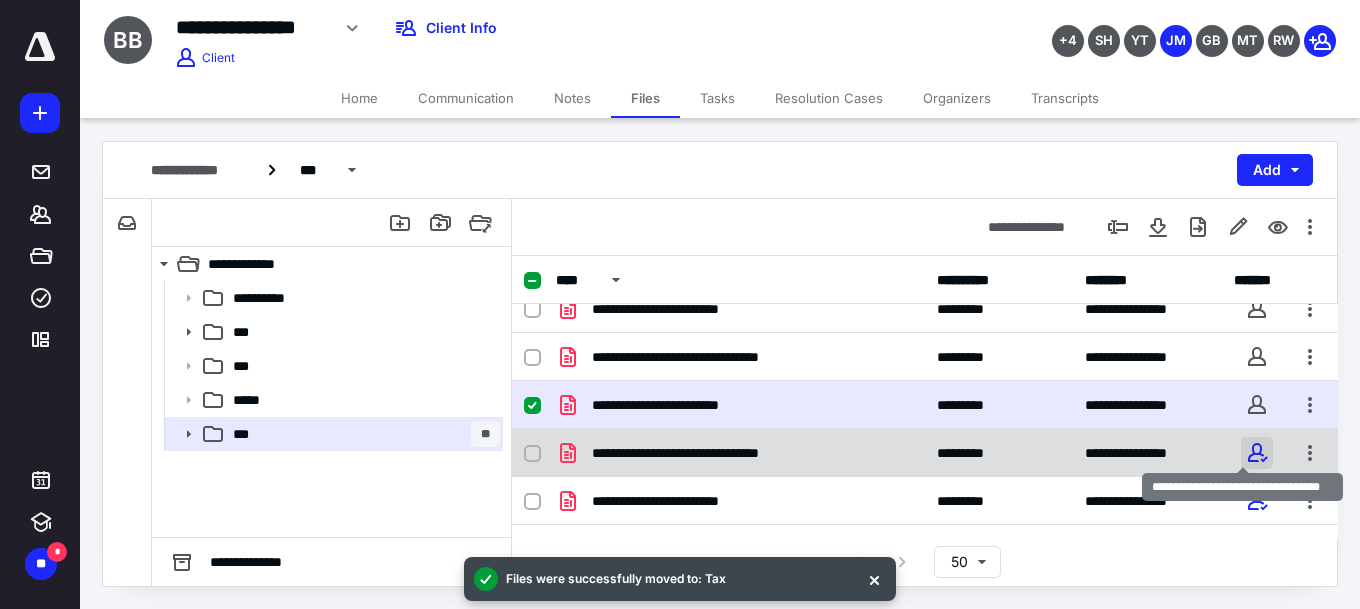 click at bounding box center [1257, 453] 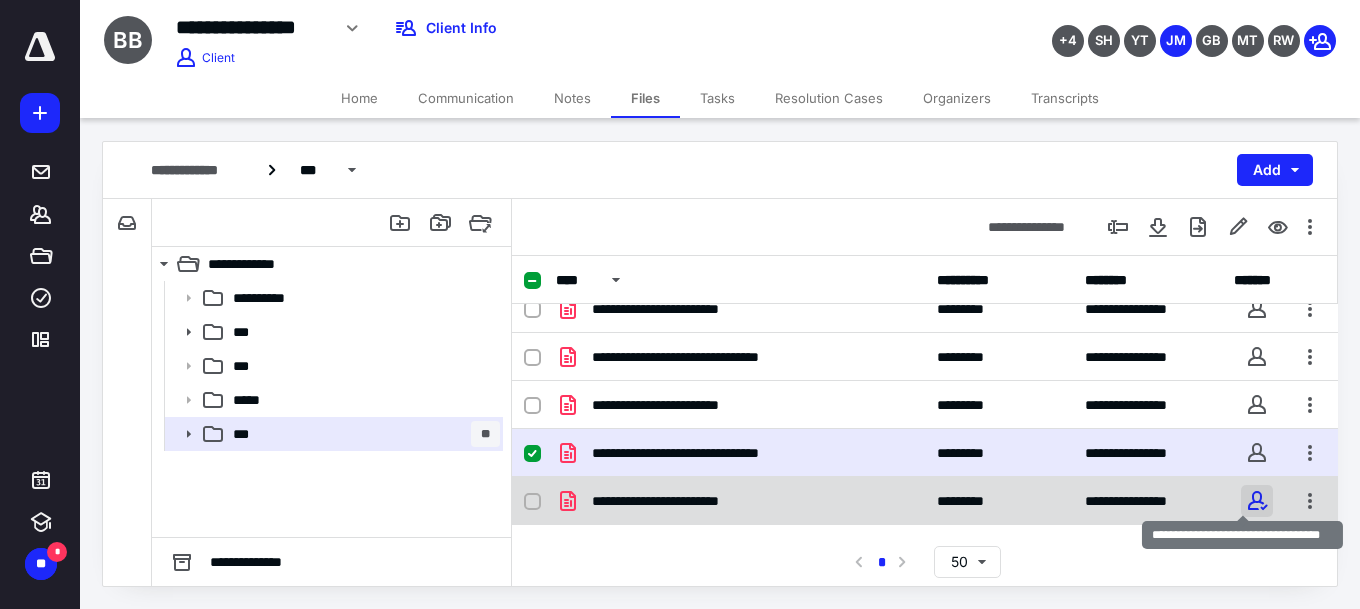 click at bounding box center (1257, 501) 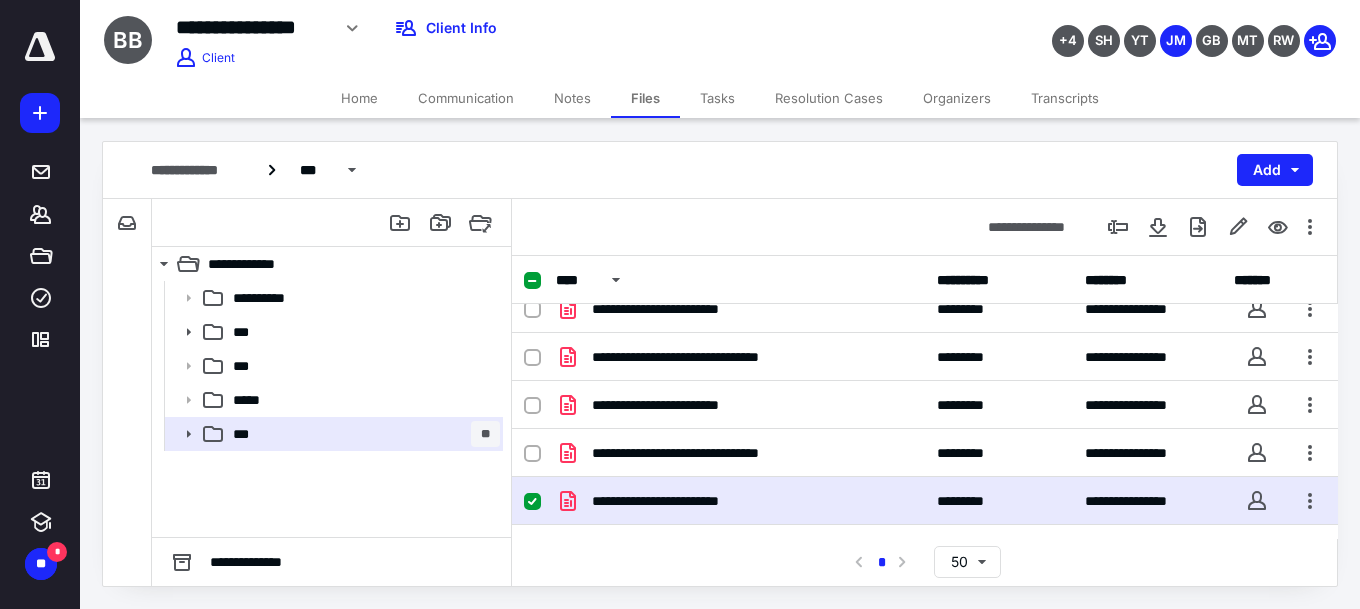 scroll, scrollTop: 699, scrollLeft: 0, axis: vertical 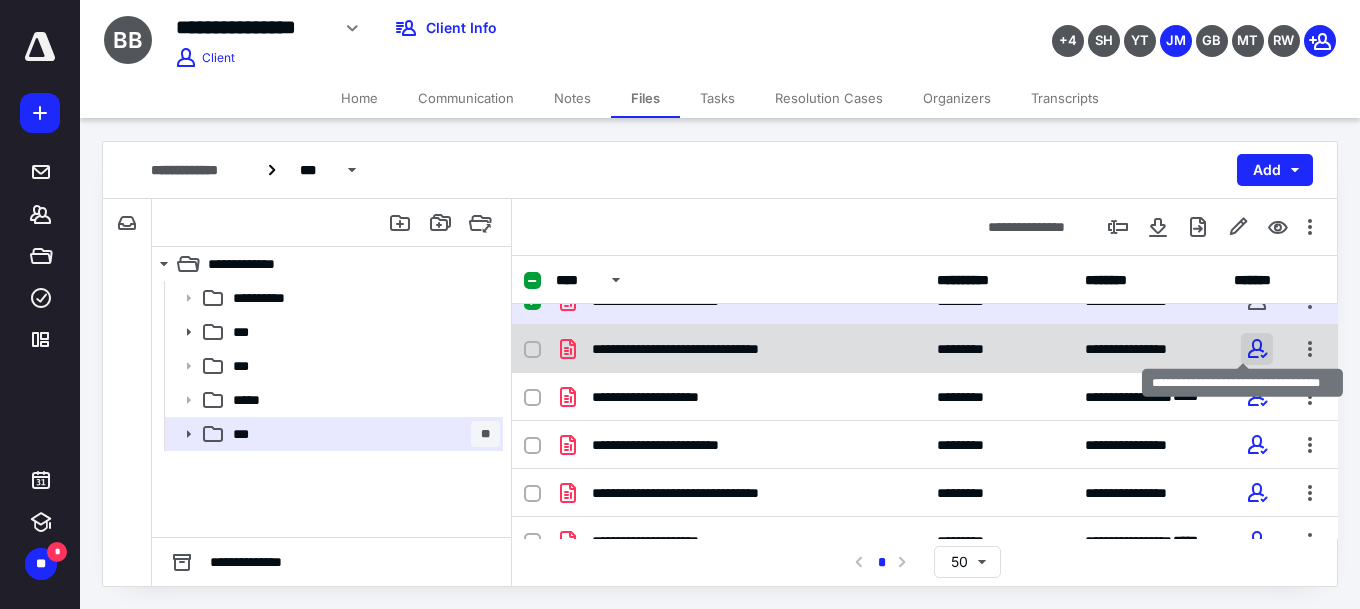 drag, startPoint x: 1242, startPoint y: 343, endPoint x: 1250, endPoint y: 362, distance: 20.615528 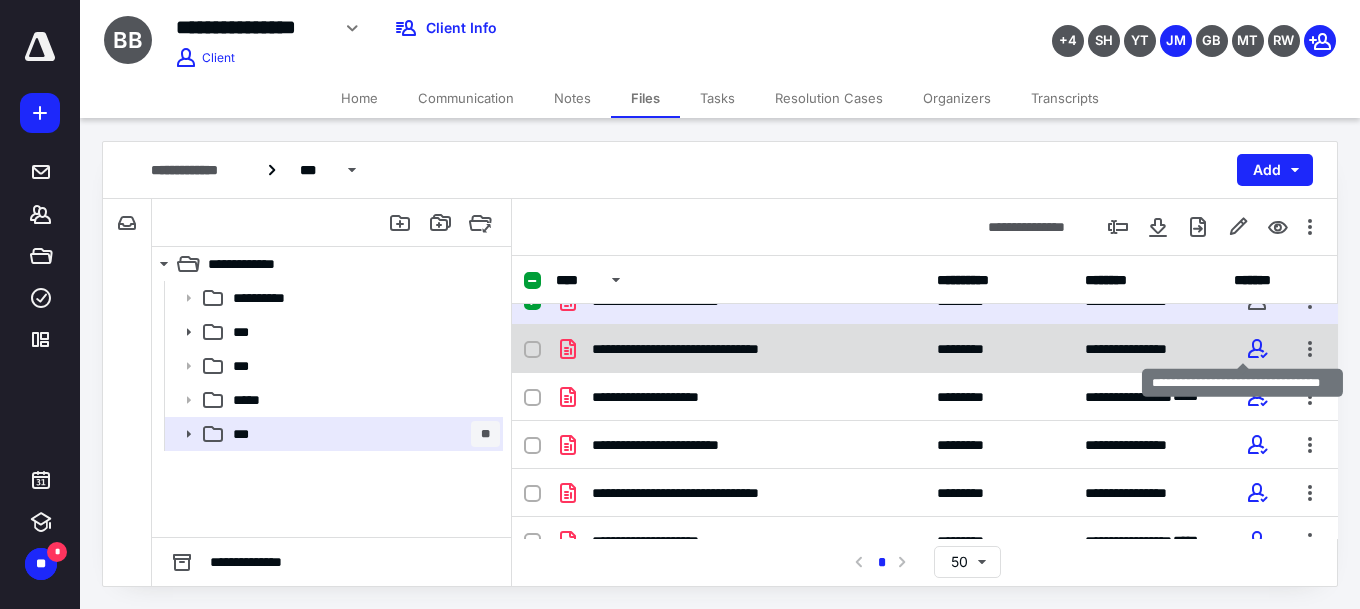 click at bounding box center (1257, 349) 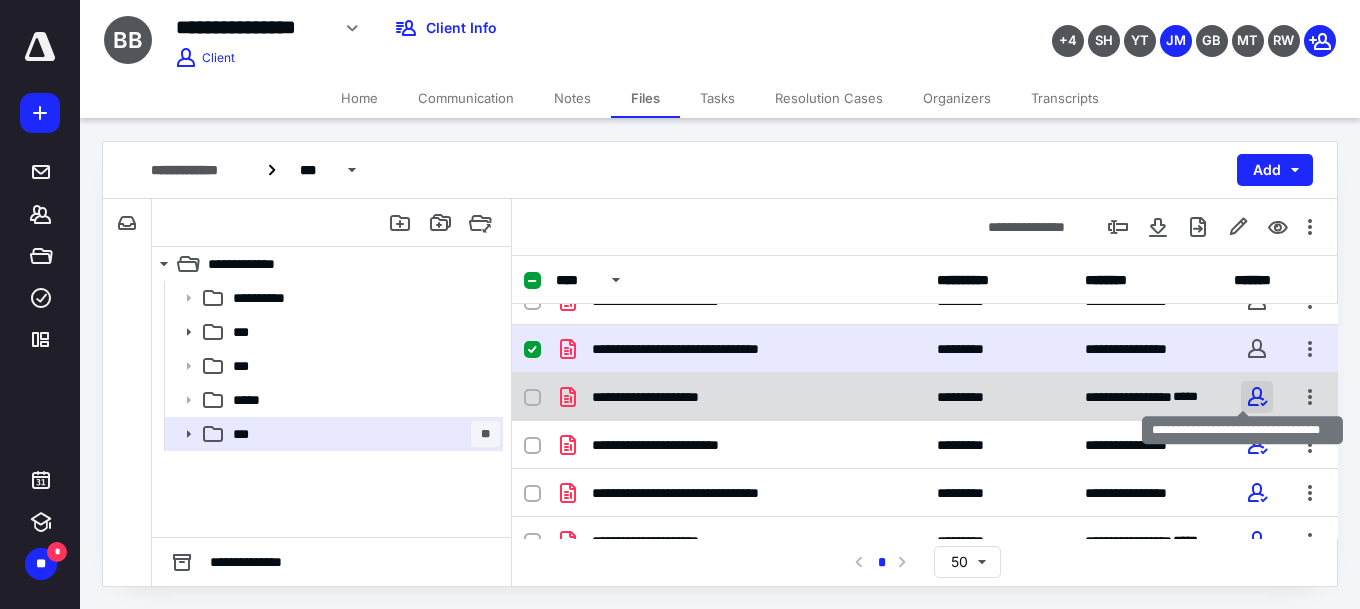 click at bounding box center (1257, 397) 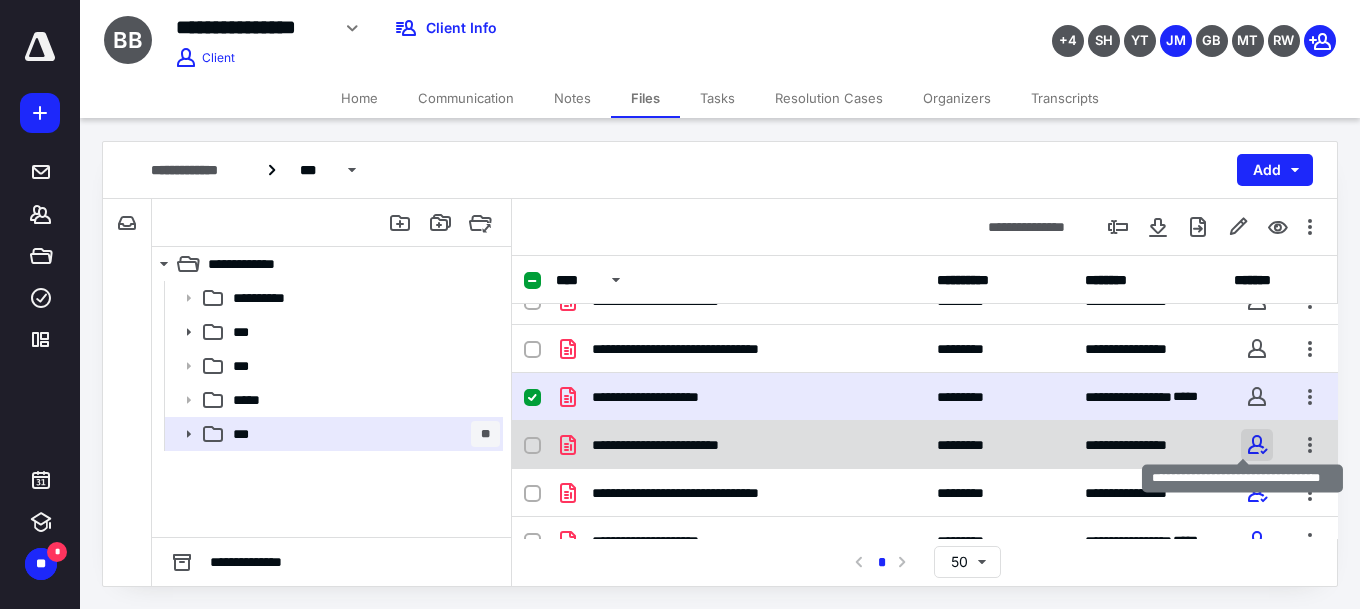 click at bounding box center (1257, 445) 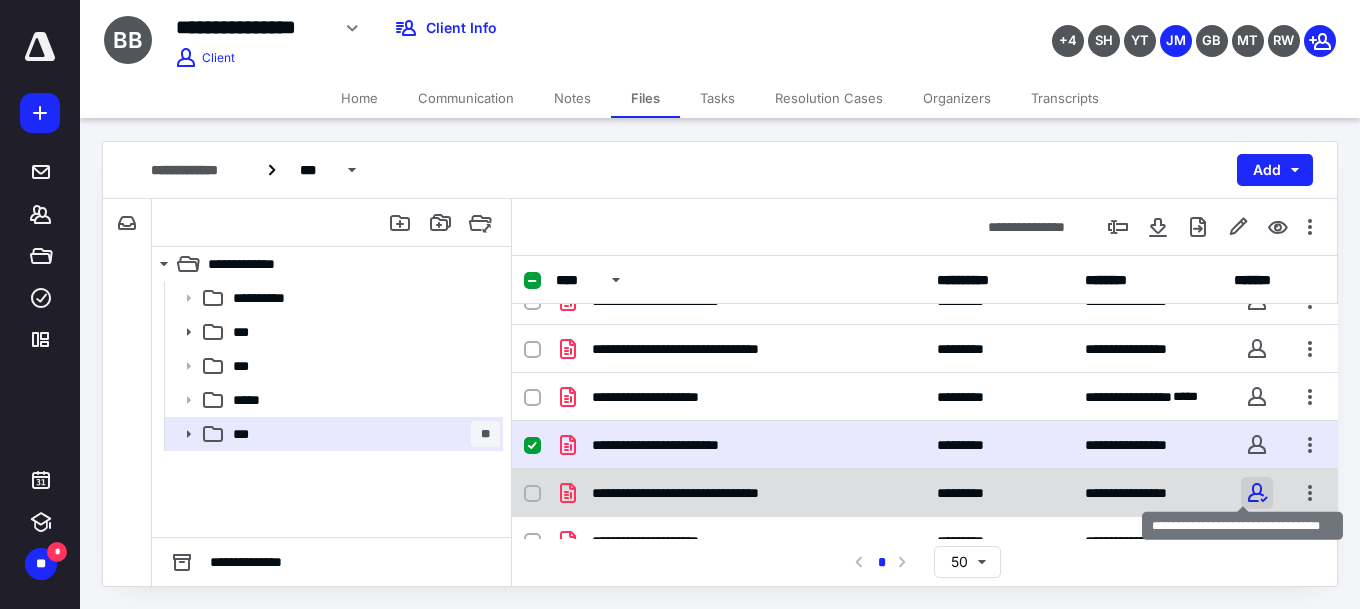 click at bounding box center (1257, 493) 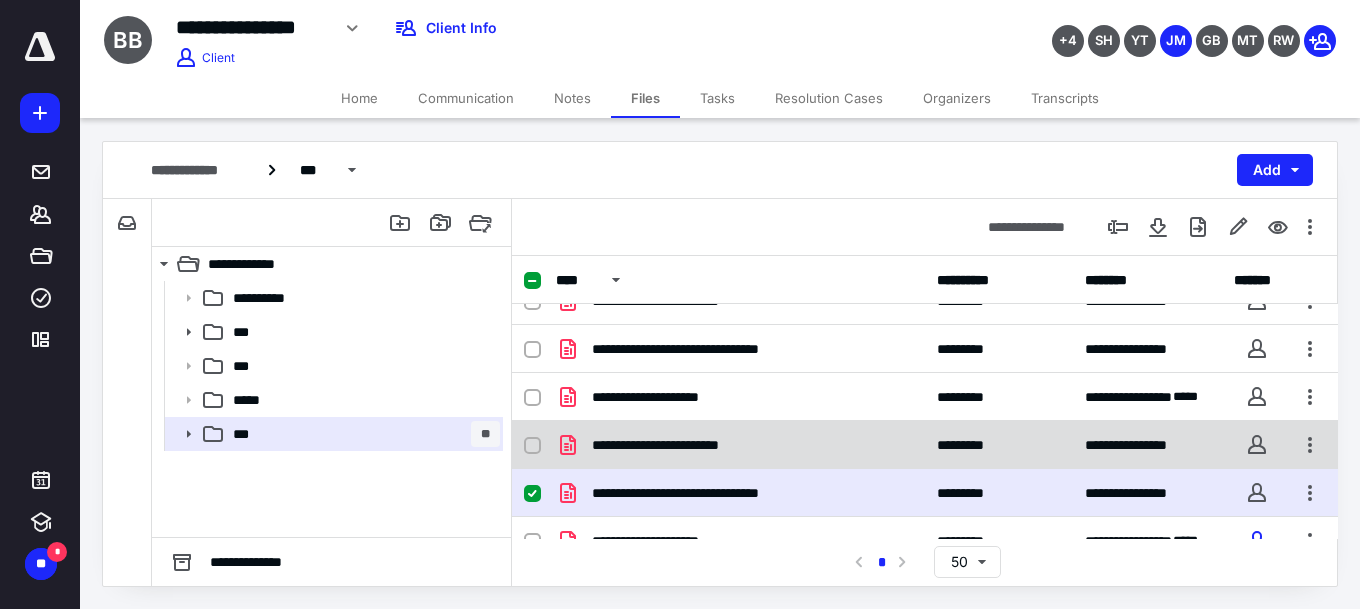 scroll, scrollTop: 999, scrollLeft: 0, axis: vertical 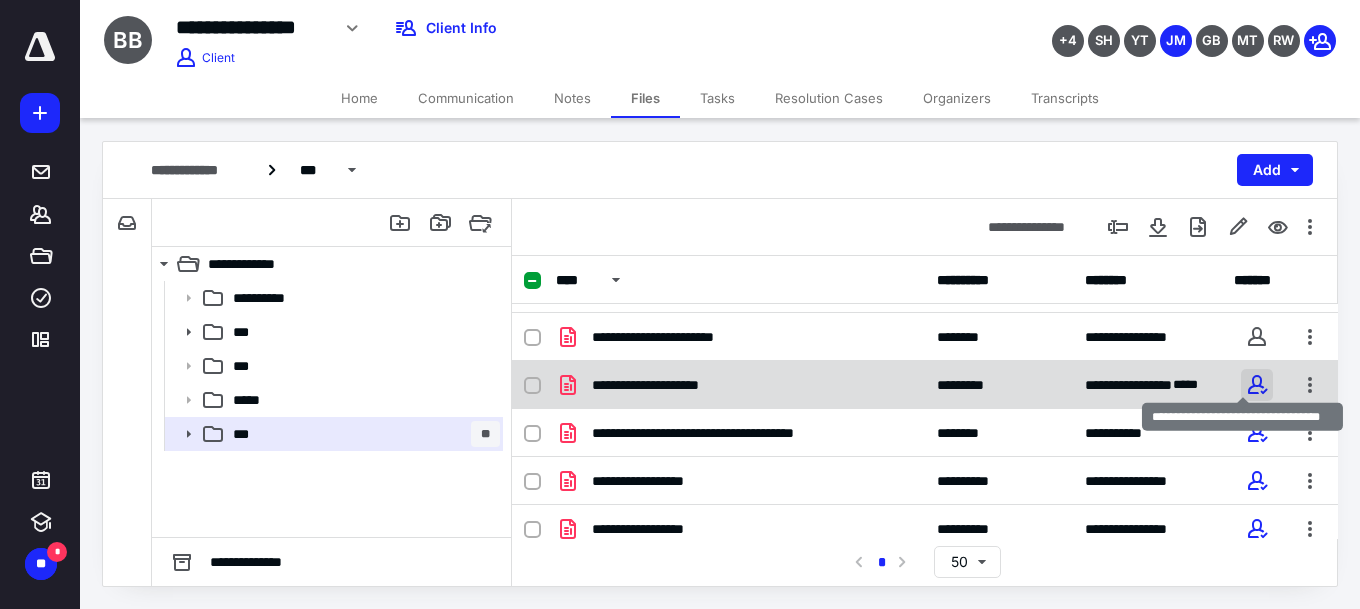 click at bounding box center (1257, 385) 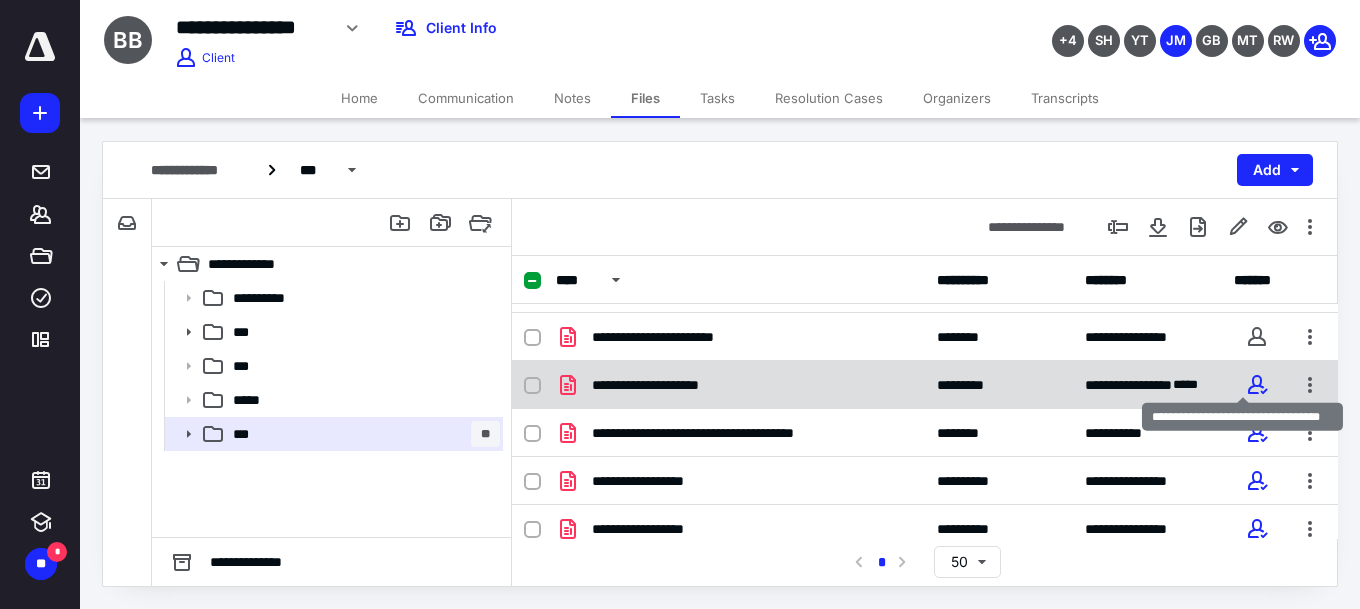 checkbox on "false" 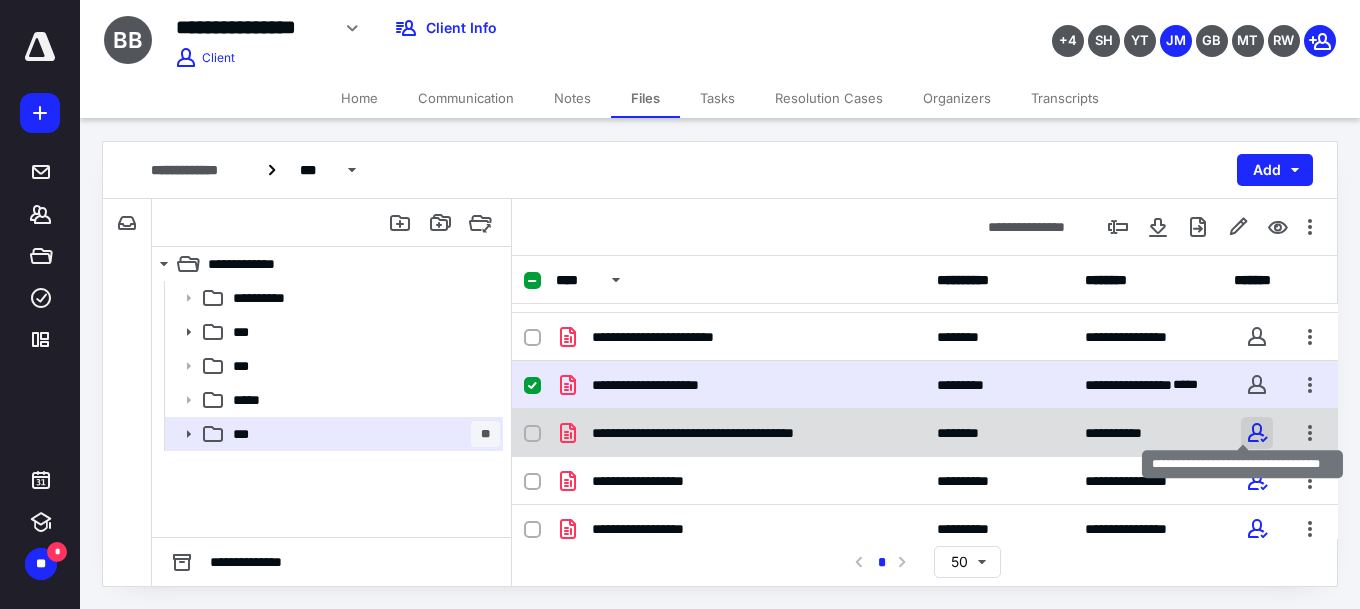 click at bounding box center [1257, 433] 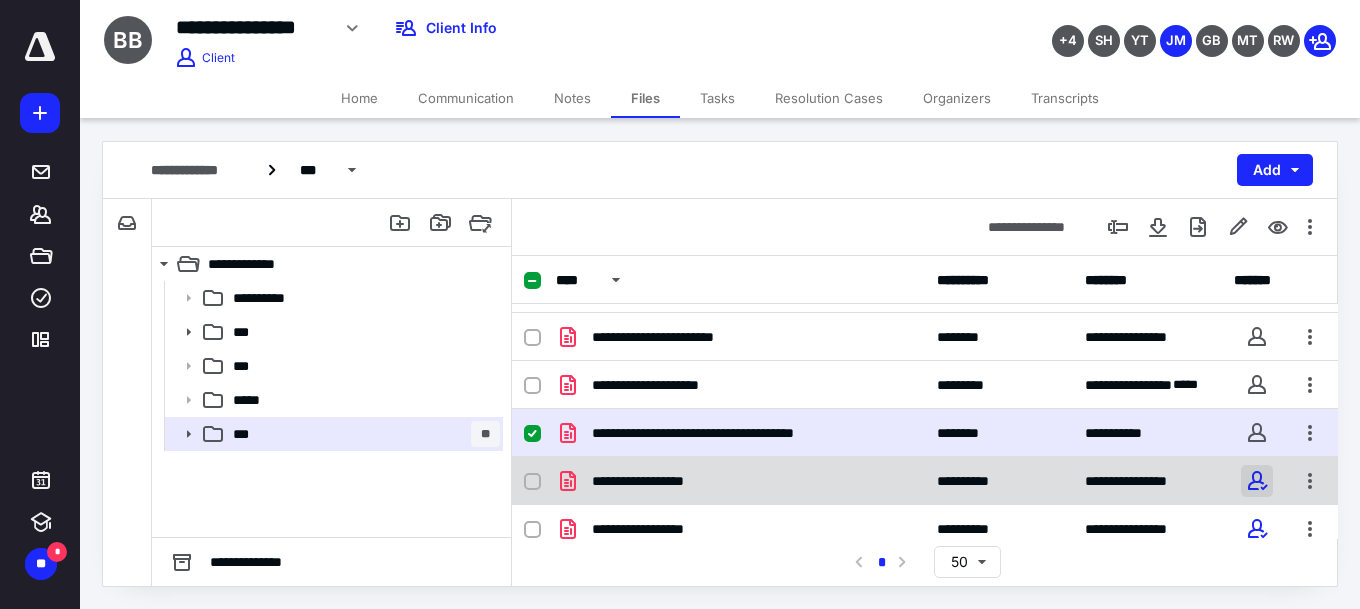 click at bounding box center [1257, 481] 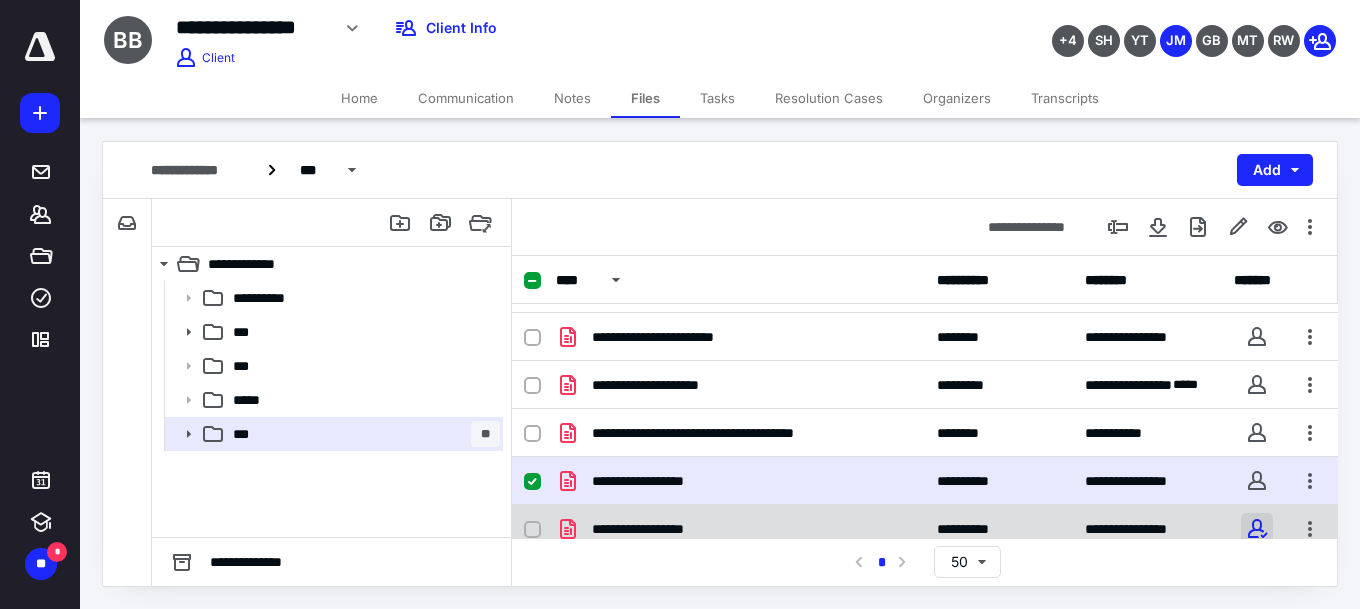 click at bounding box center [1257, 529] 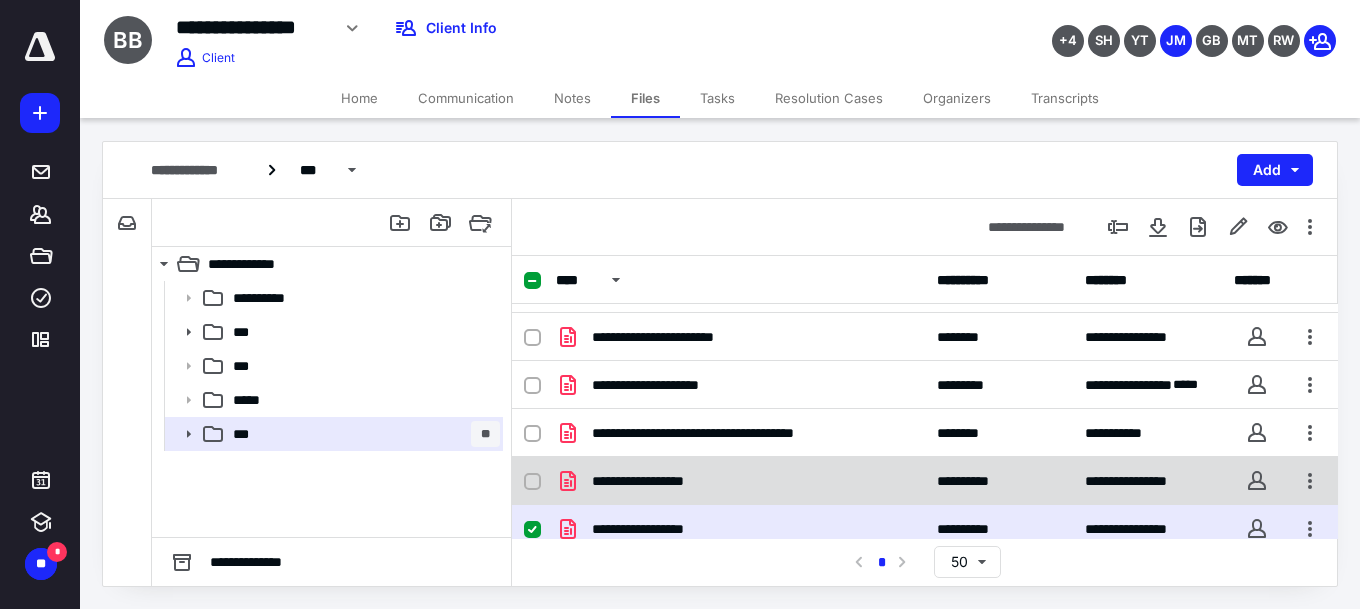 scroll, scrollTop: 1147, scrollLeft: 0, axis: vertical 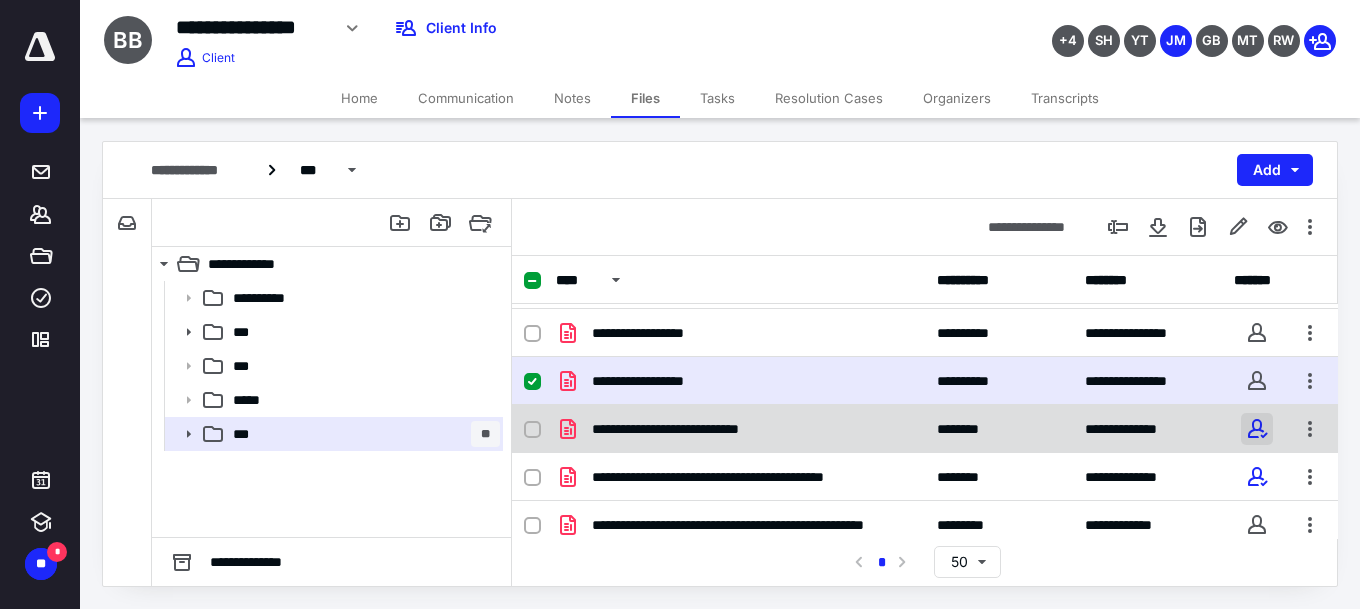 click at bounding box center [1257, 429] 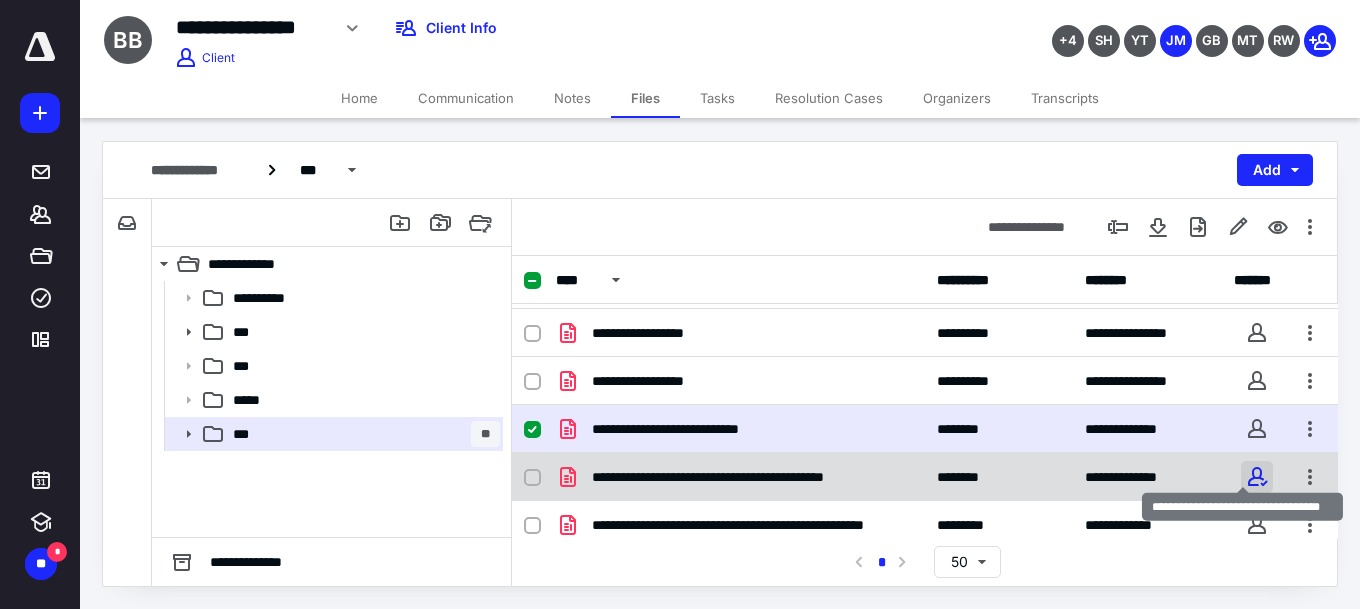 click at bounding box center [1257, 477] 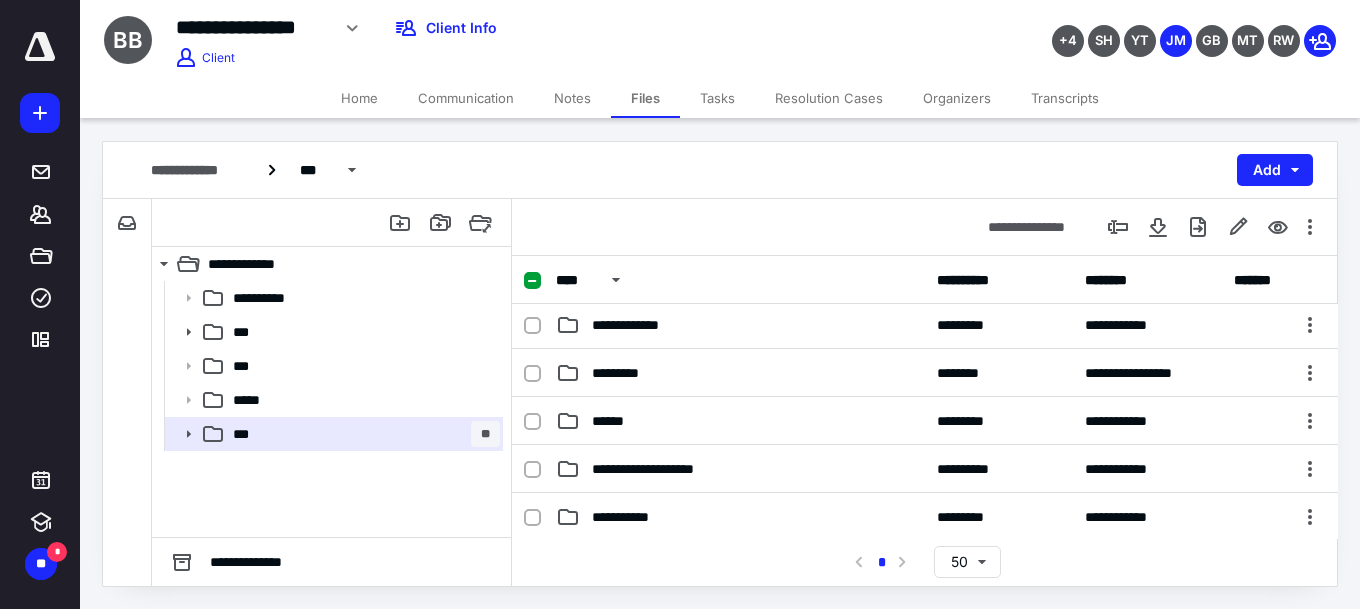 scroll, scrollTop: 0, scrollLeft: 0, axis: both 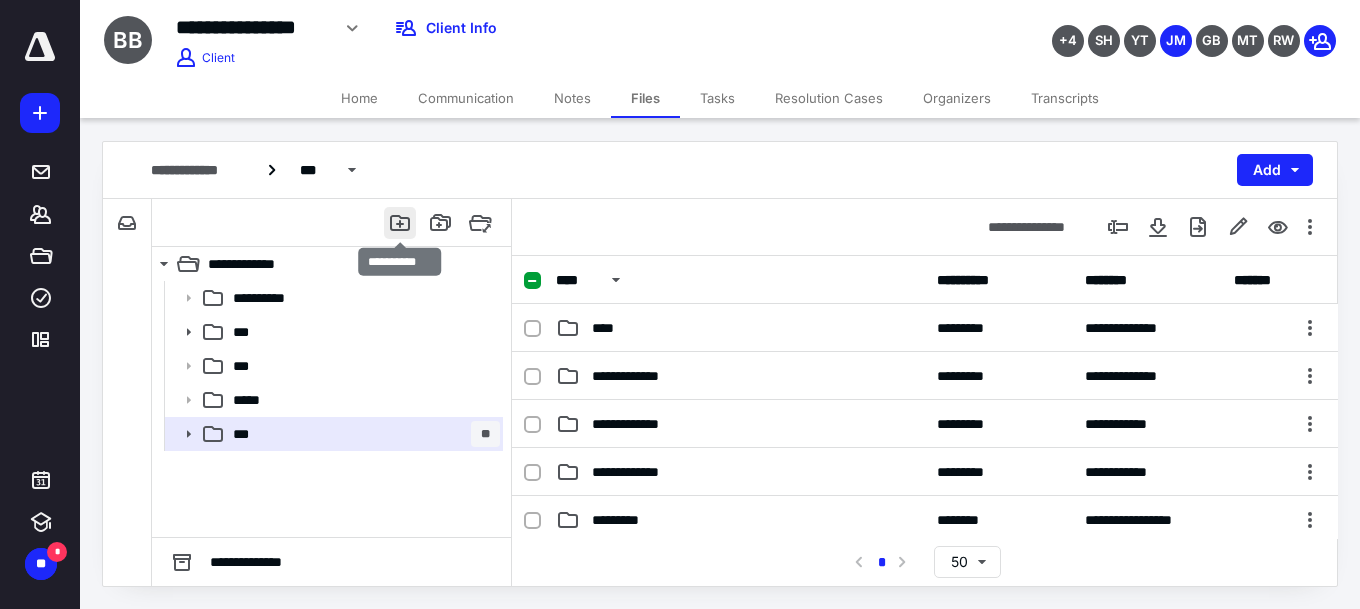 click at bounding box center [400, 223] 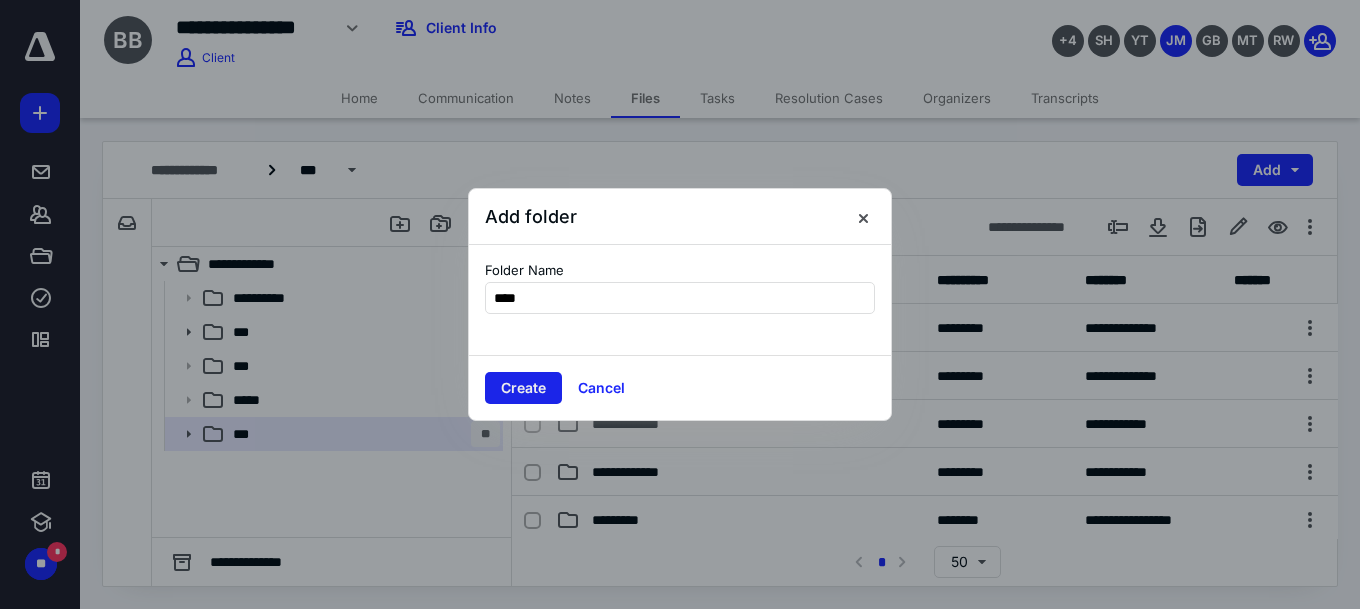 type on "****" 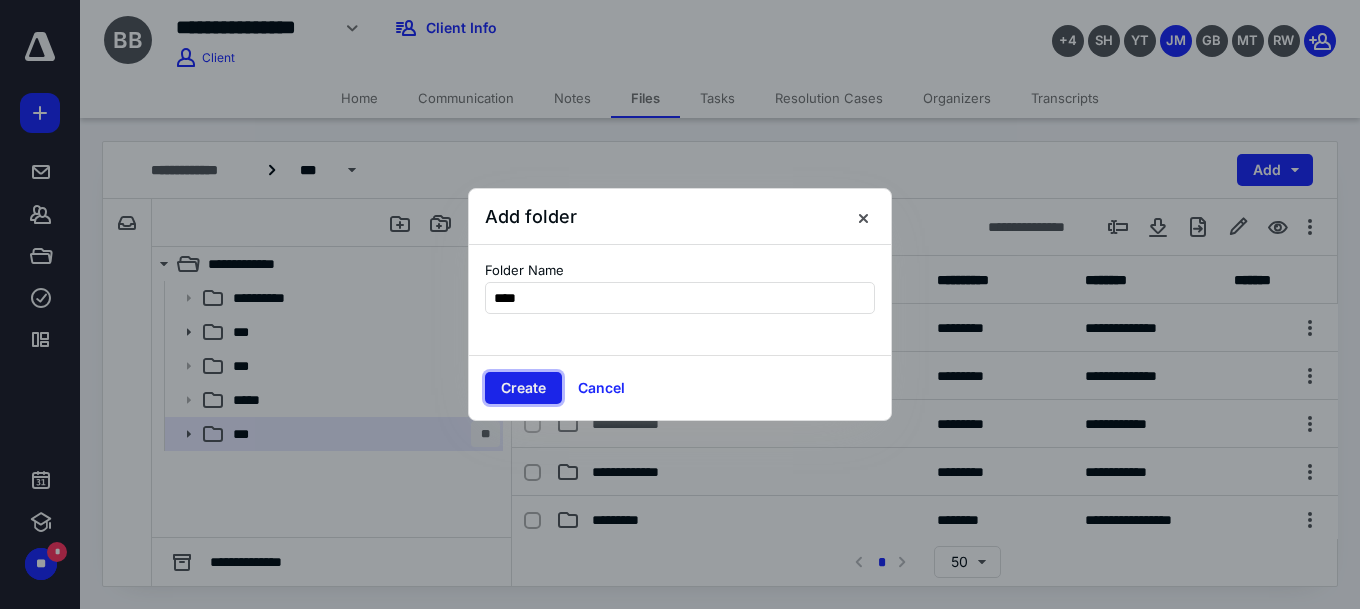 click on "Create" at bounding box center [523, 388] 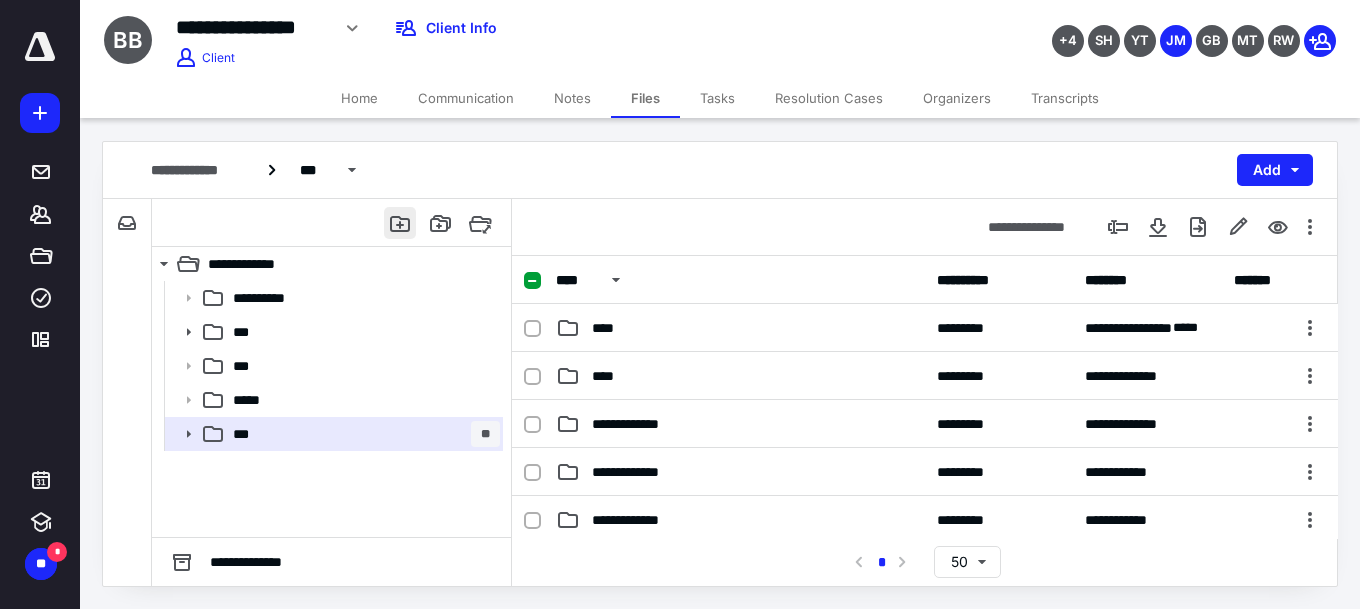 click at bounding box center [400, 223] 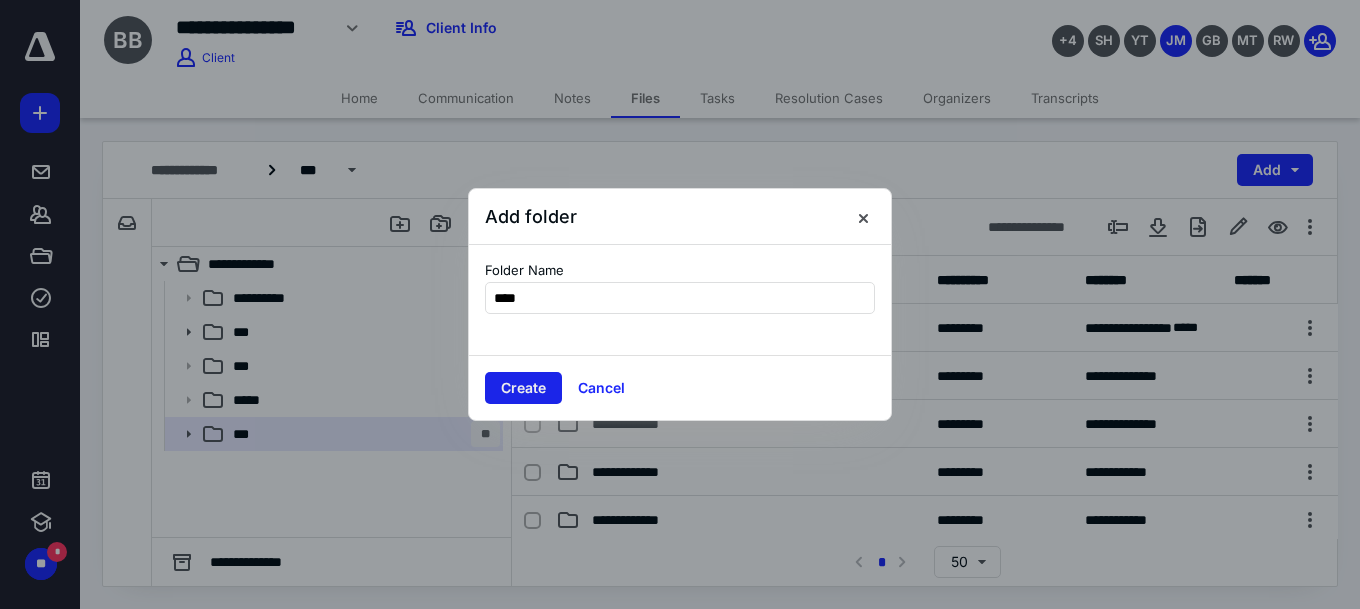 type on "****" 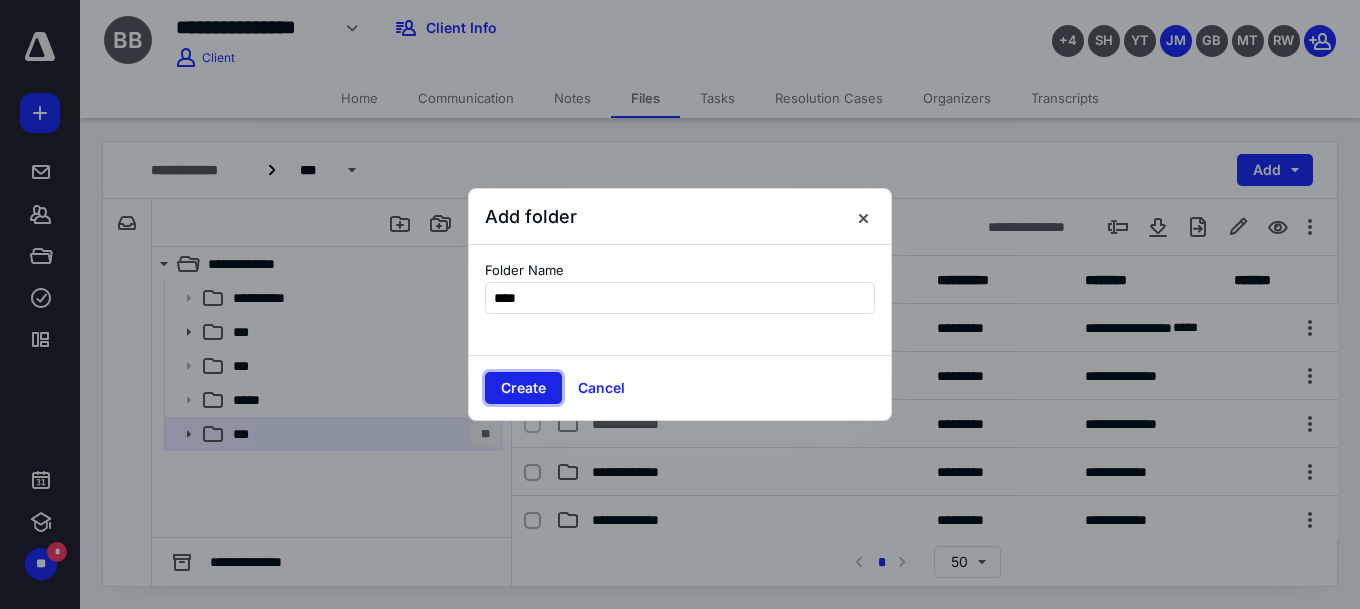 click on "Create" at bounding box center [523, 388] 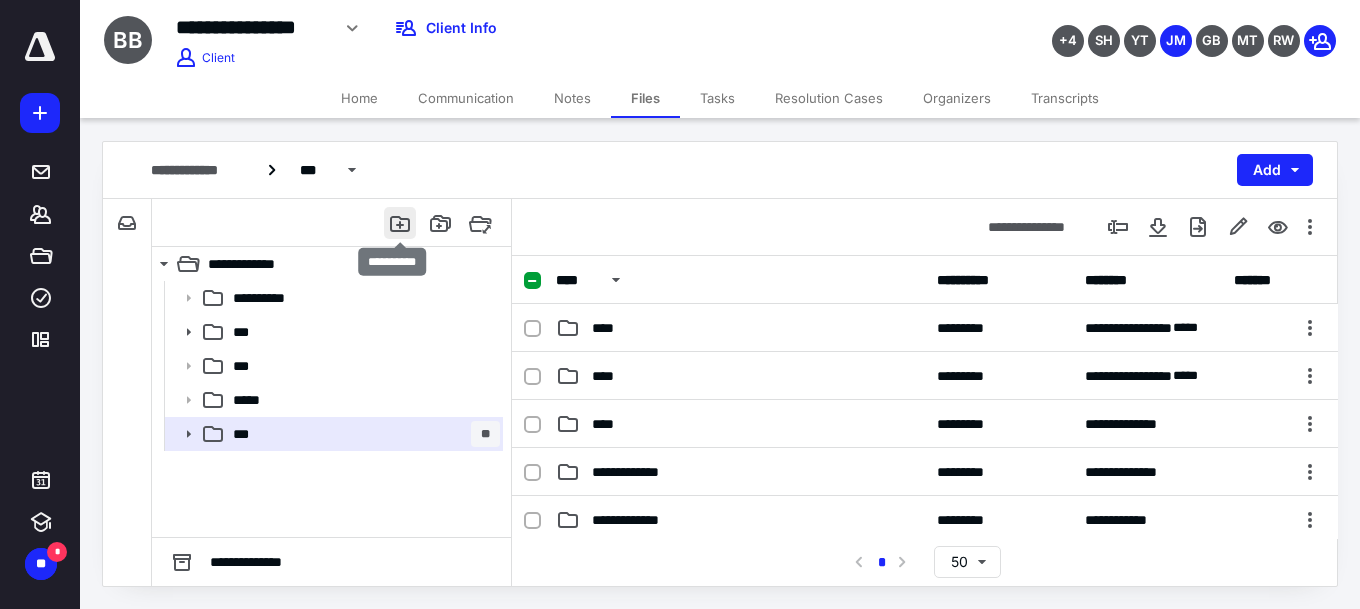 click at bounding box center (400, 223) 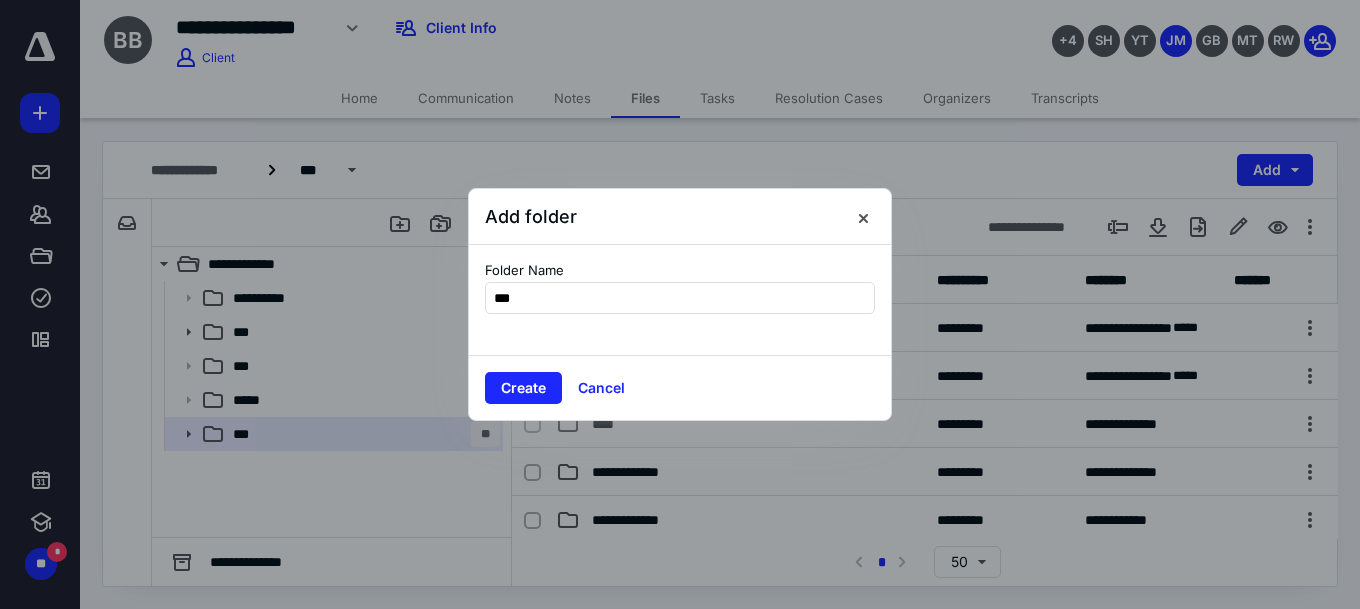 type on "****" 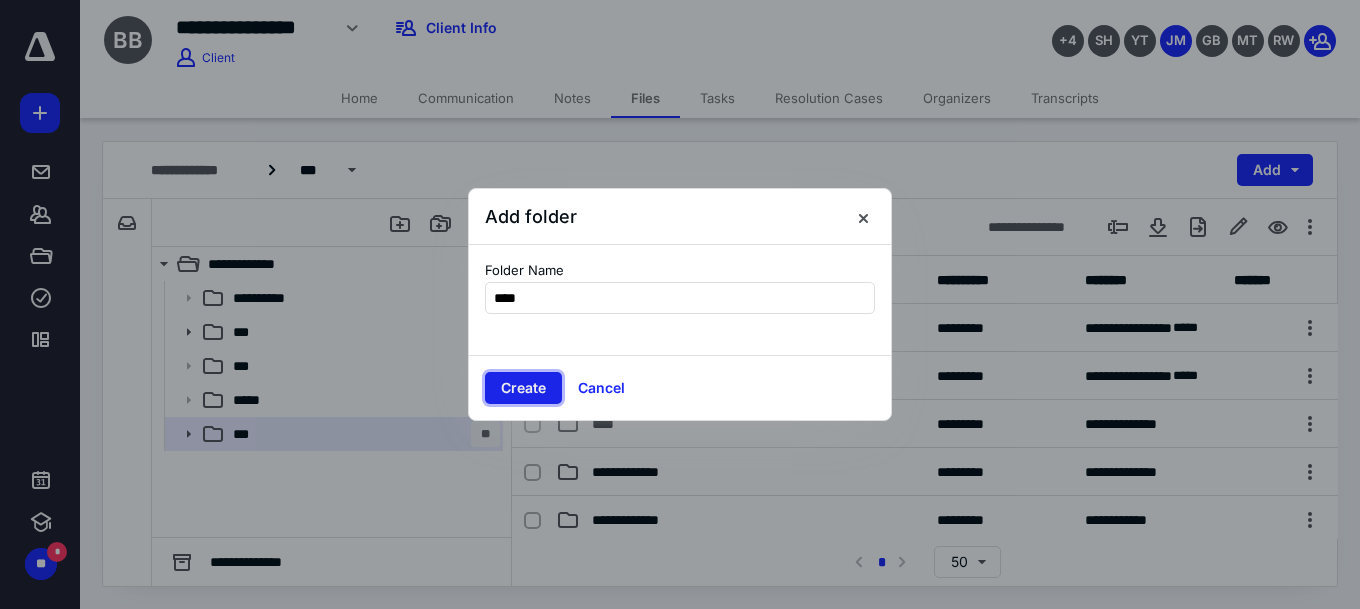 click on "Create" at bounding box center [523, 388] 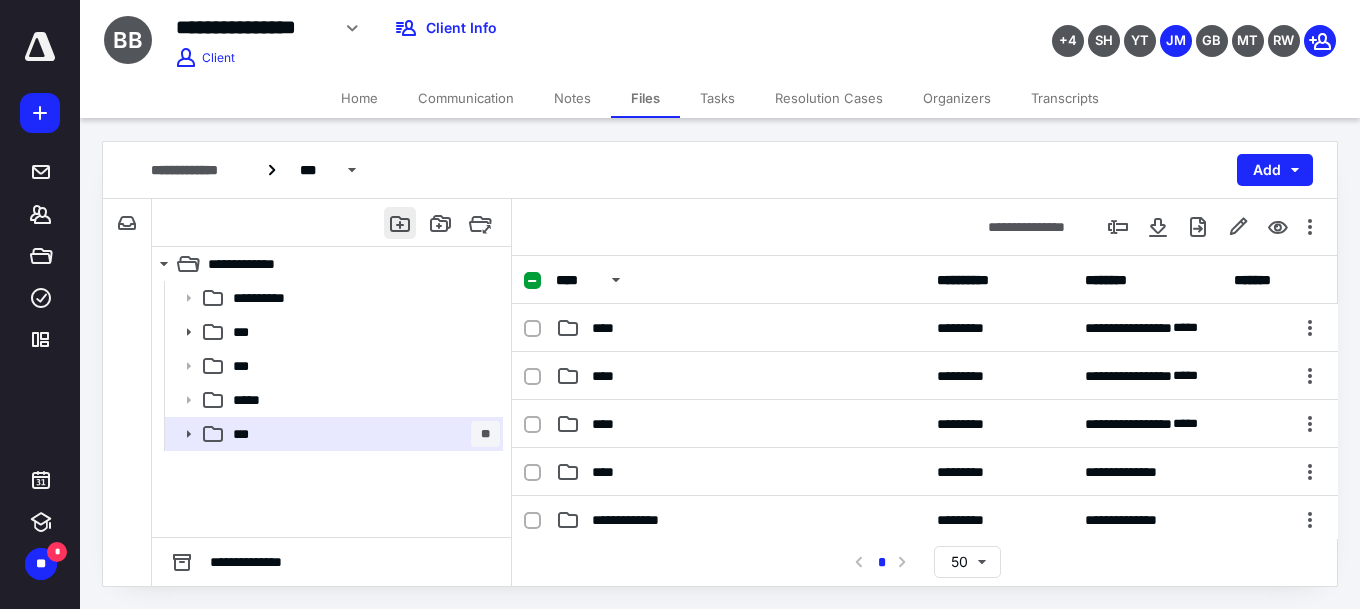 click at bounding box center (400, 223) 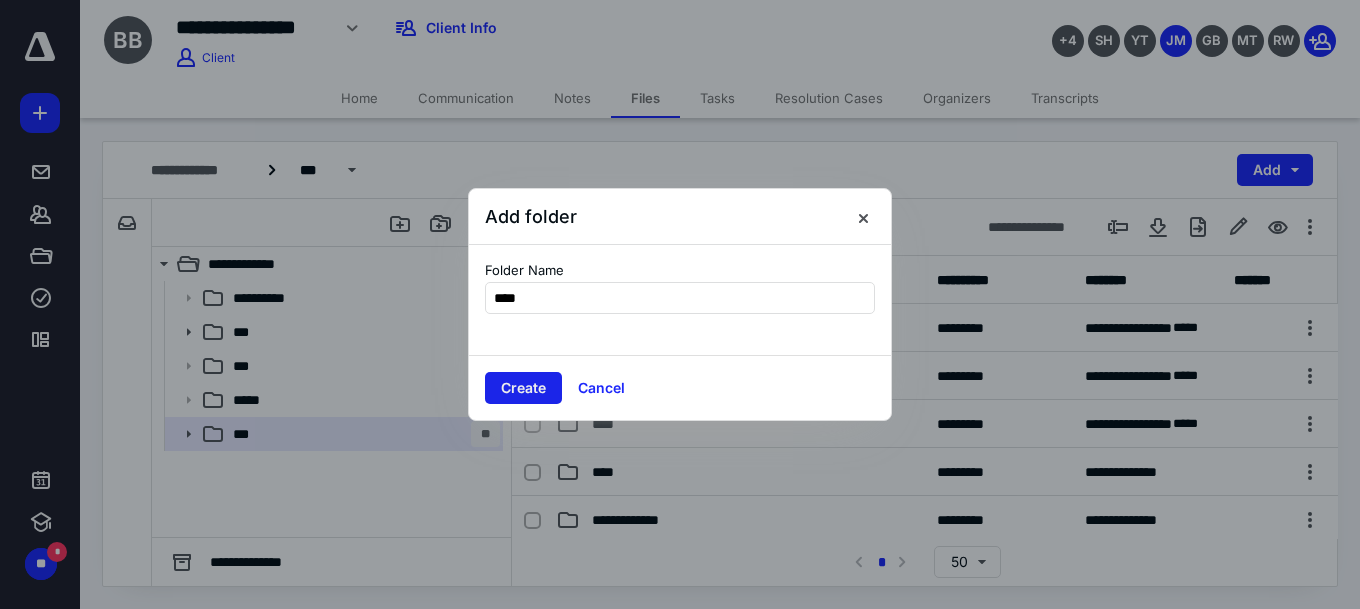 type on "****" 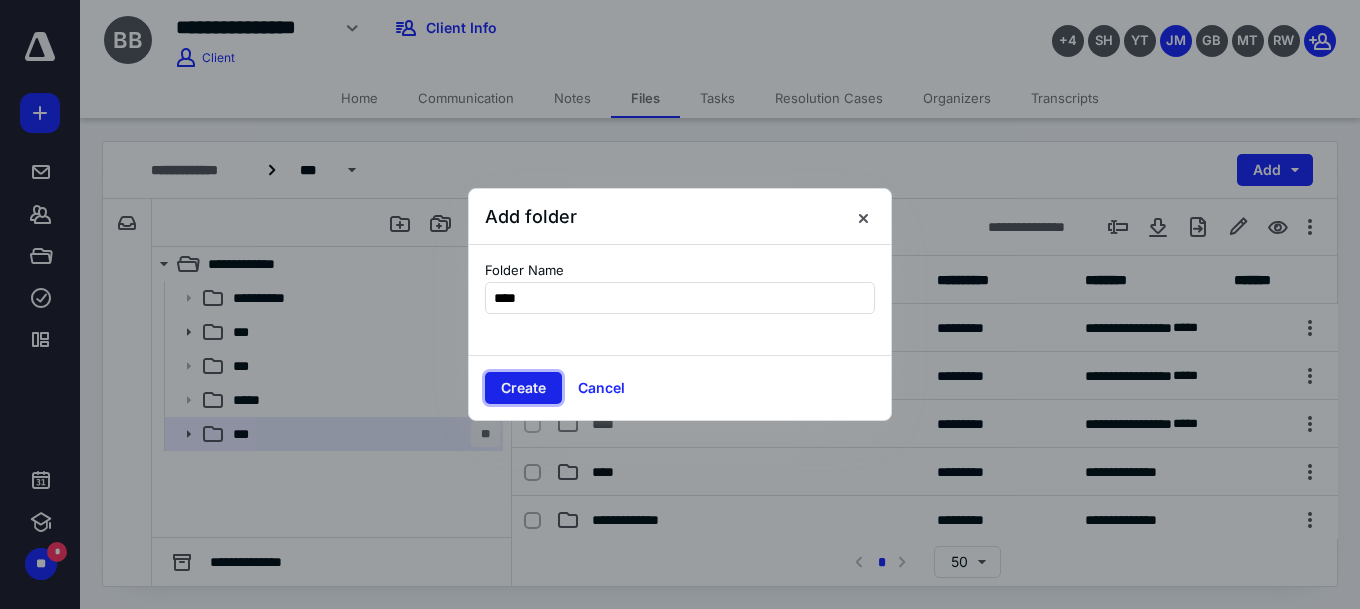 click on "Create" at bounding box center (523, 388) 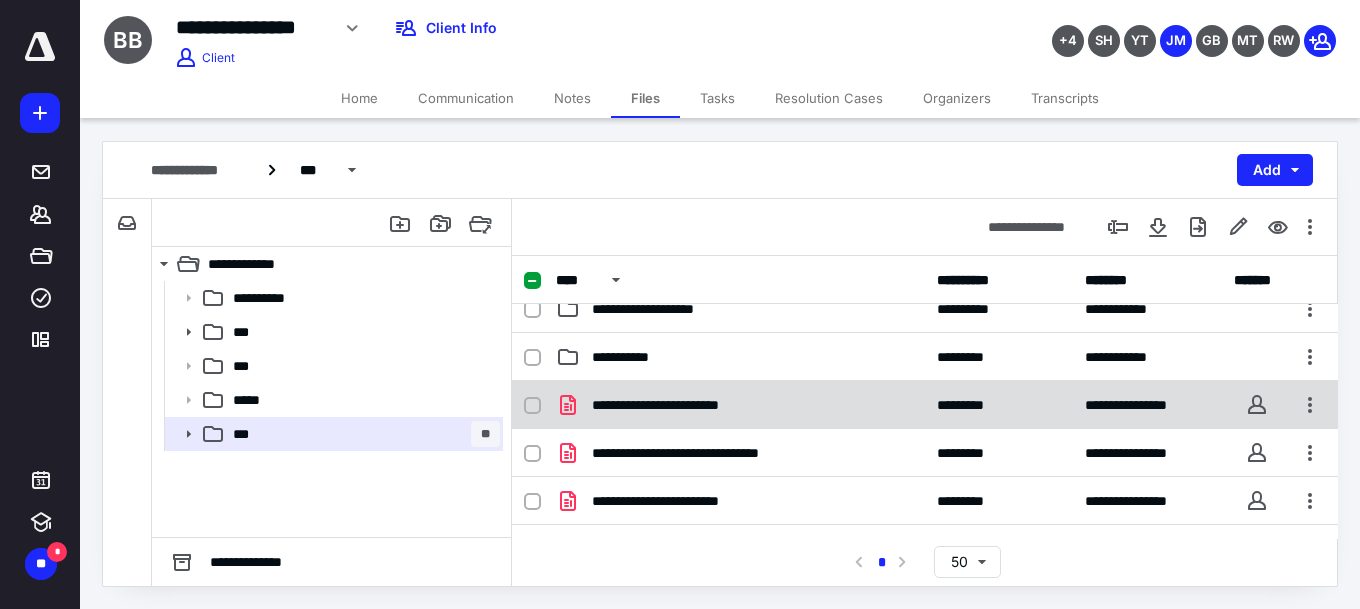 scroll, scrollTop: 600, scrollLeft: 0, axis: vertical 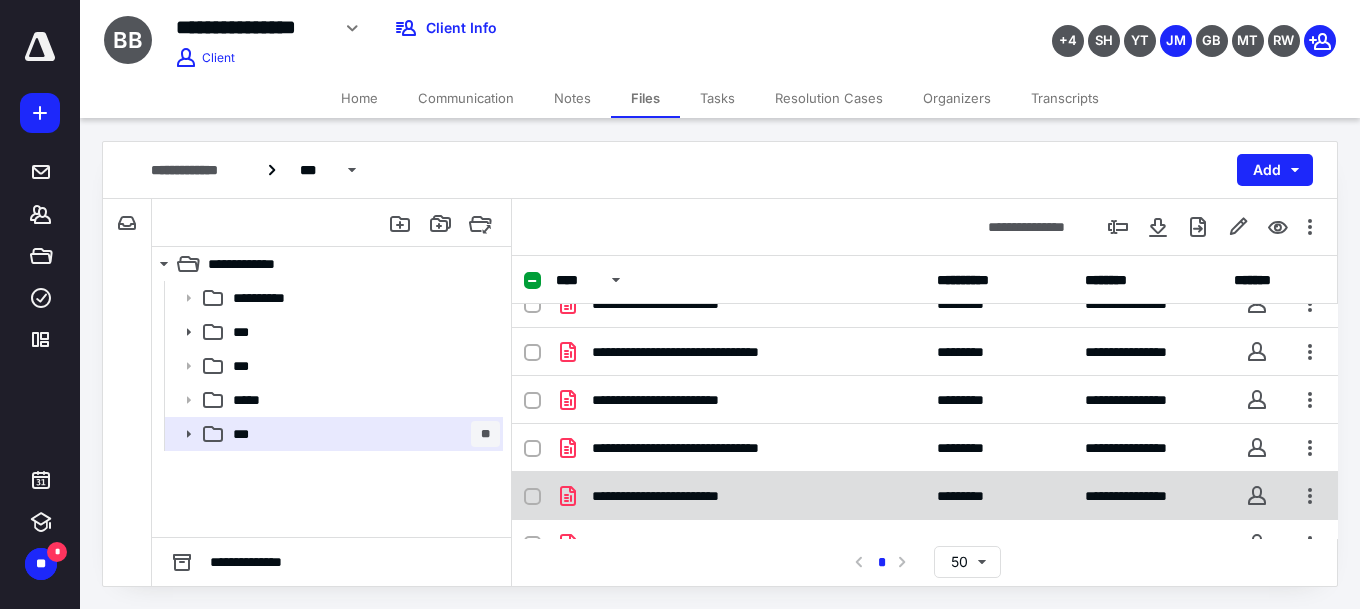 click at bounding box center (532, 497) 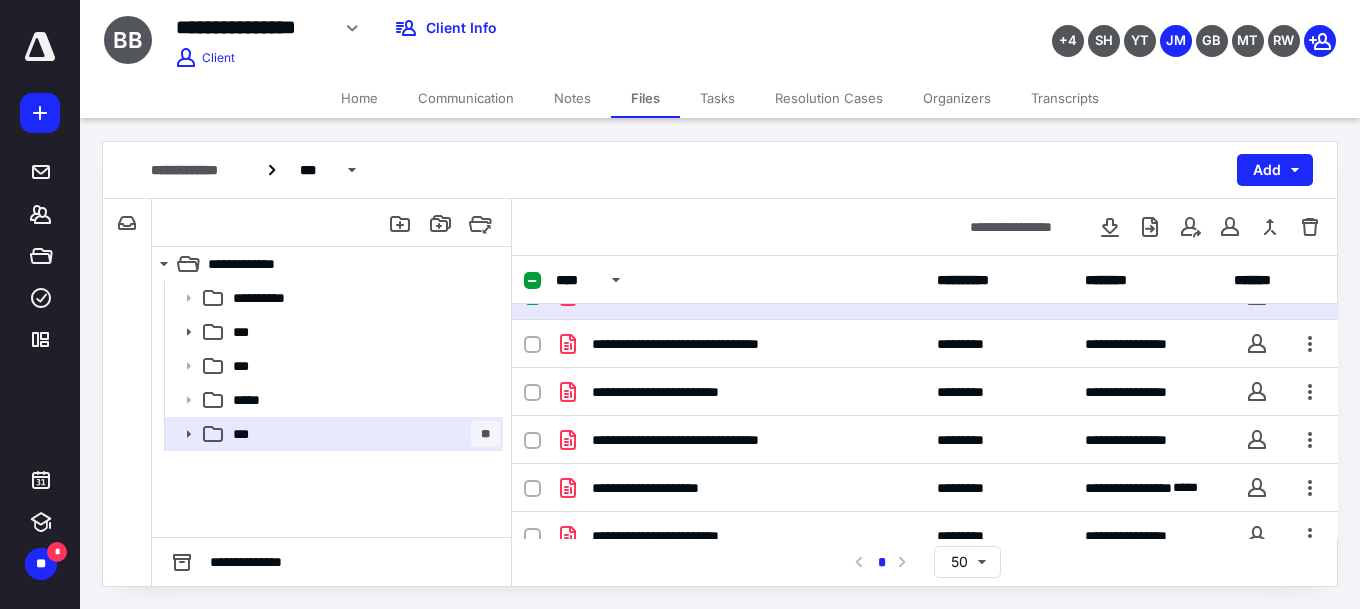 scroll, scrollTop: 700, scrollLeft: 0, axis: vertical 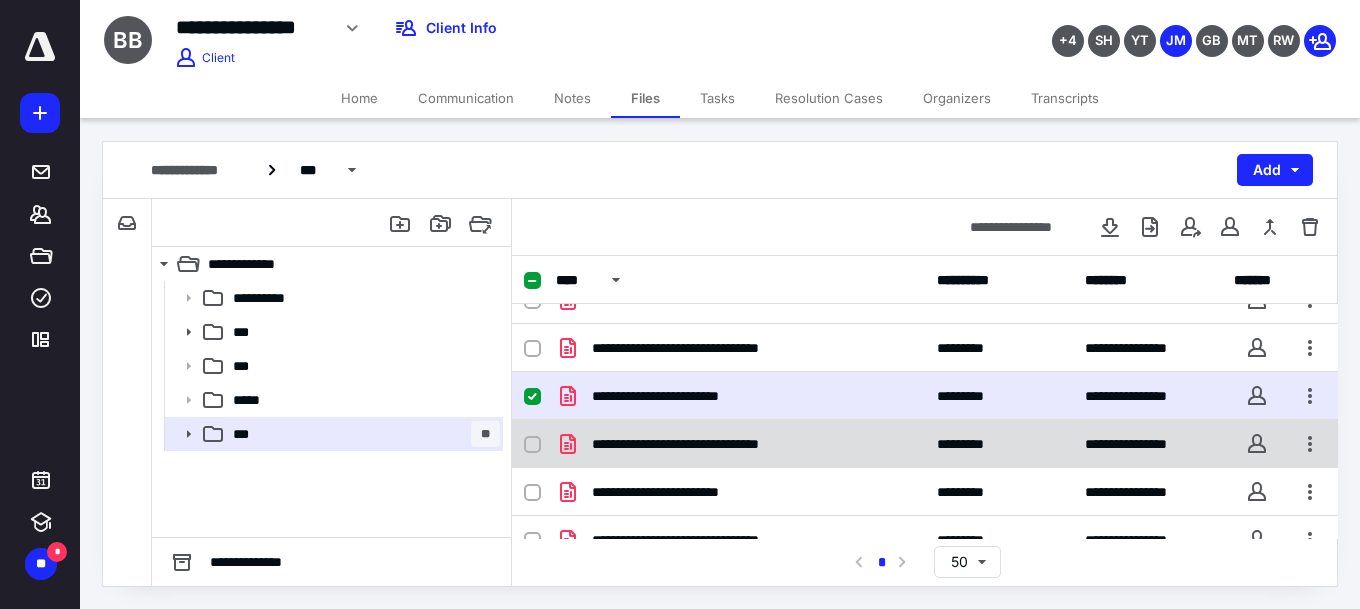 click 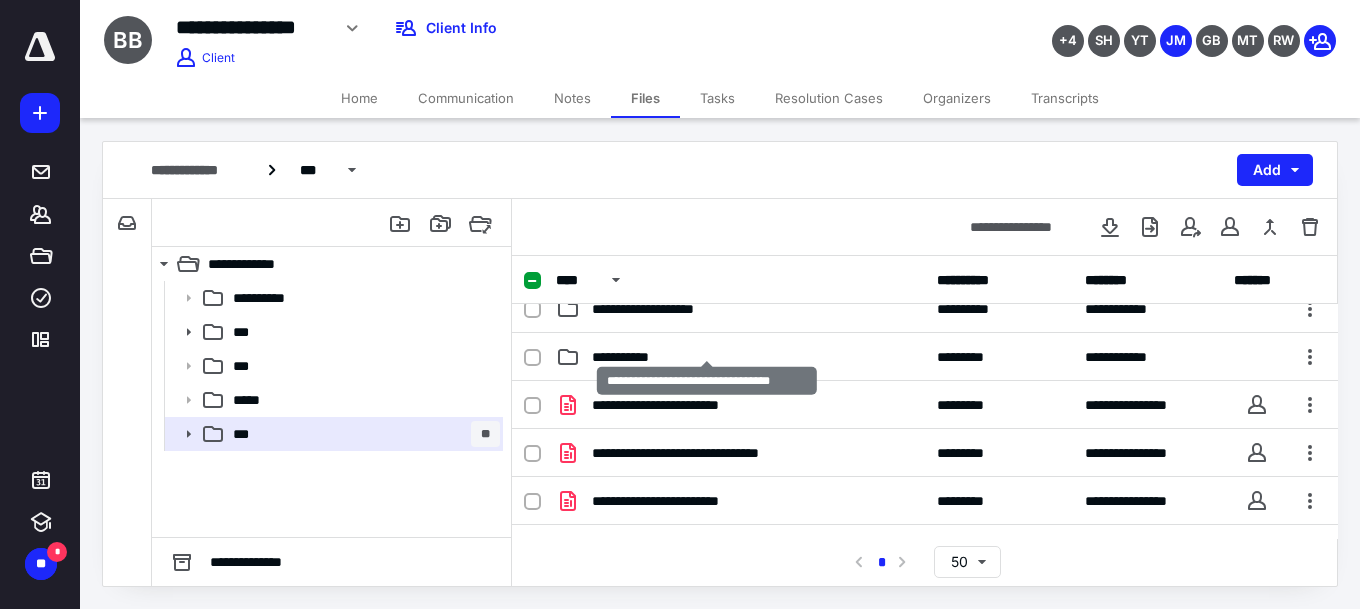 scroll, scrollTop: 700, scrollLeft: 0, axis: vertical 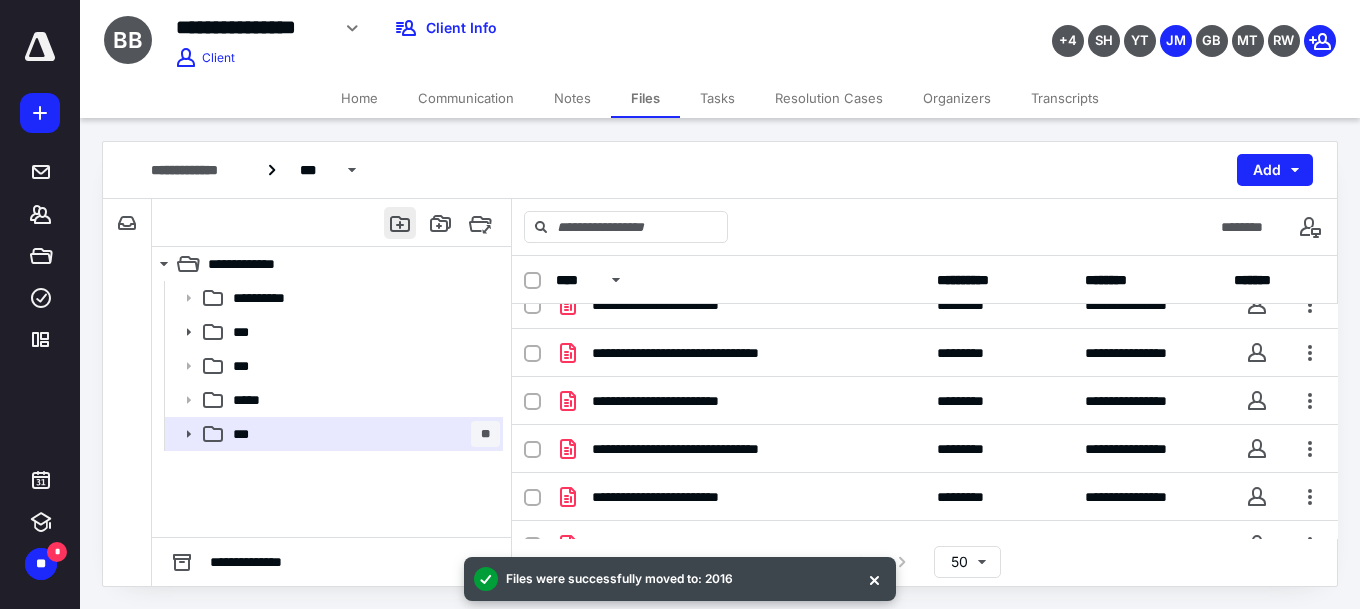 click at bounding box center [400, 223] 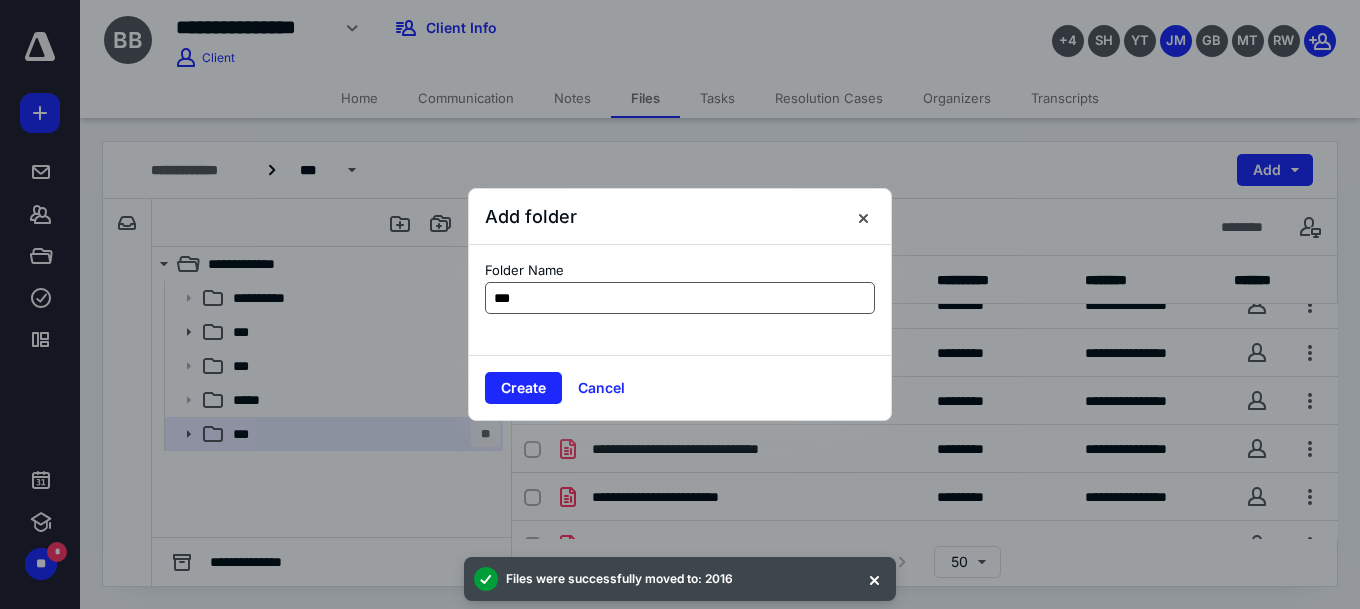 type on "****" 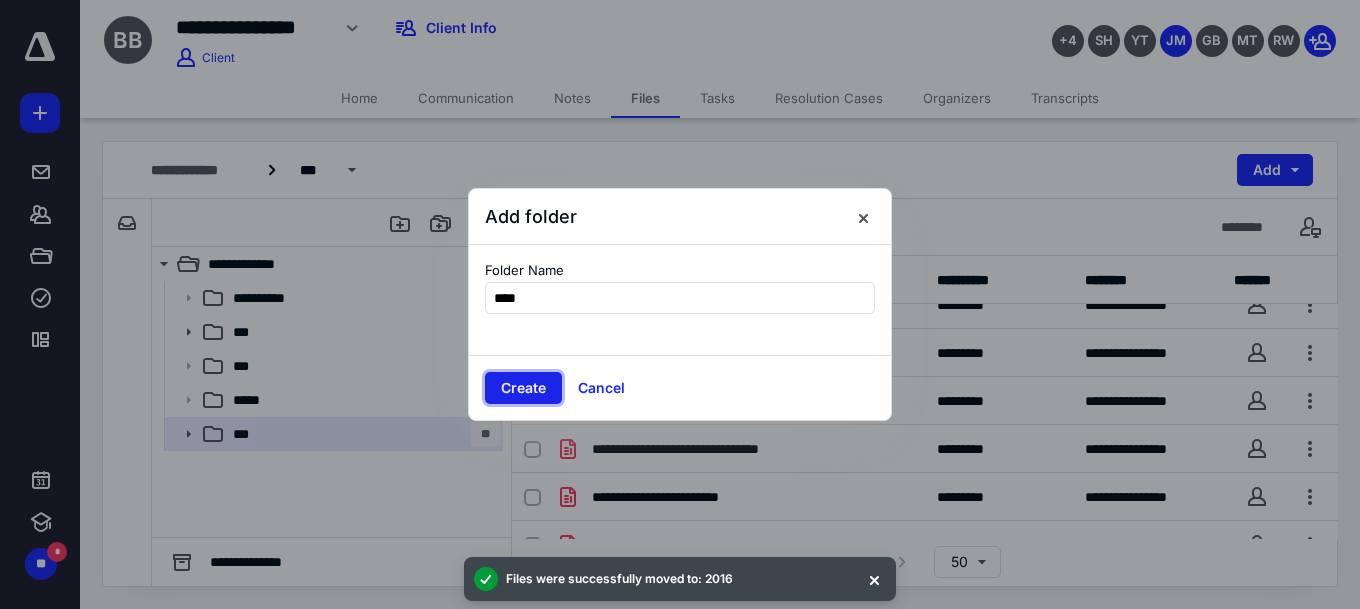click on "Create" at bounding box center [523, 388] 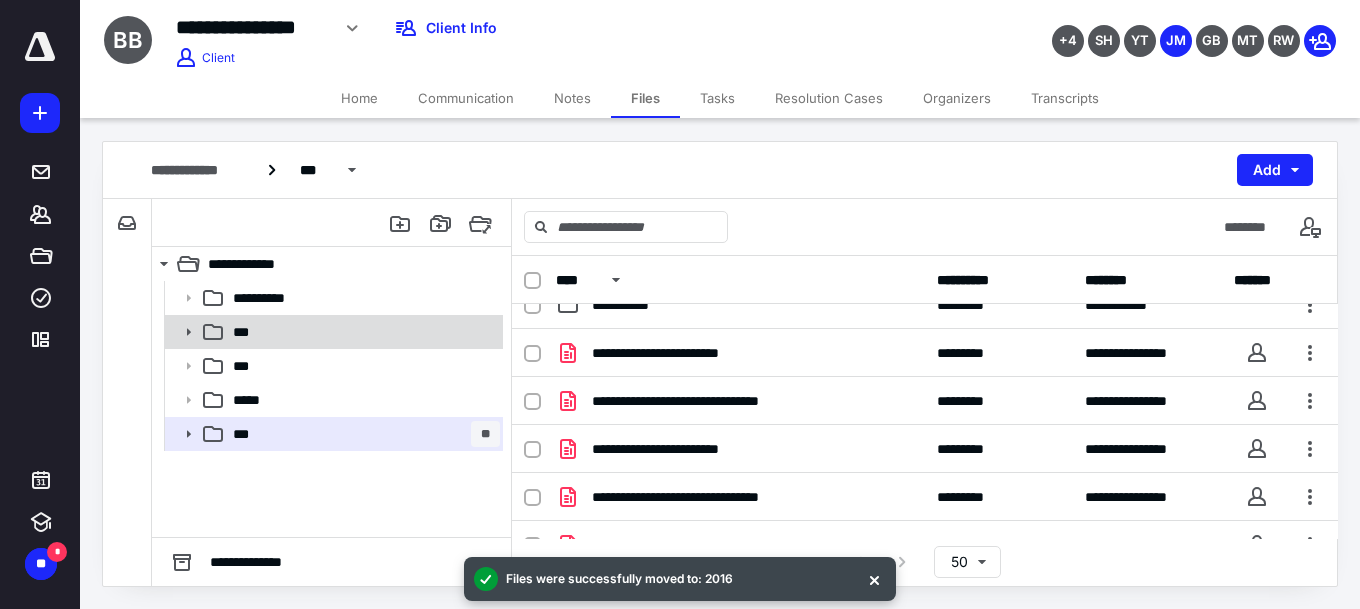 scroll, scrollTop: 647, scrollLeft: 0, axis: vertical 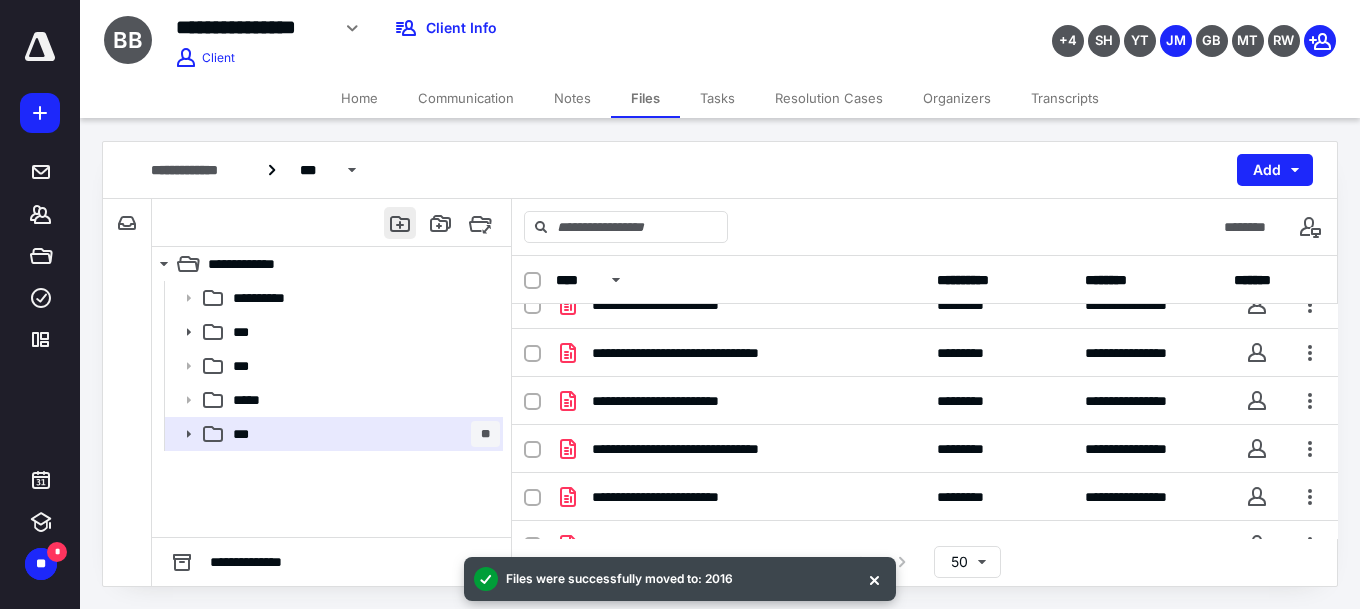 click at bounding box center (400, 223) 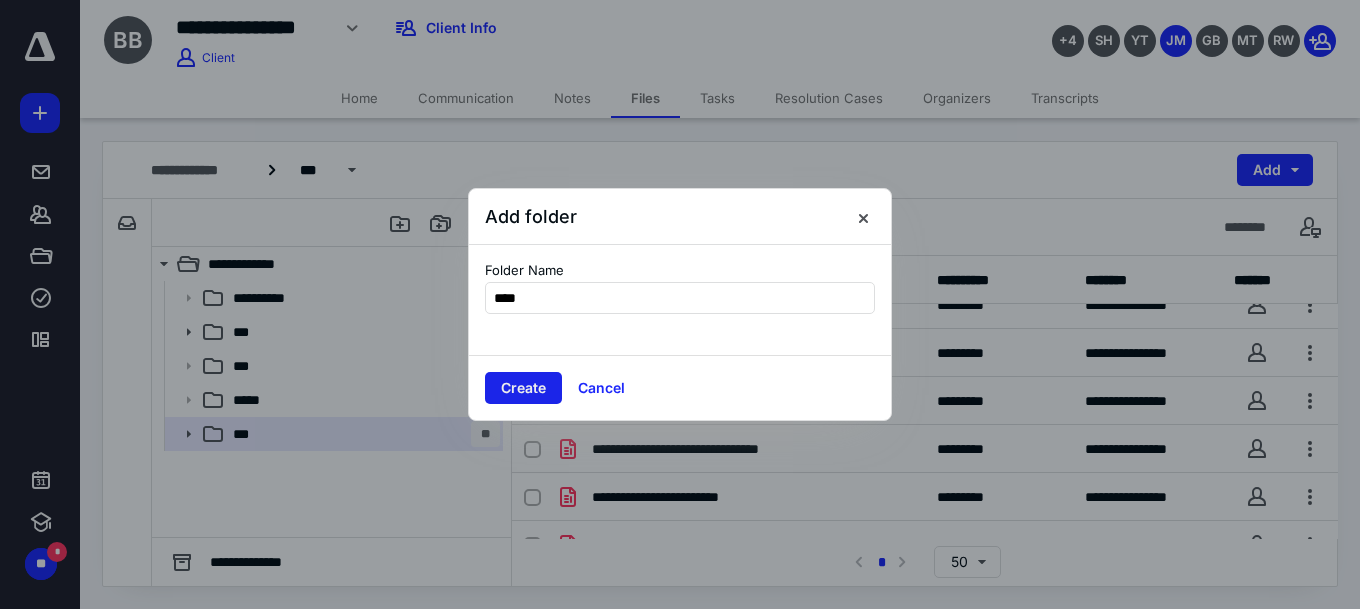 type on "****" 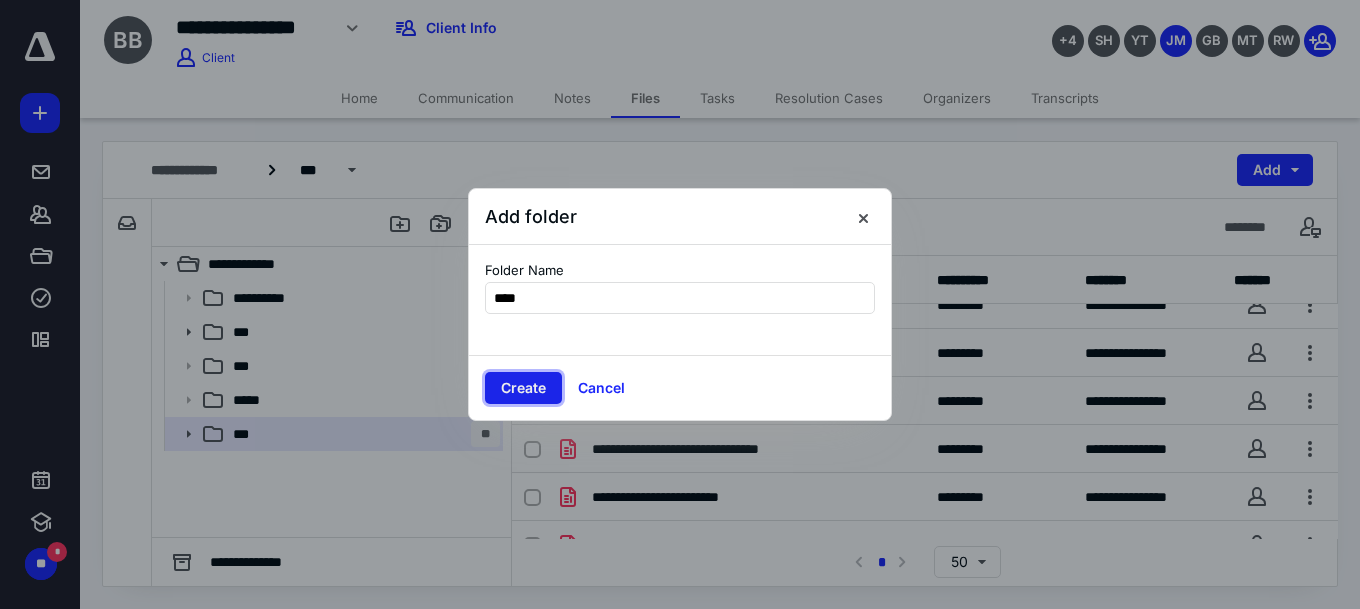 click on "Create" at bounding box center [523, 388] 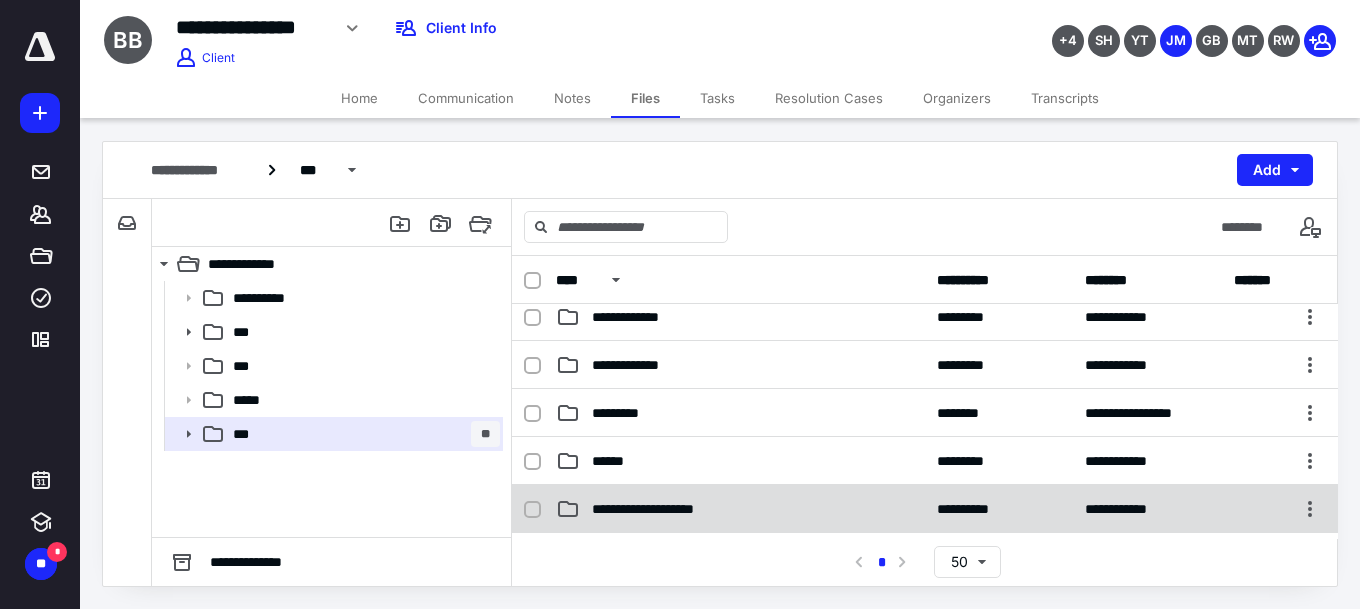 scroll, scrollTop: 494, scrollLeft: 0, axis: vertical 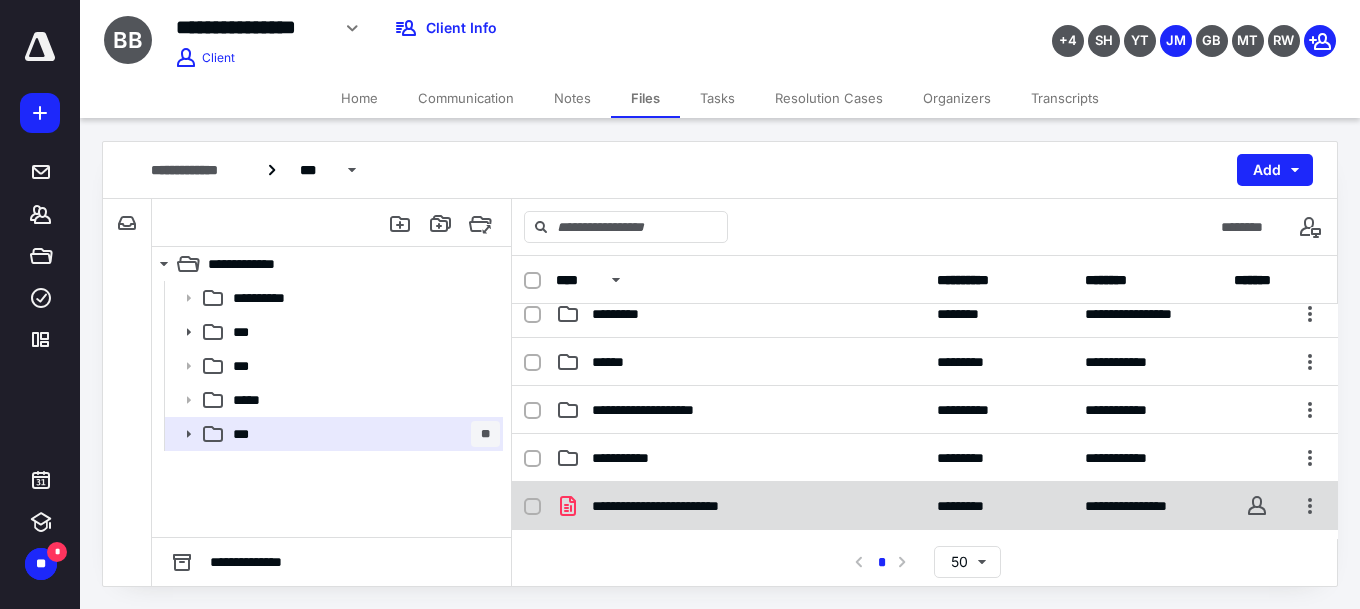 click at bounding box center [532, 507] 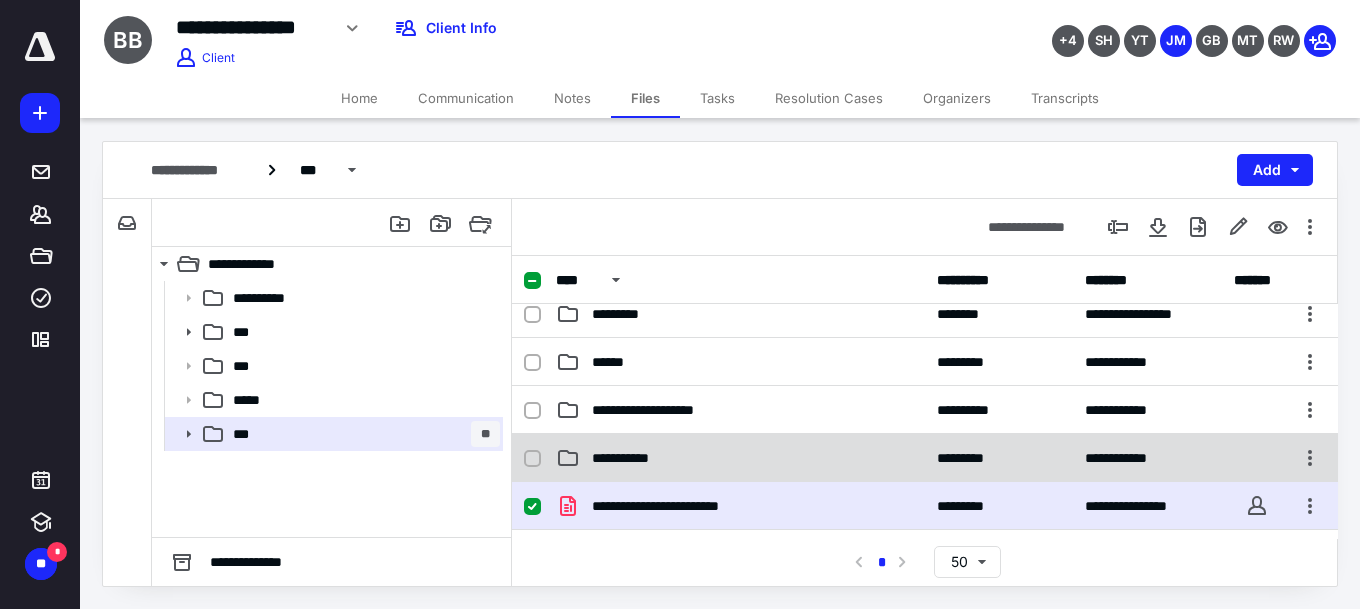 scroll, scrollTop: 694, scrollLeft: 0, axis: vertical 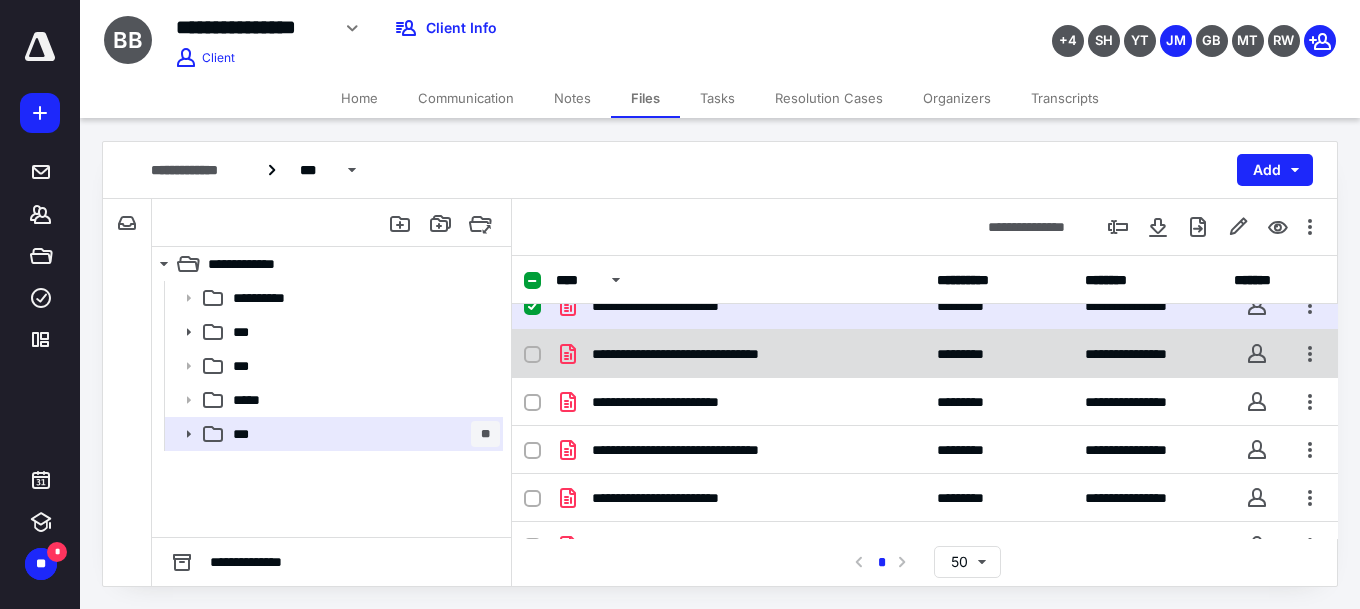click 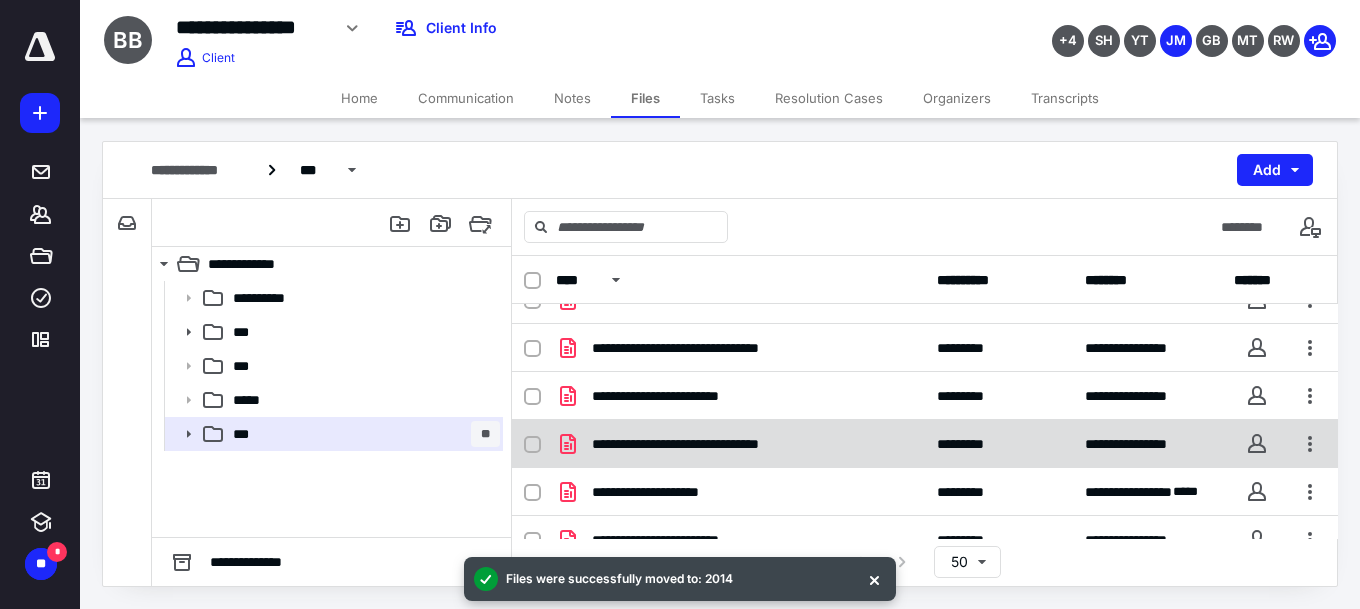 scroll, scrollTop: 600, scrollLeft: 0, axis: vertical 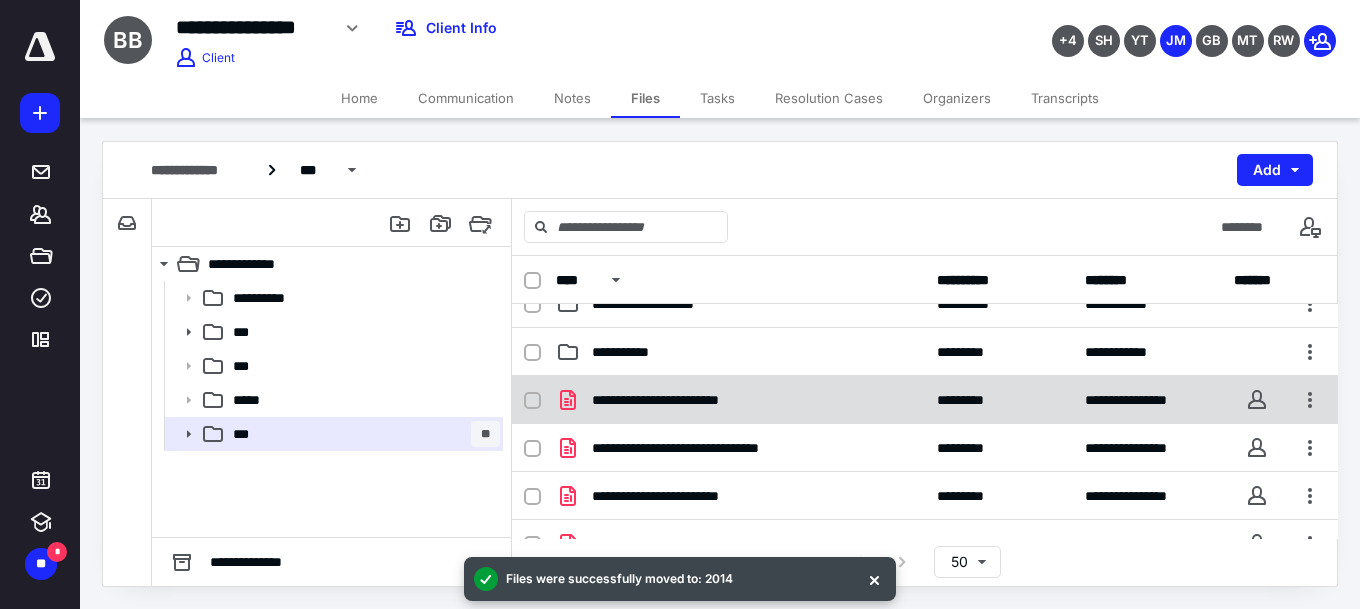 click 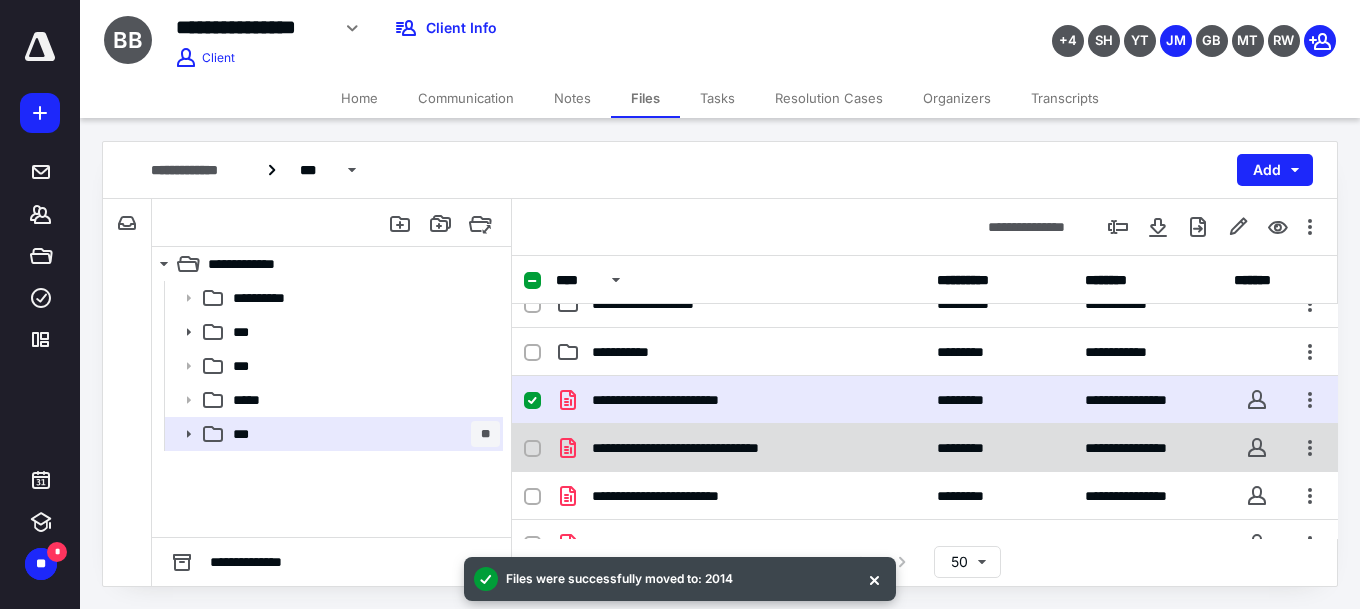 click at bounding box center [532, 449] 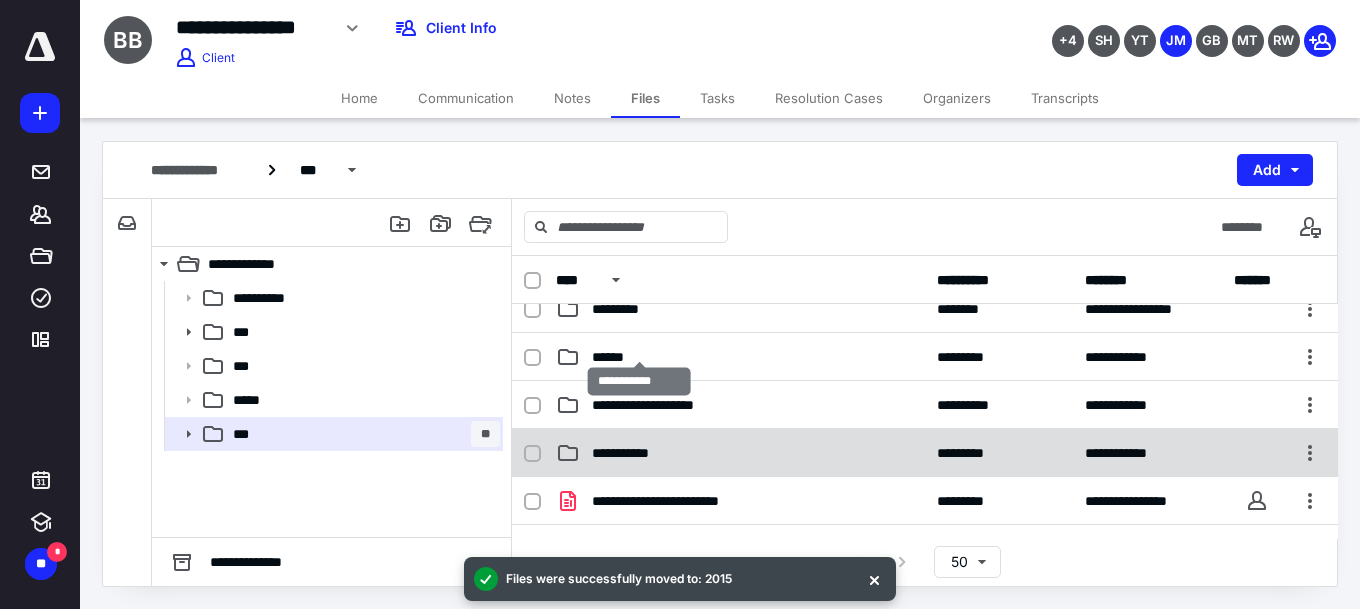 scroll, scrollTop: 599, scrollLeft: 0, axis: vertical 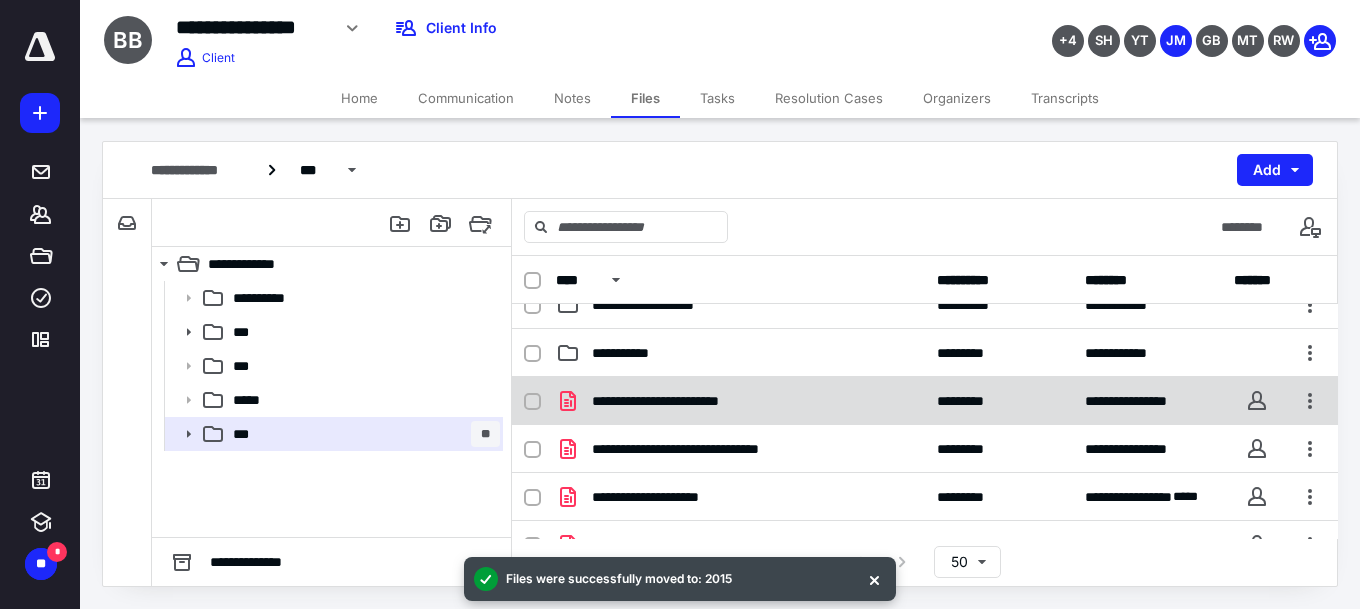 click 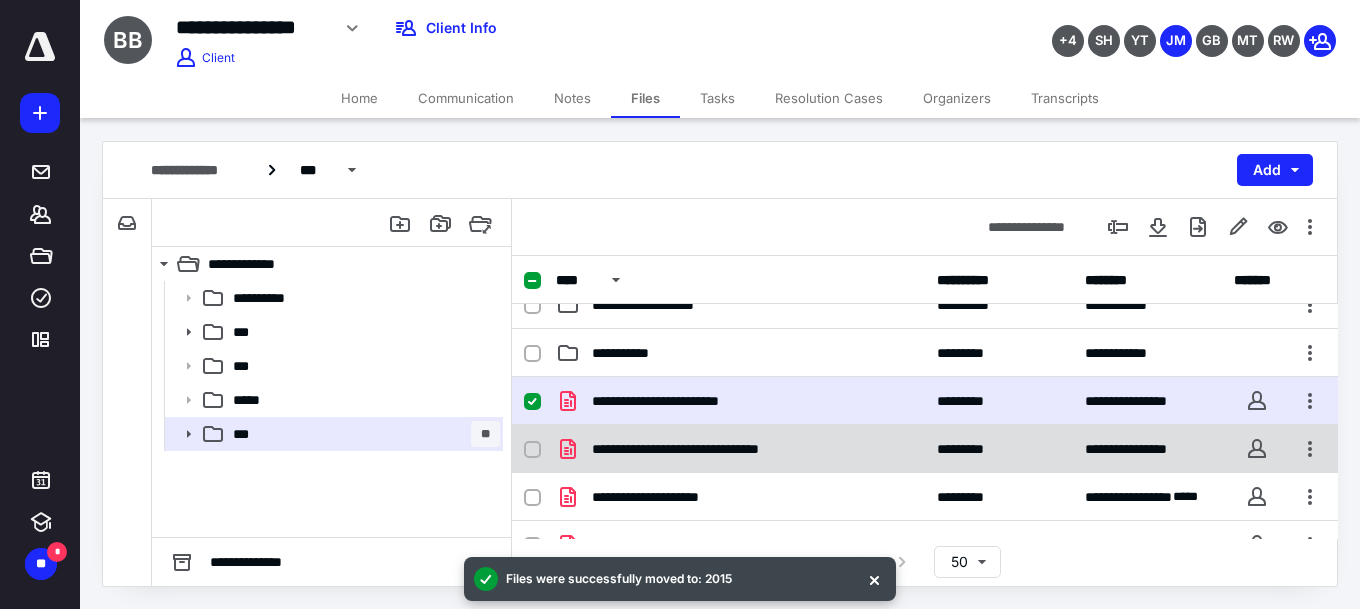 click 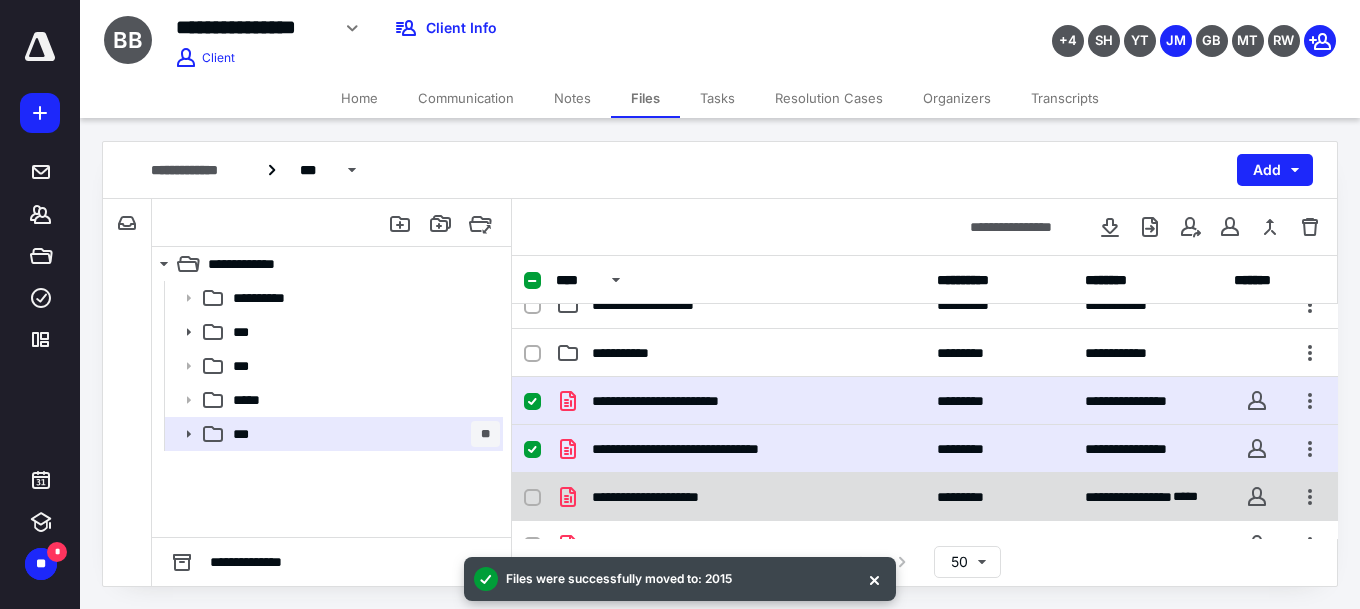 click 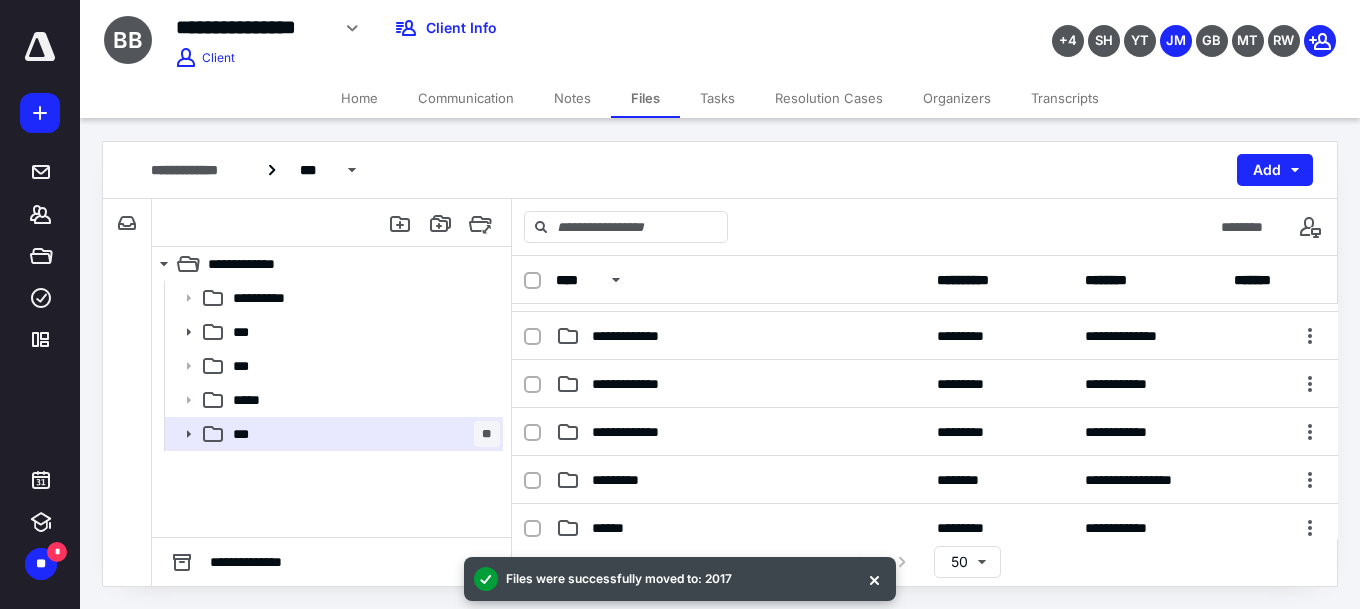 scroll, scrollTop: 628, scrollLeft: 0, axis: vertical 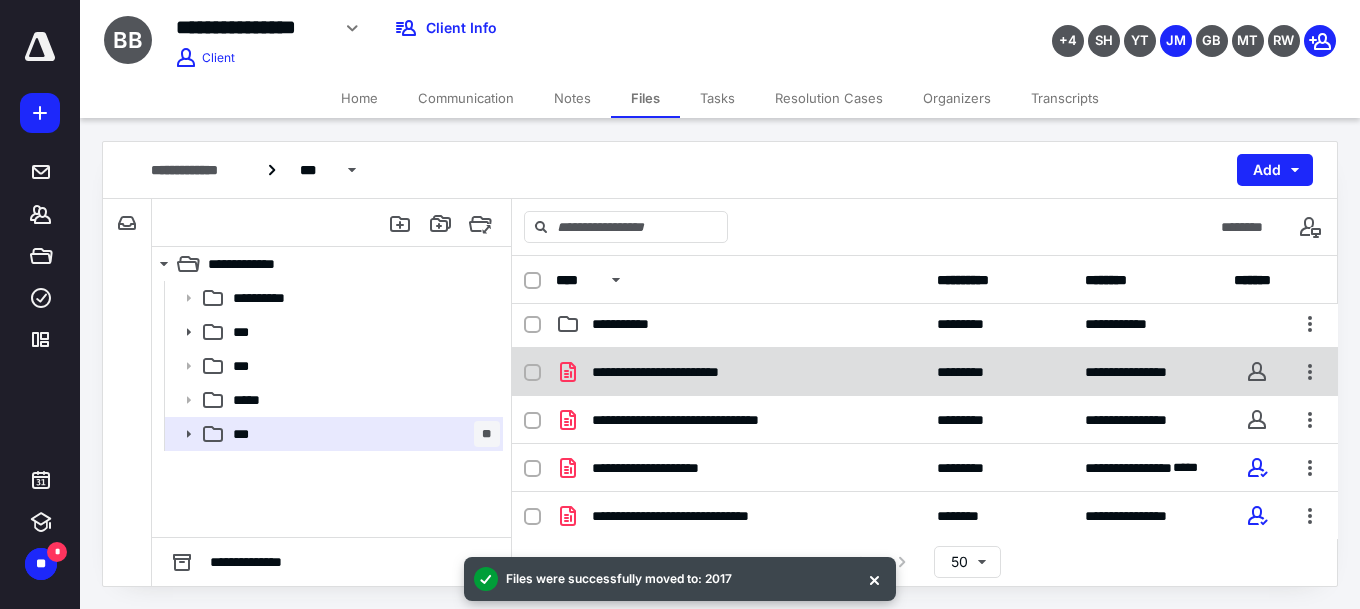 click 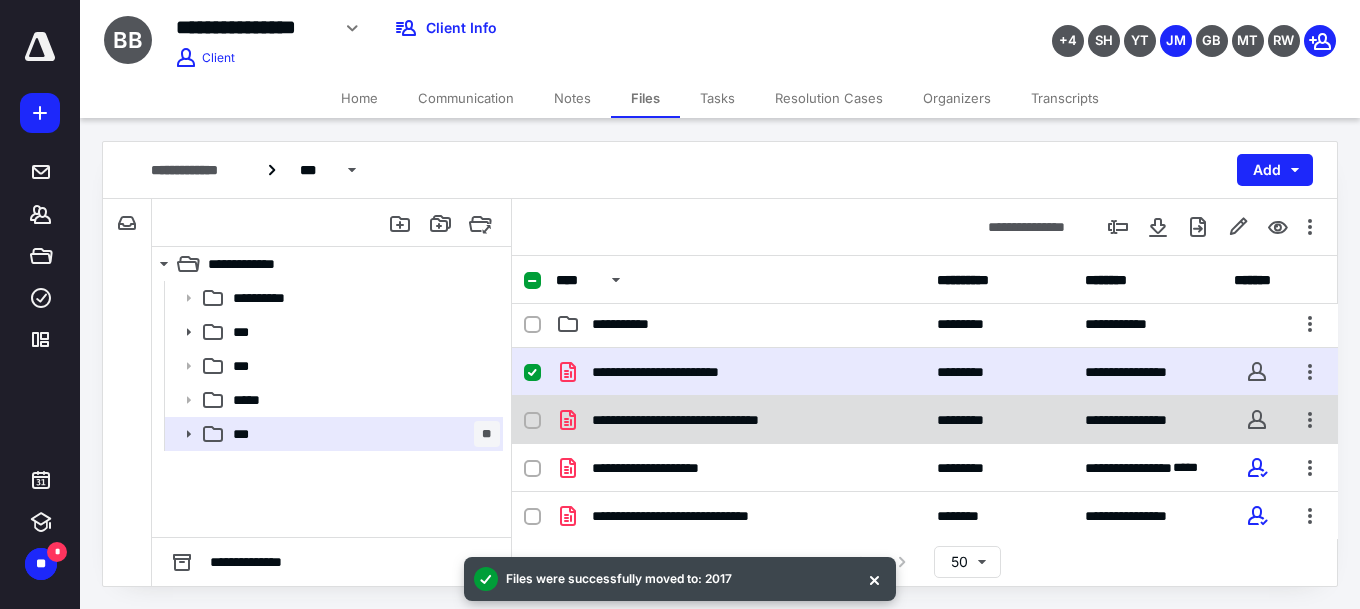 click 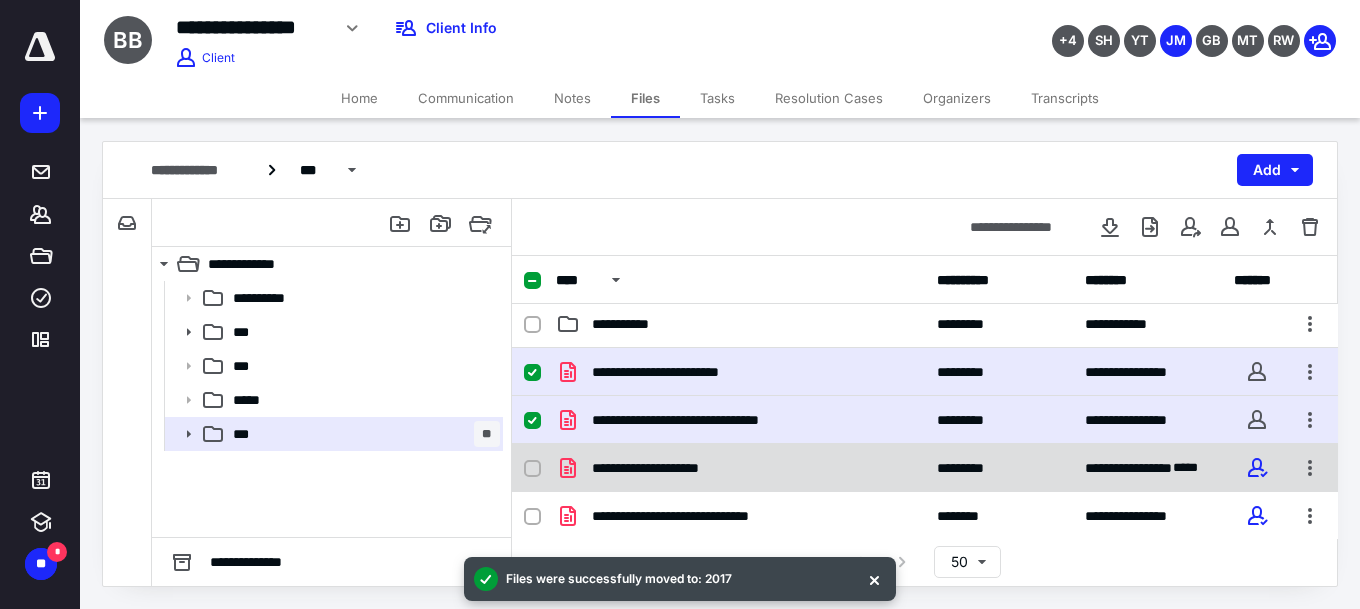 click at bounding box center (532, 469) 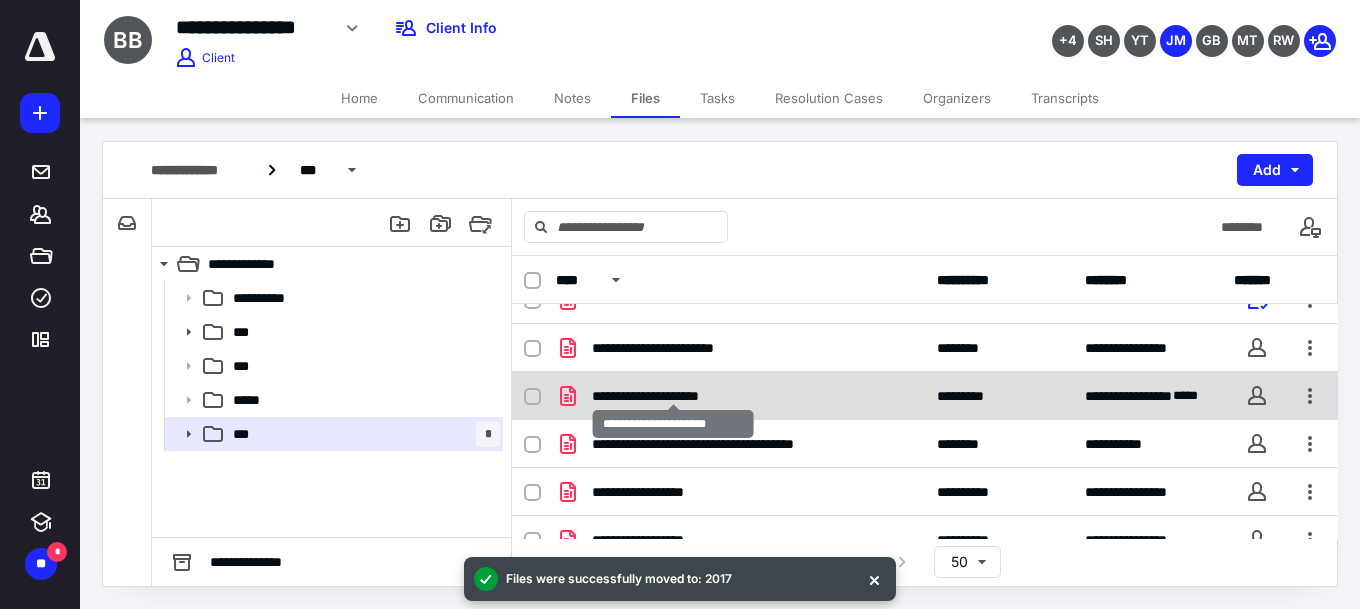 scroll, scrollTop: 599, scrollLeft: 0, axis: vertical 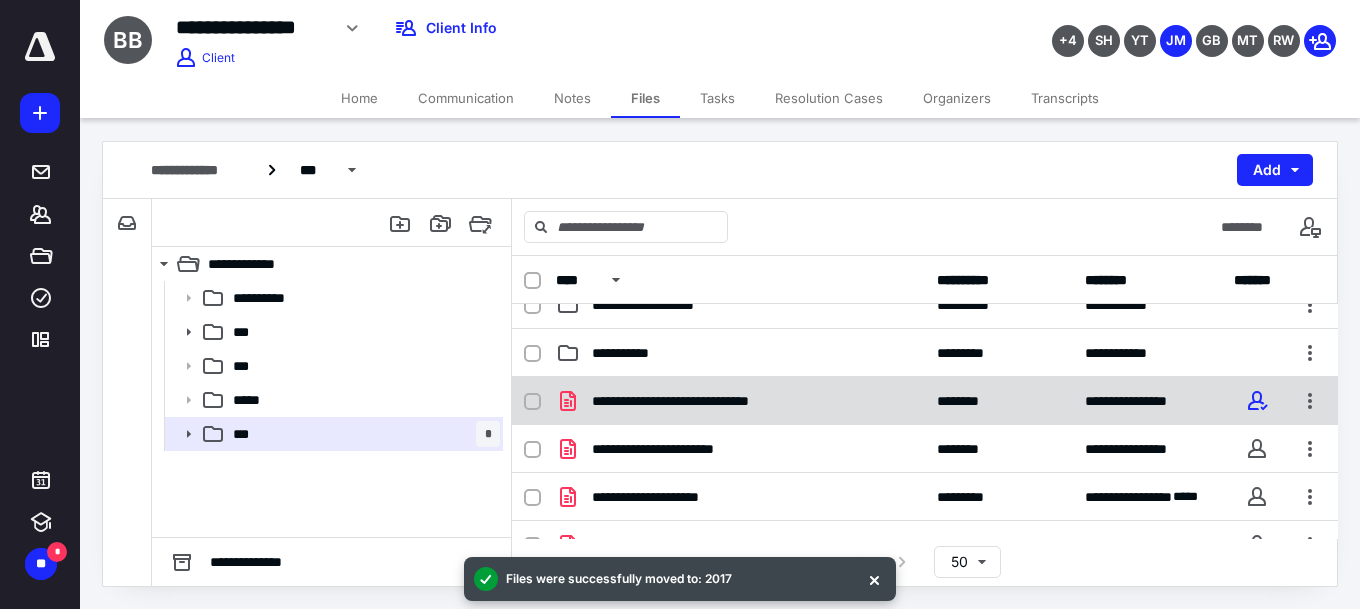 click 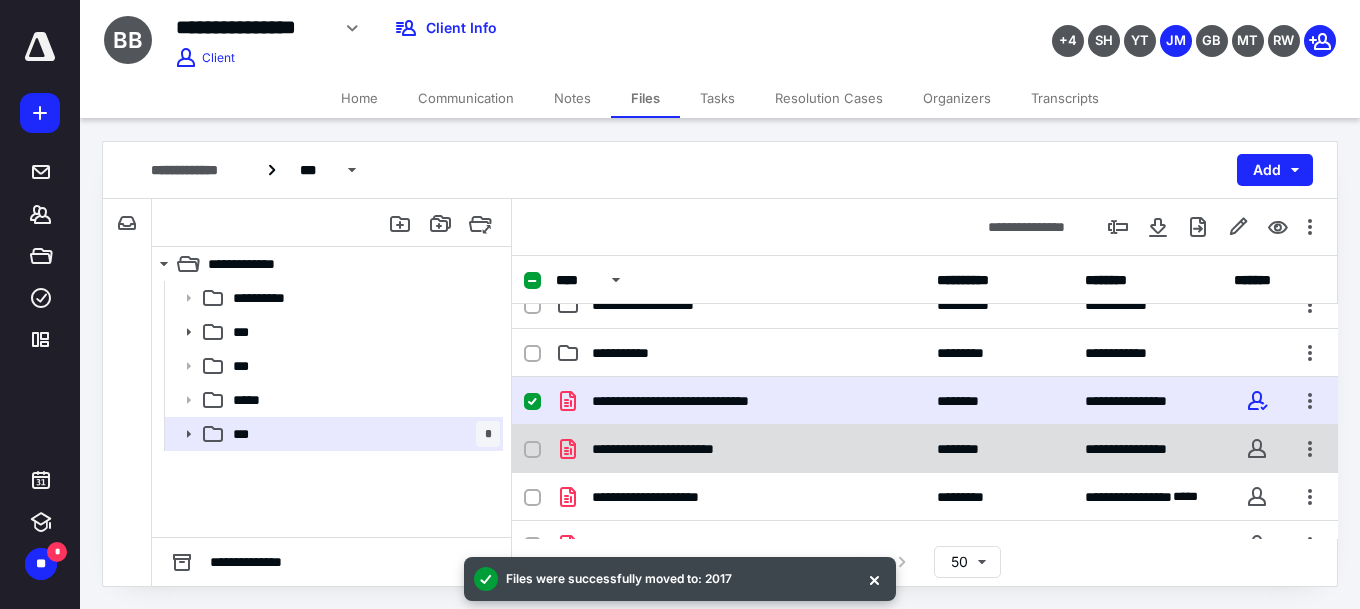 click 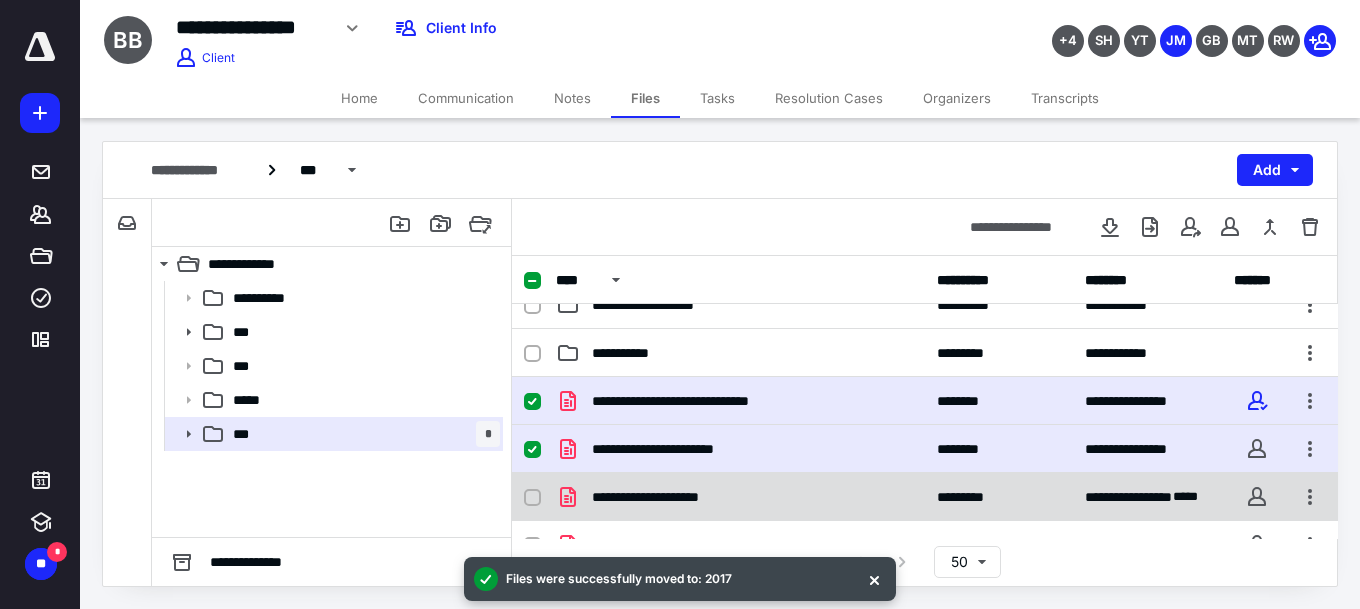 click at bounding box center (532, 498) 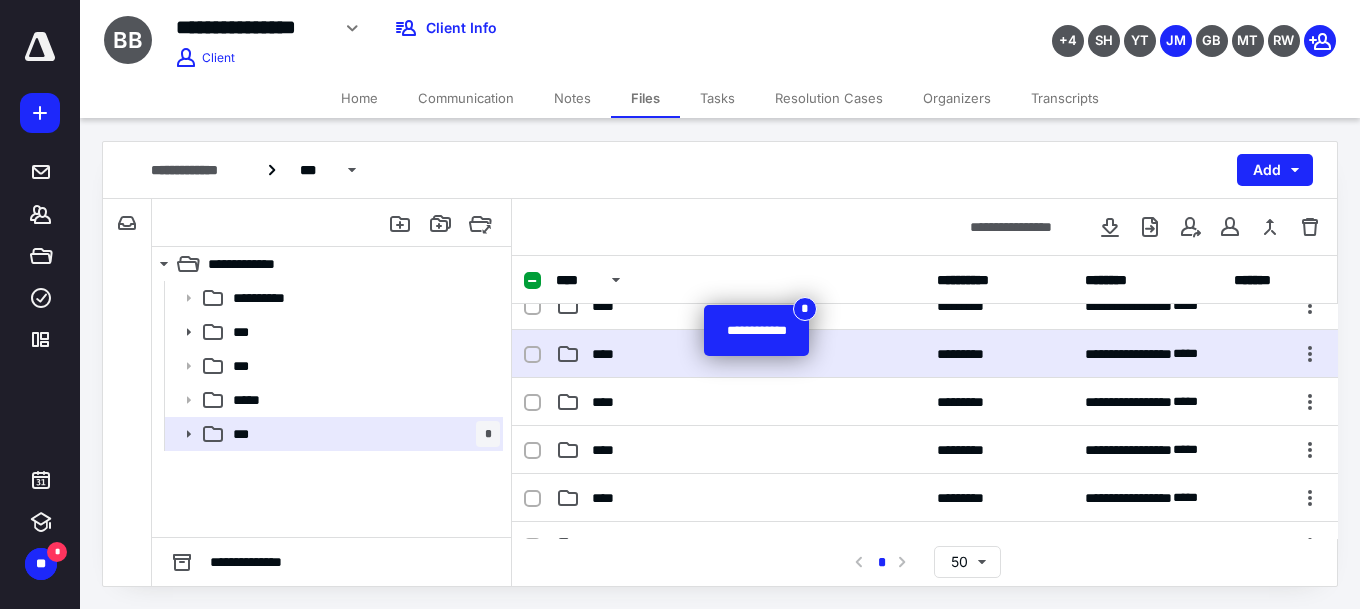 scroll, scrollTop: 48, scrollLeft: 0, axis: vertical 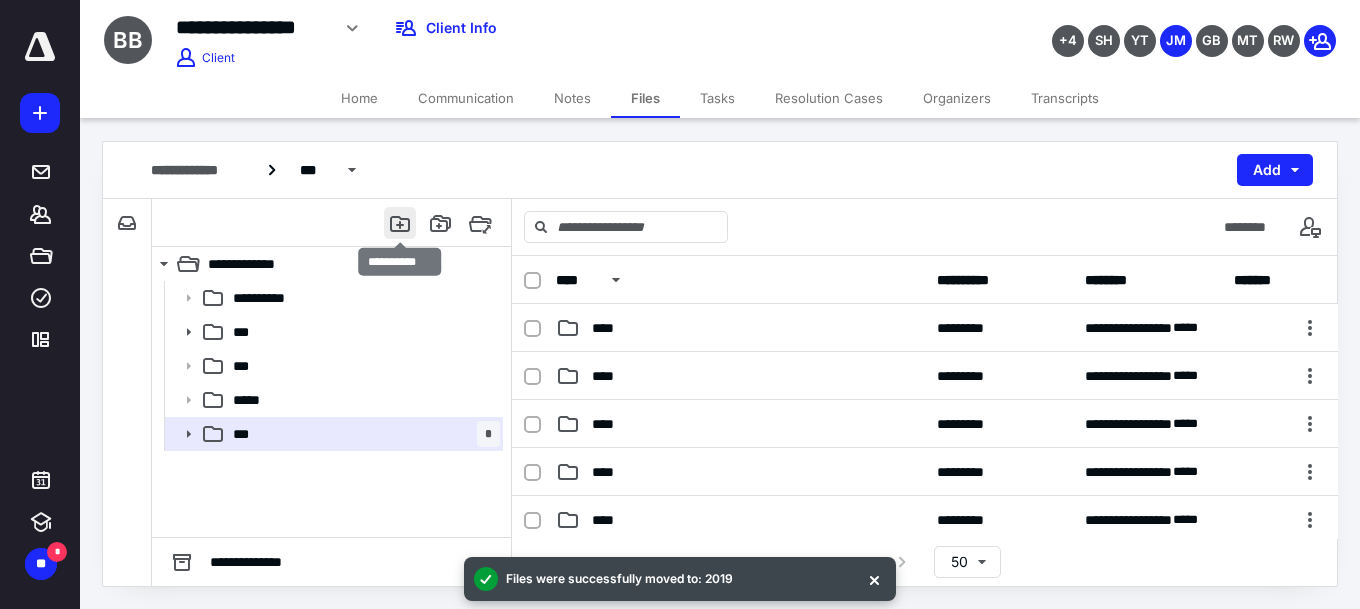 click at bounding box center (400, 223) 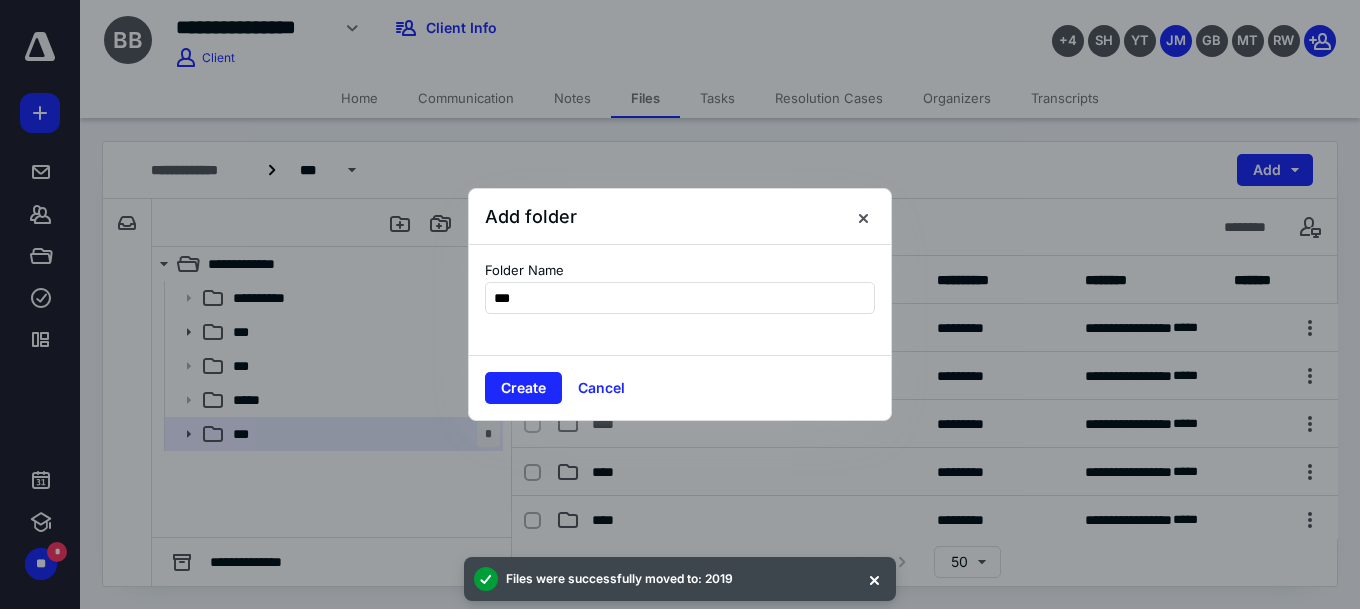 type on "****" 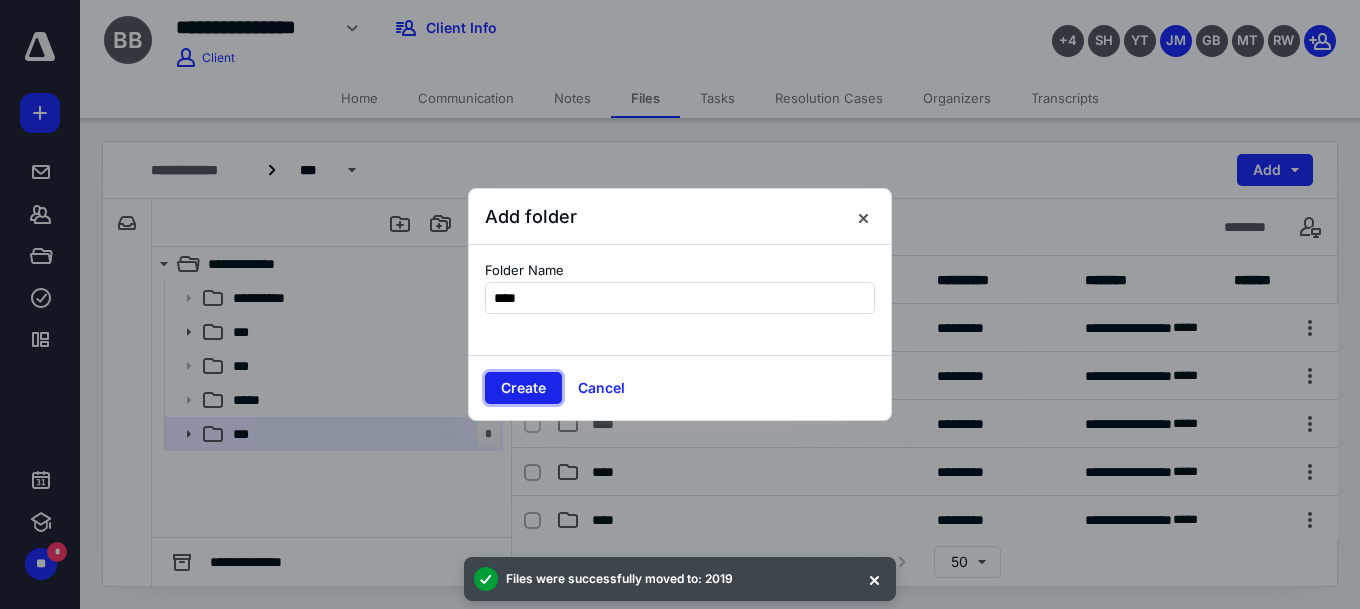 click on "Create" at bounding box center (523, 388) 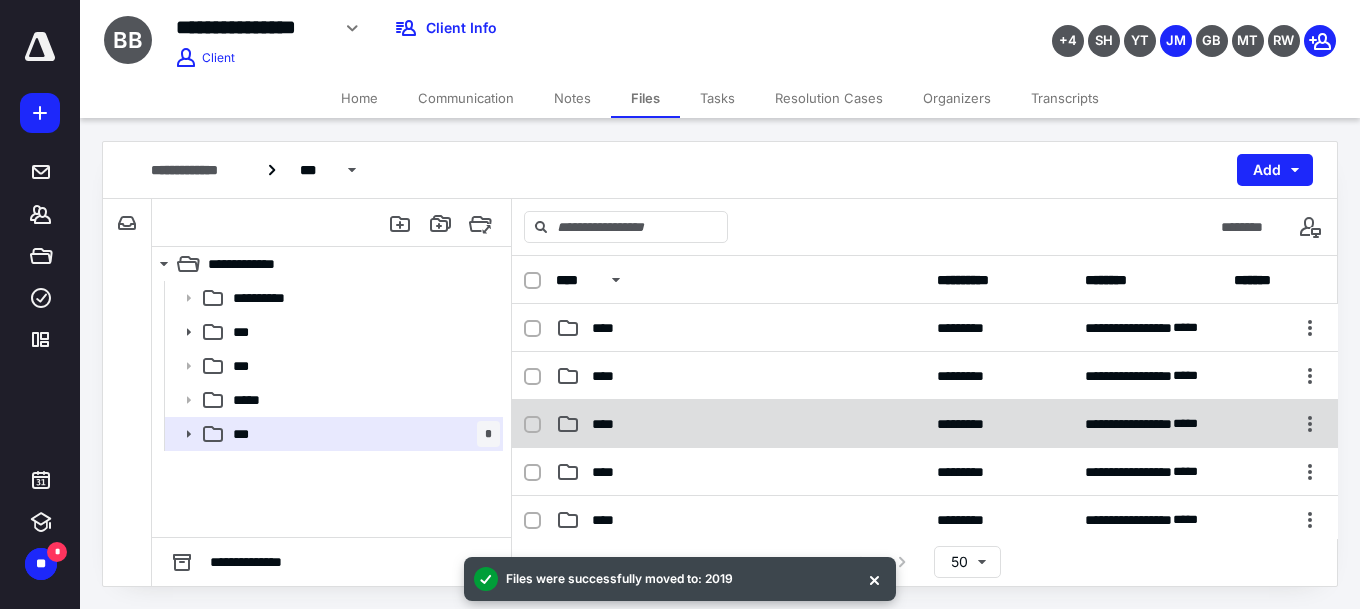 click on "****" at bounding box center (740, 424) 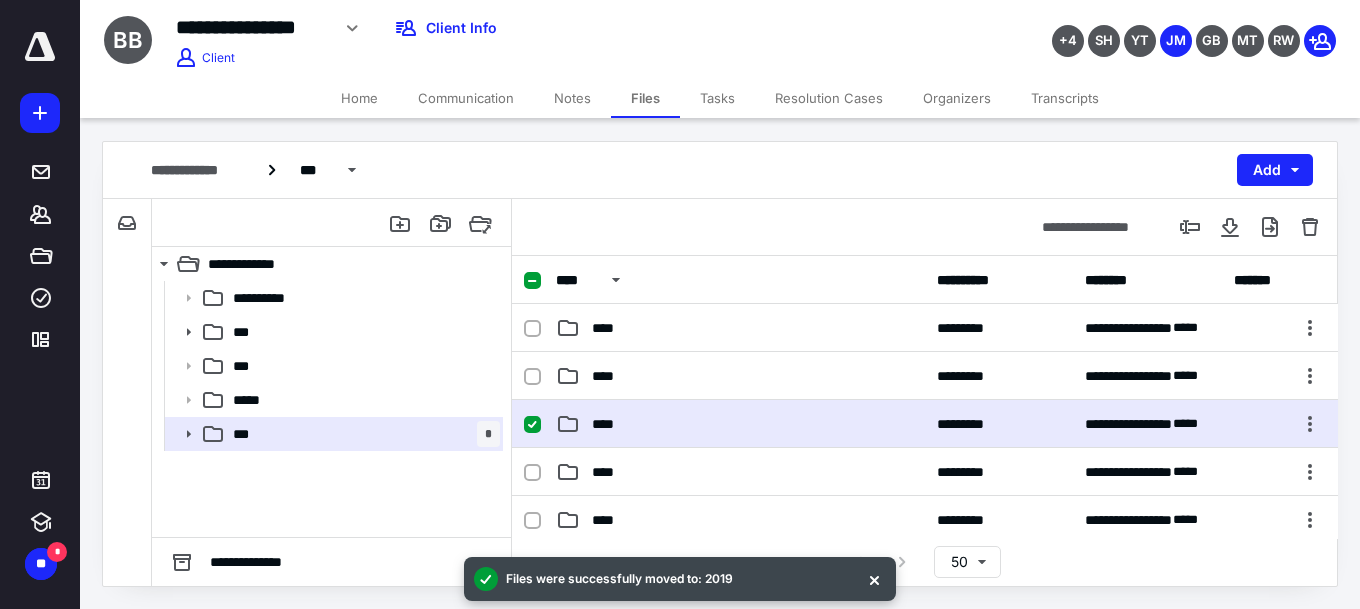 click on "****" at bounding box center [740, 424] 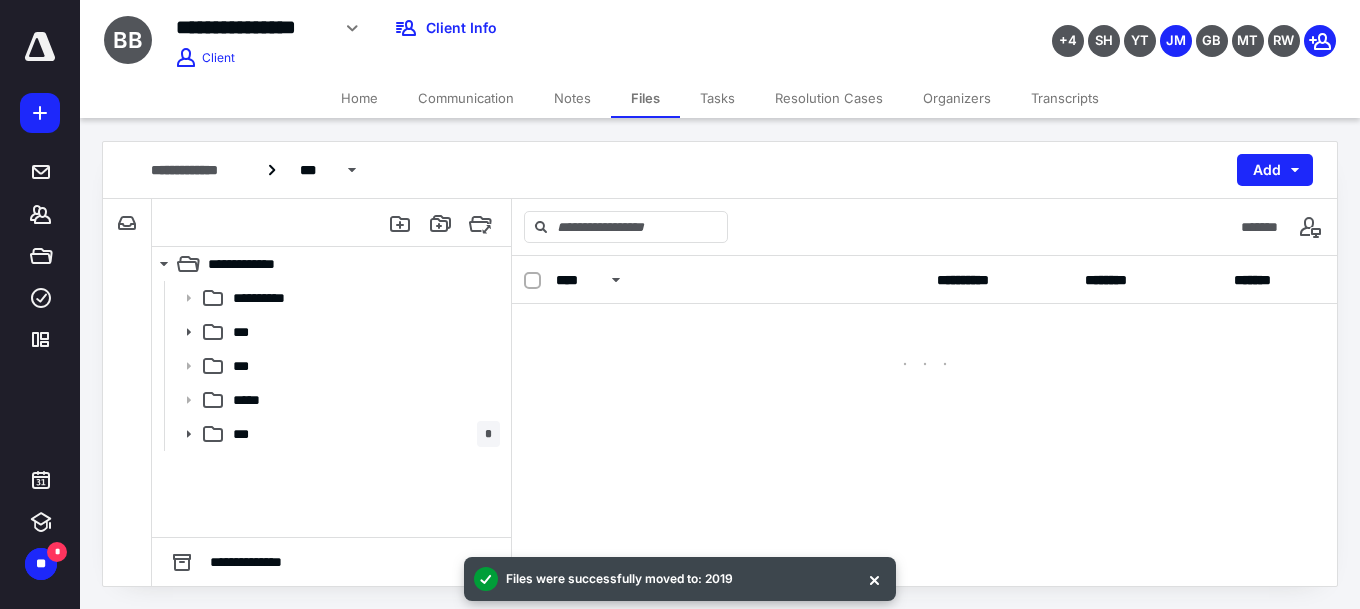 scroll, scrollTop: 0, scrollLeft: 0, axis: both 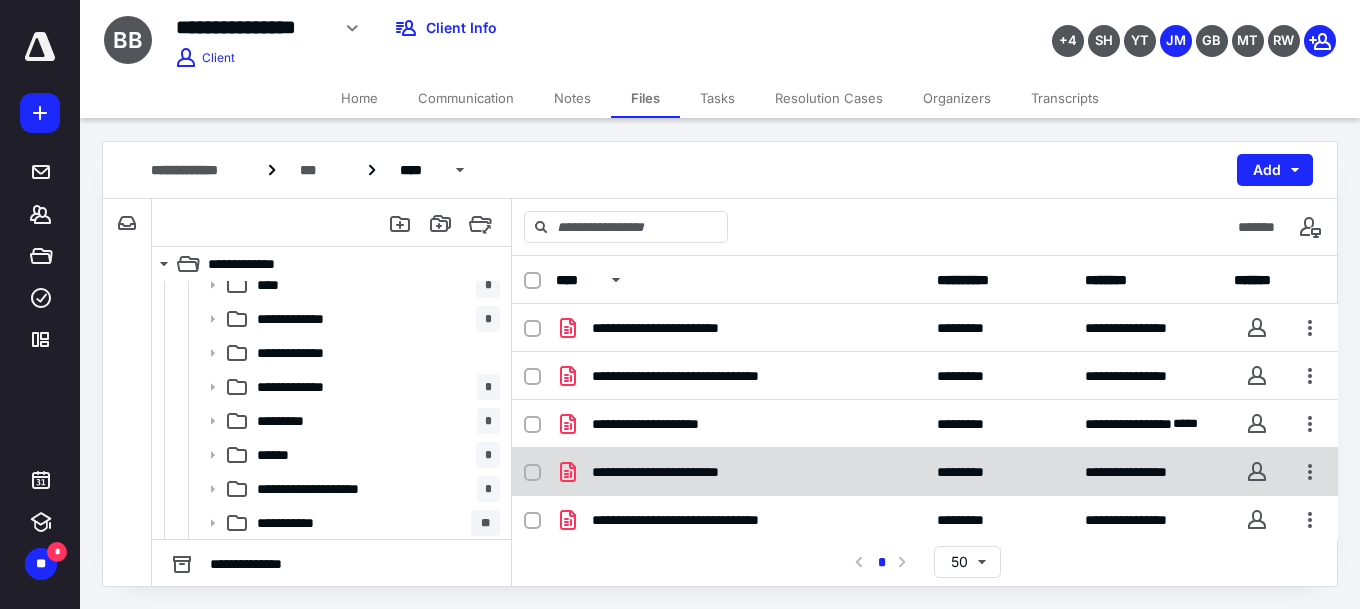click 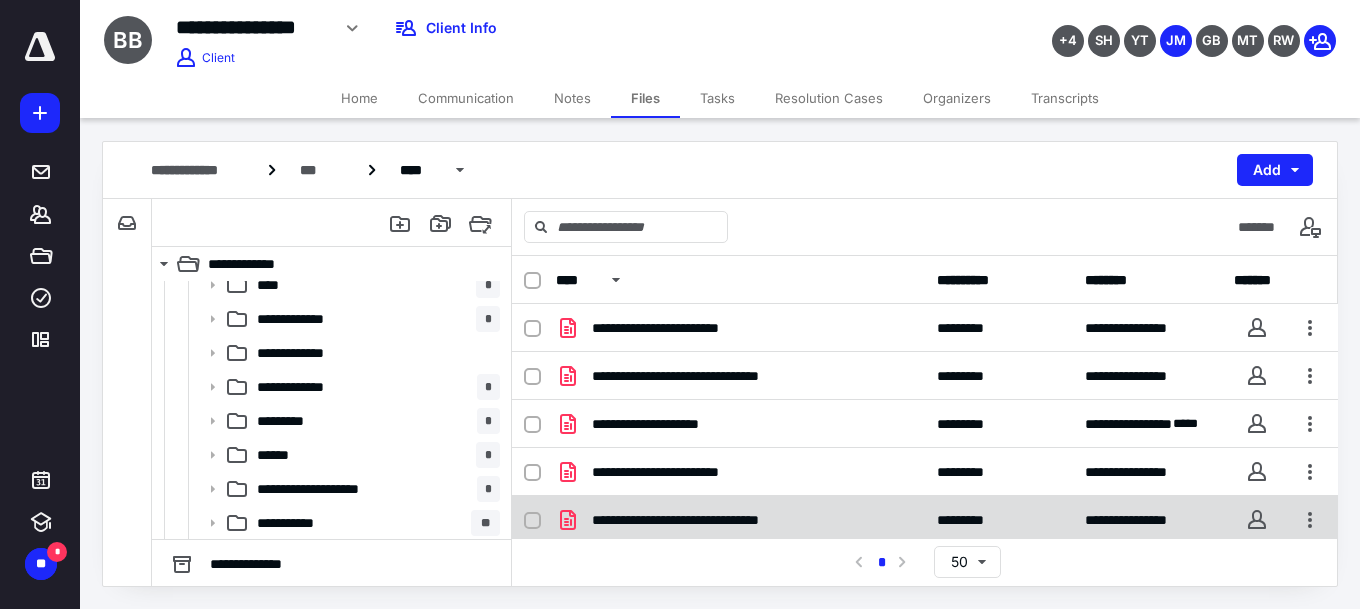checkbox on "true" 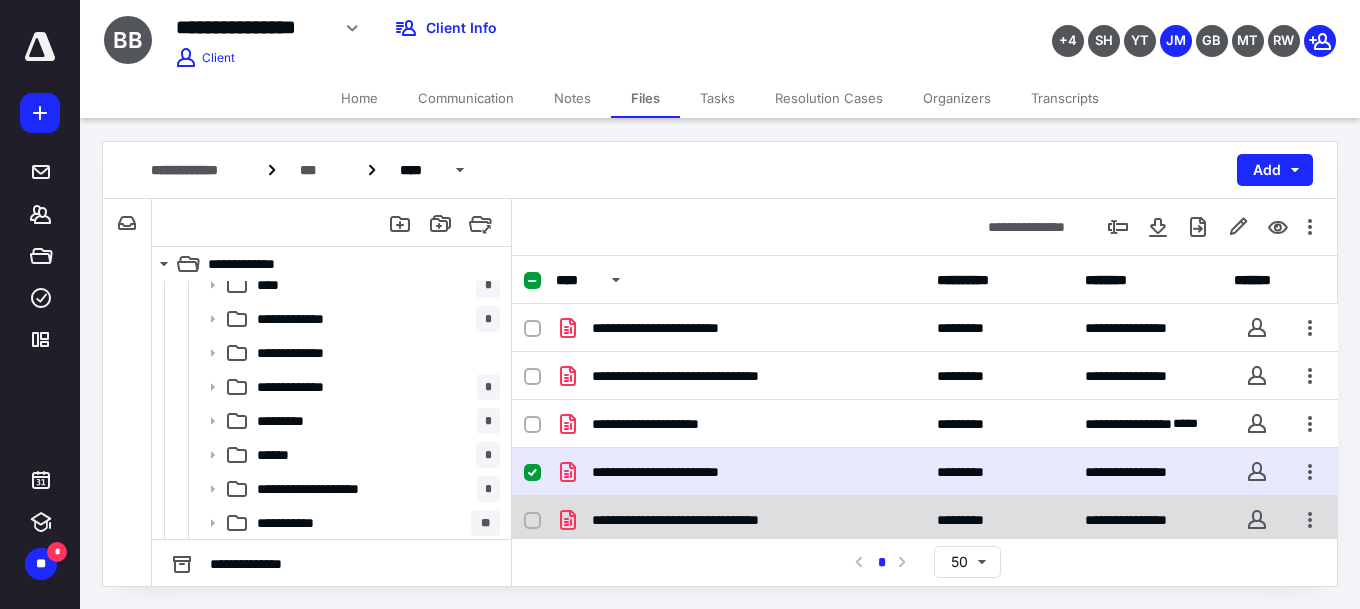 click 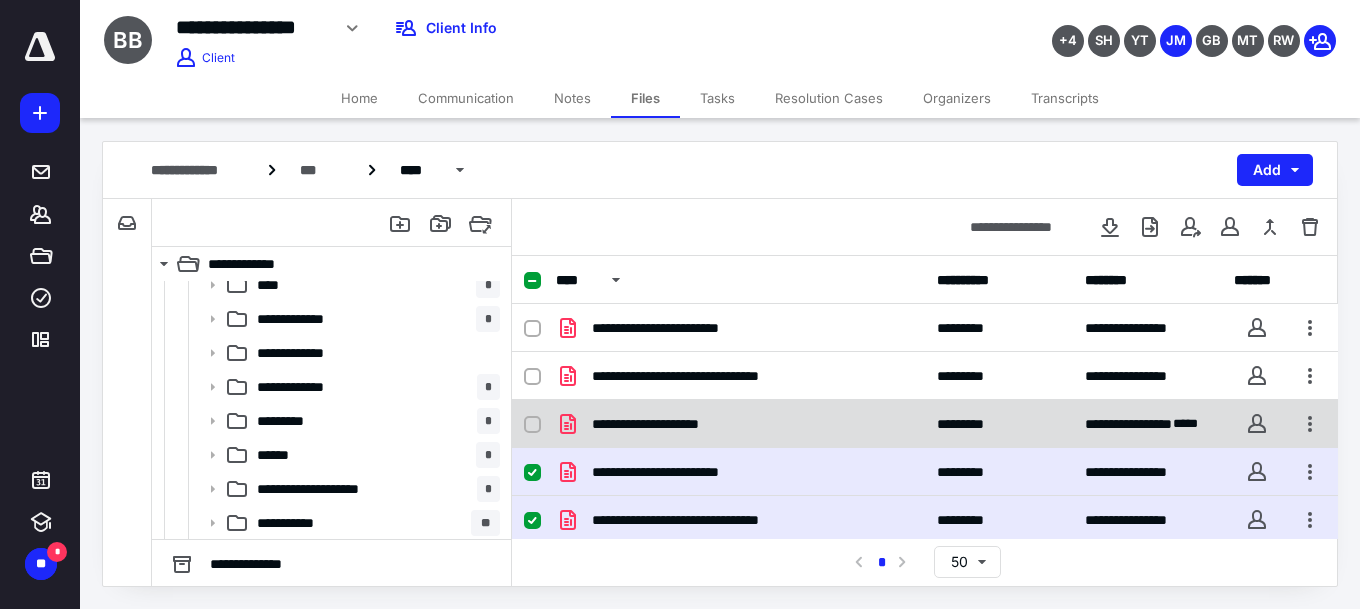 scroll, scrollTop: 65, scrollLeft: 0, axis: vertical 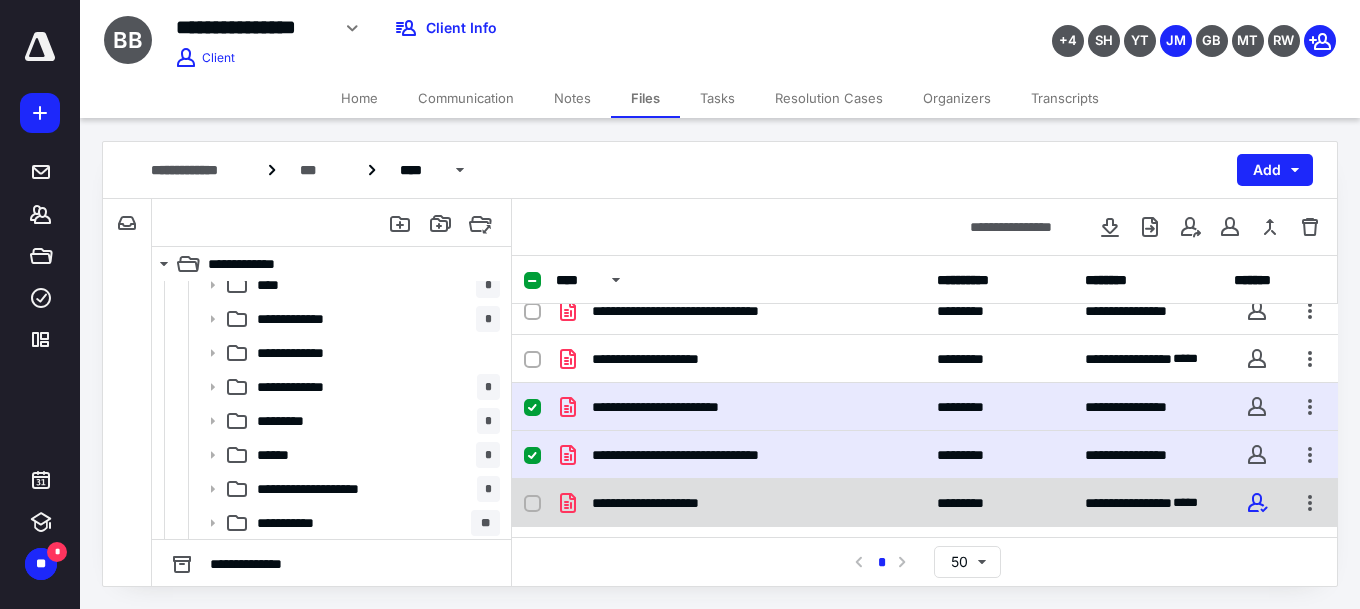 click 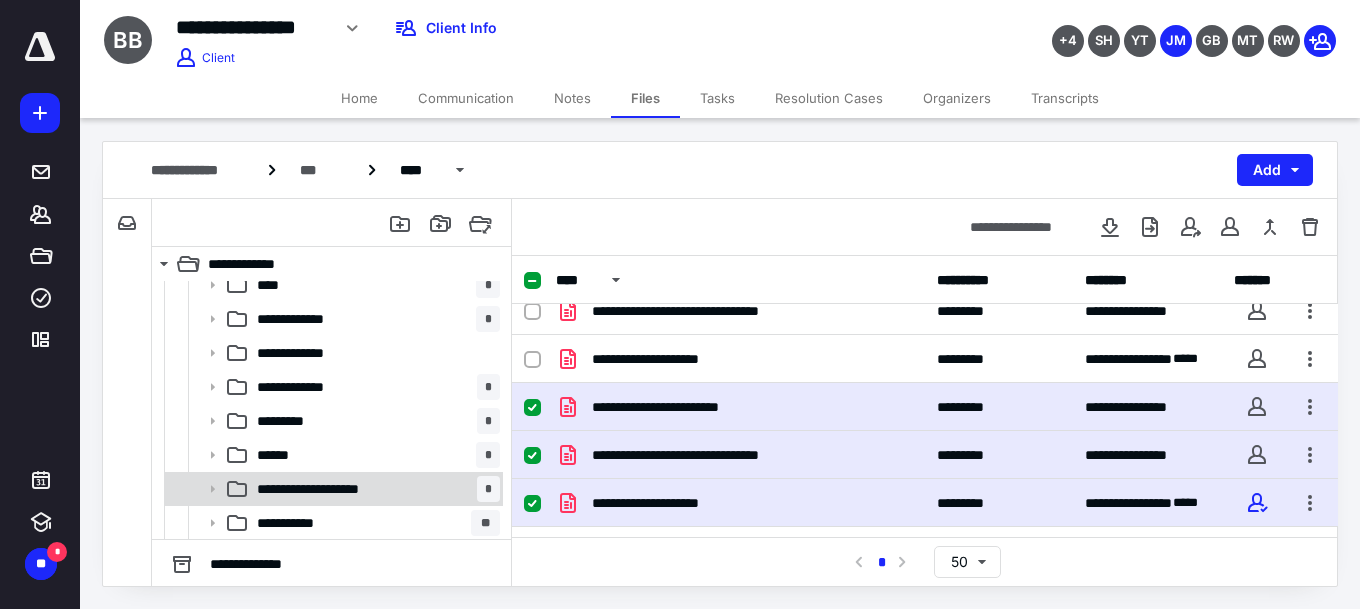 scroll, scrollTop: 222, scrollLeft: 0, axis: vertical 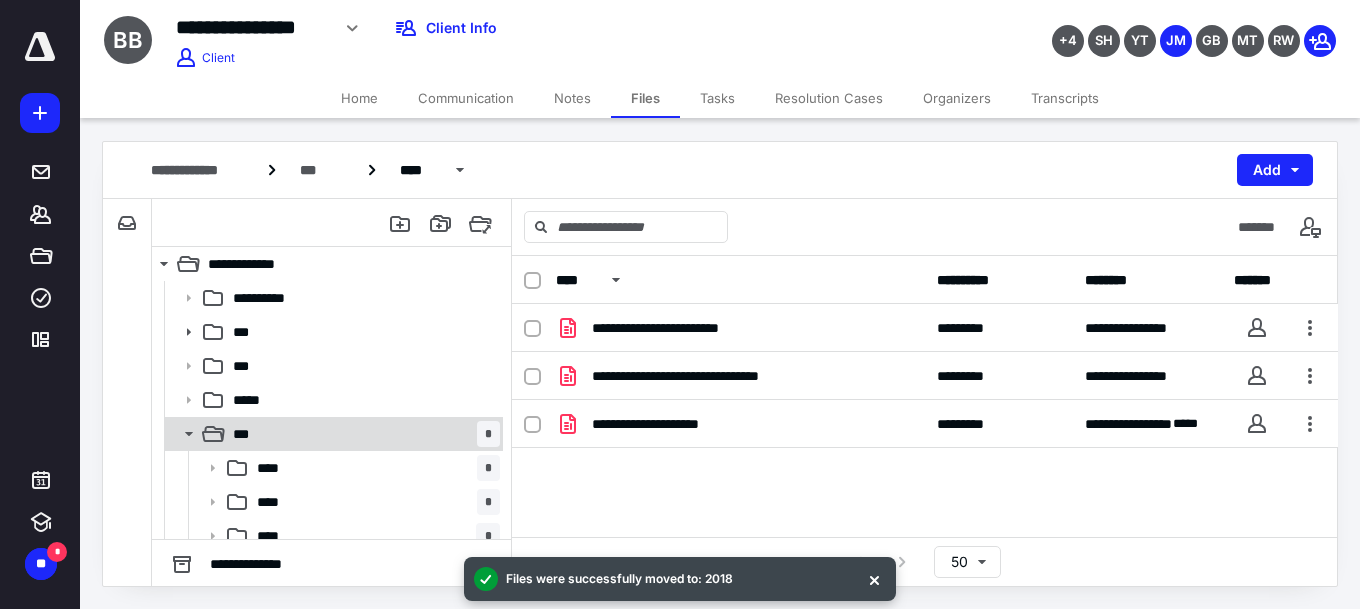 click on "*** *" at bounding box center (362, 434) 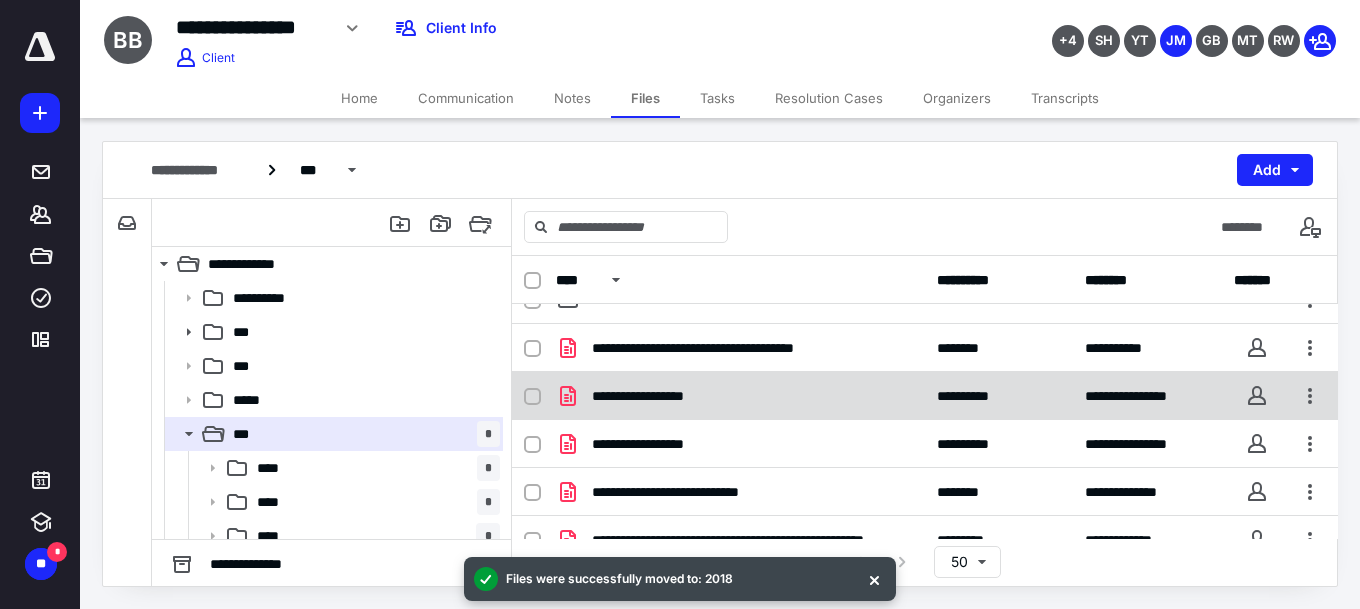 scroll, scrollTop: 600, scrollLeft: 0, axis: vertical 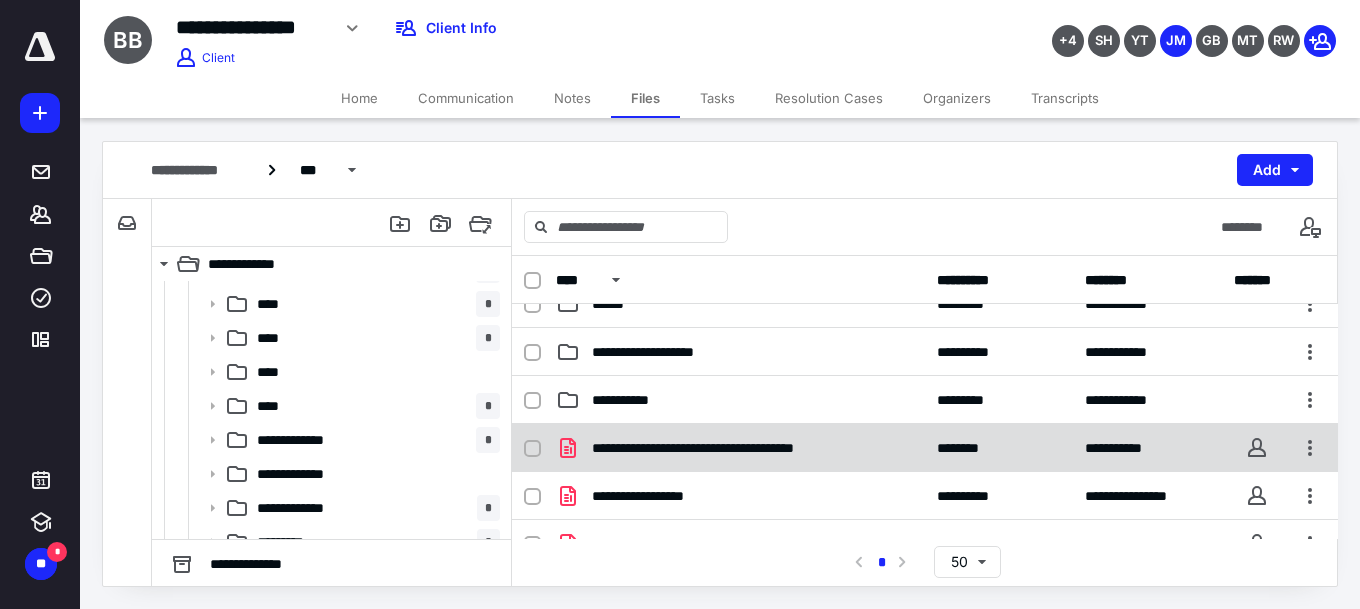 drag, startPoint x: 536, startPoint y: 443, endPoint x: 526, endPoint y: 482, distance: 40.261642 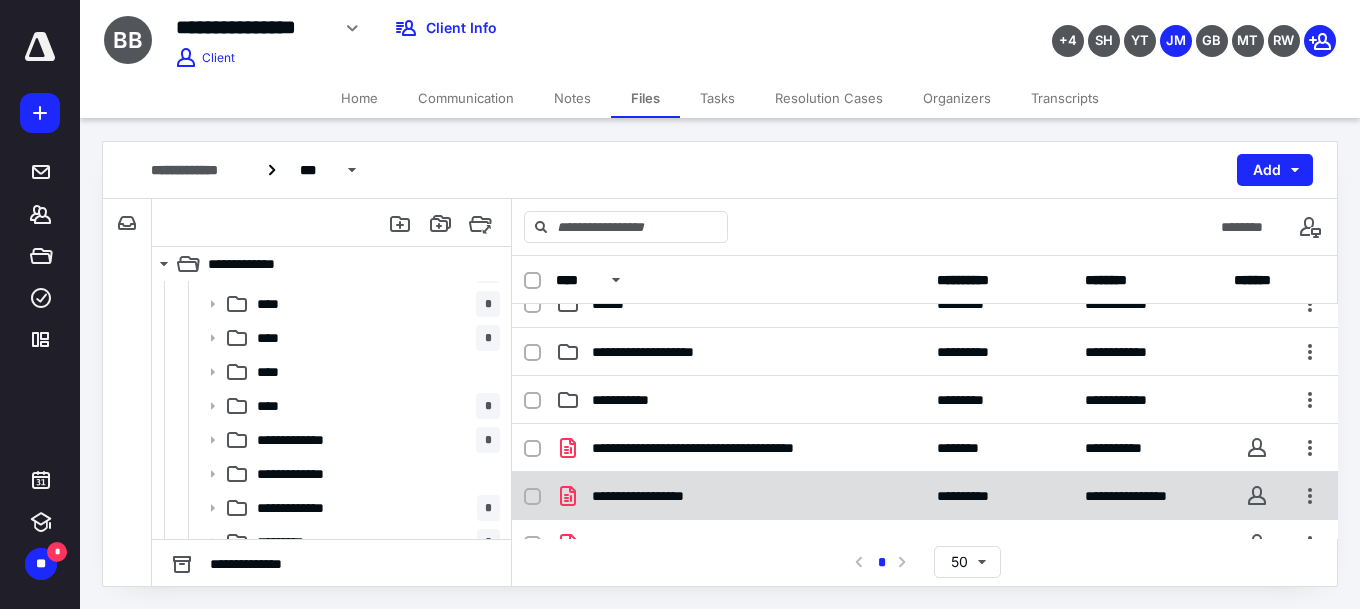 click at bounding box center [540, 448] 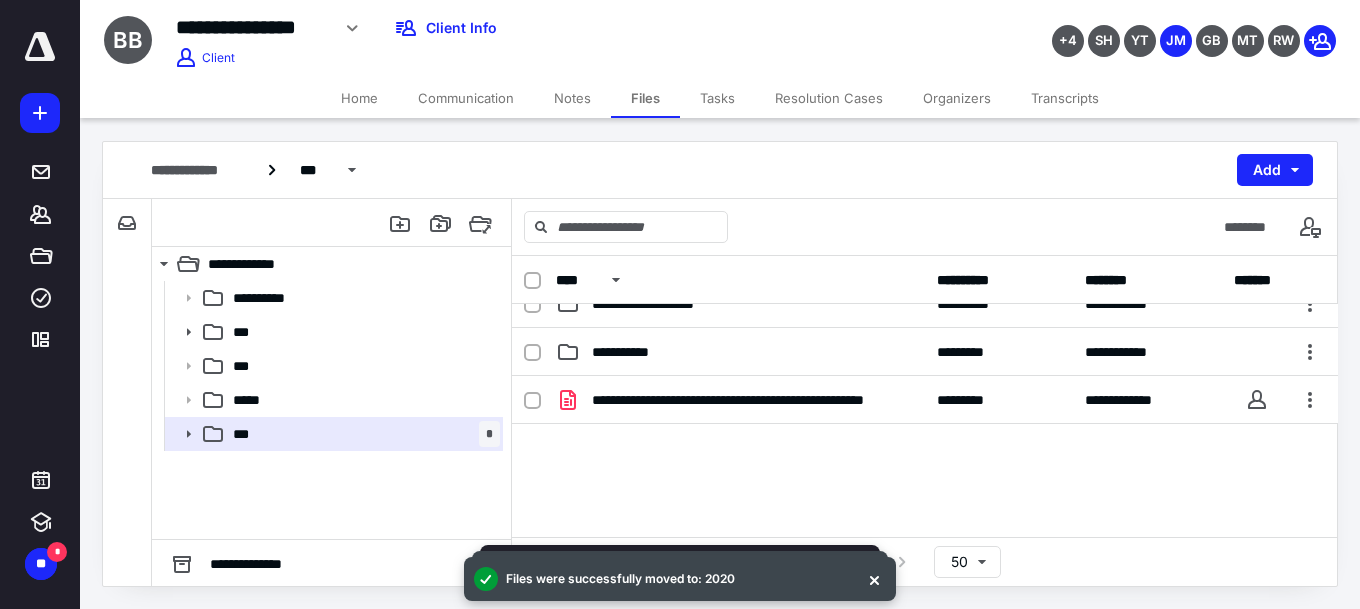 scroll, scrollTop: 552, scrollLeft: 0, axis: vertical 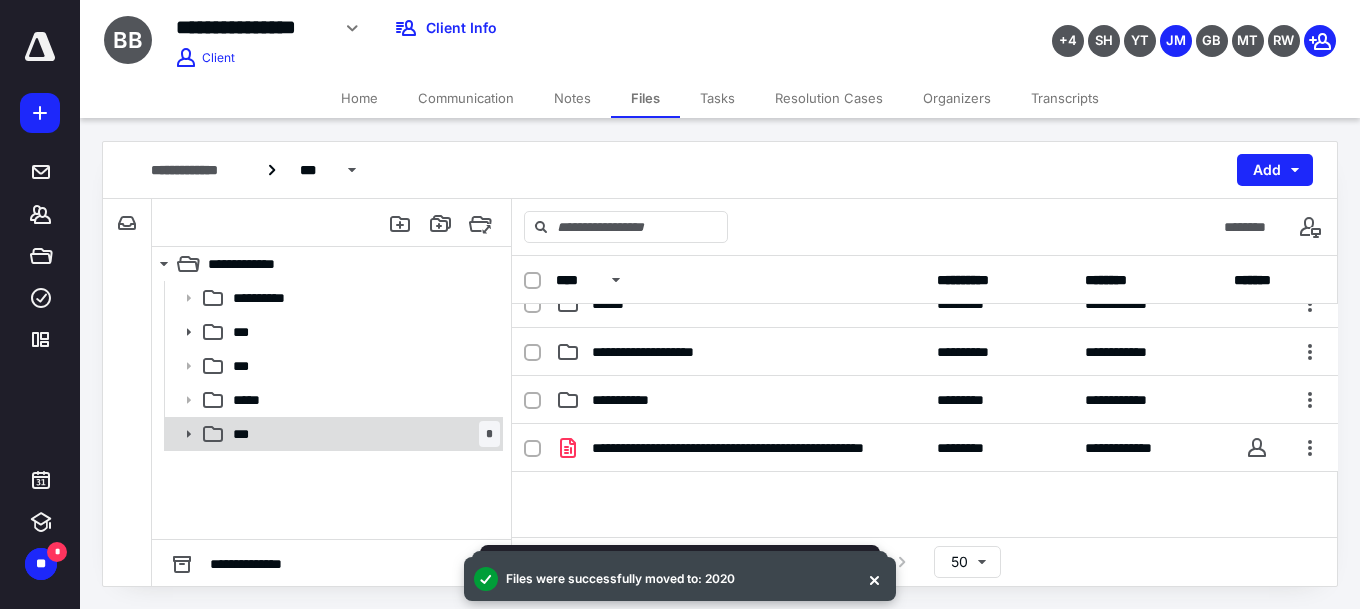 click on "*** *" at bounding box center [362, 434] 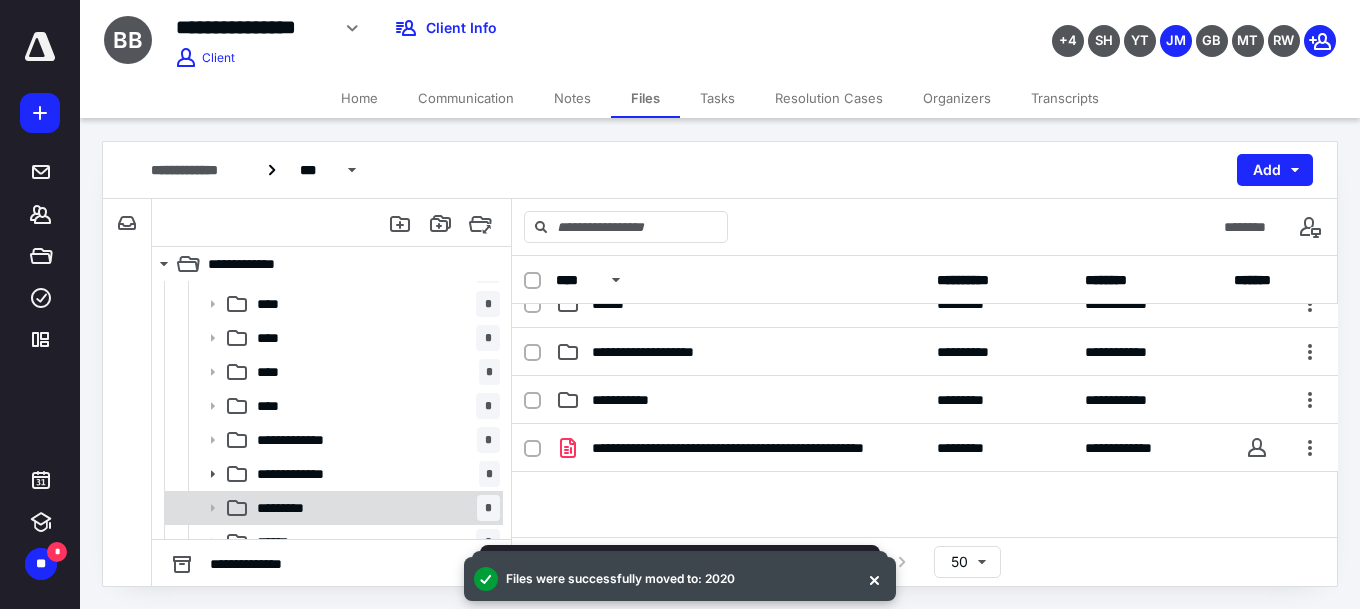 scroll, scrollTop: 387, scrollLeft: 0, axis: vertical 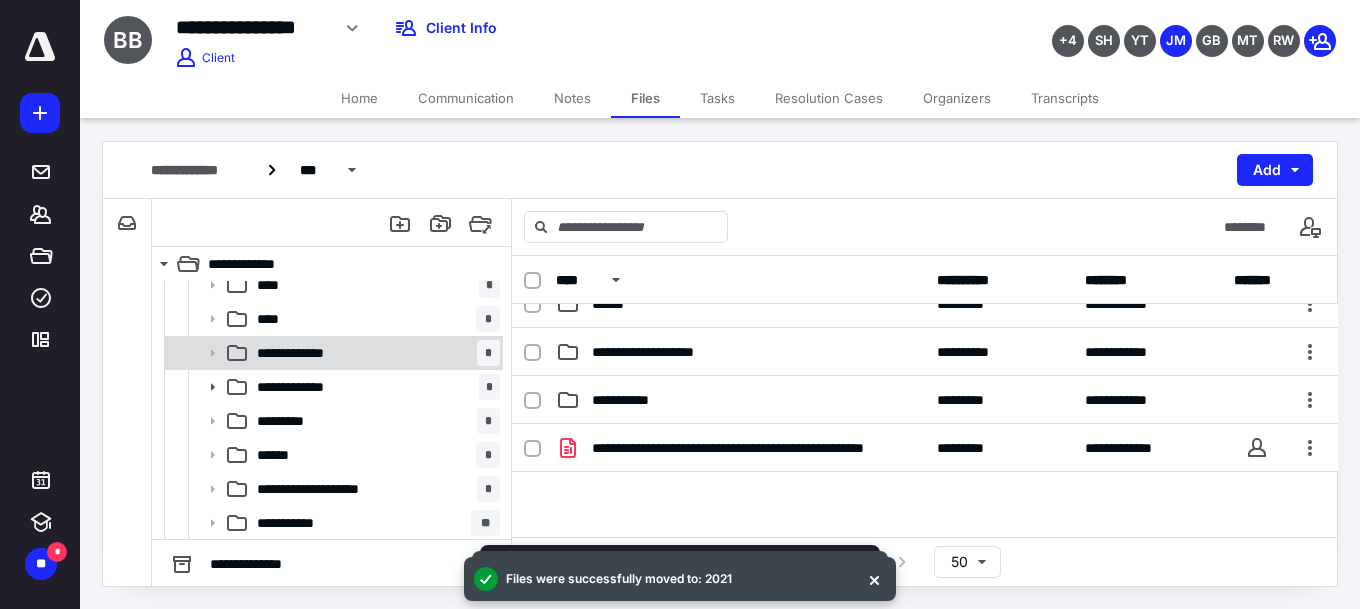 click on "**********" at bounding box center (305, 353) 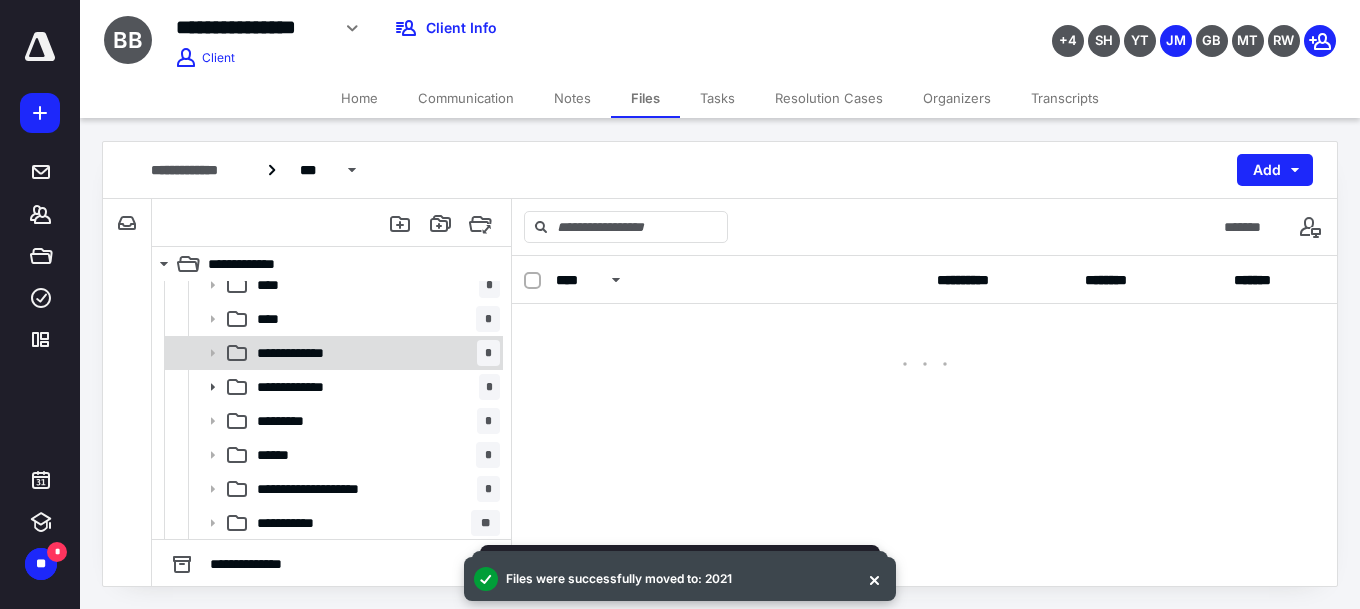 click on "**********" at bounding box center [305, 353] 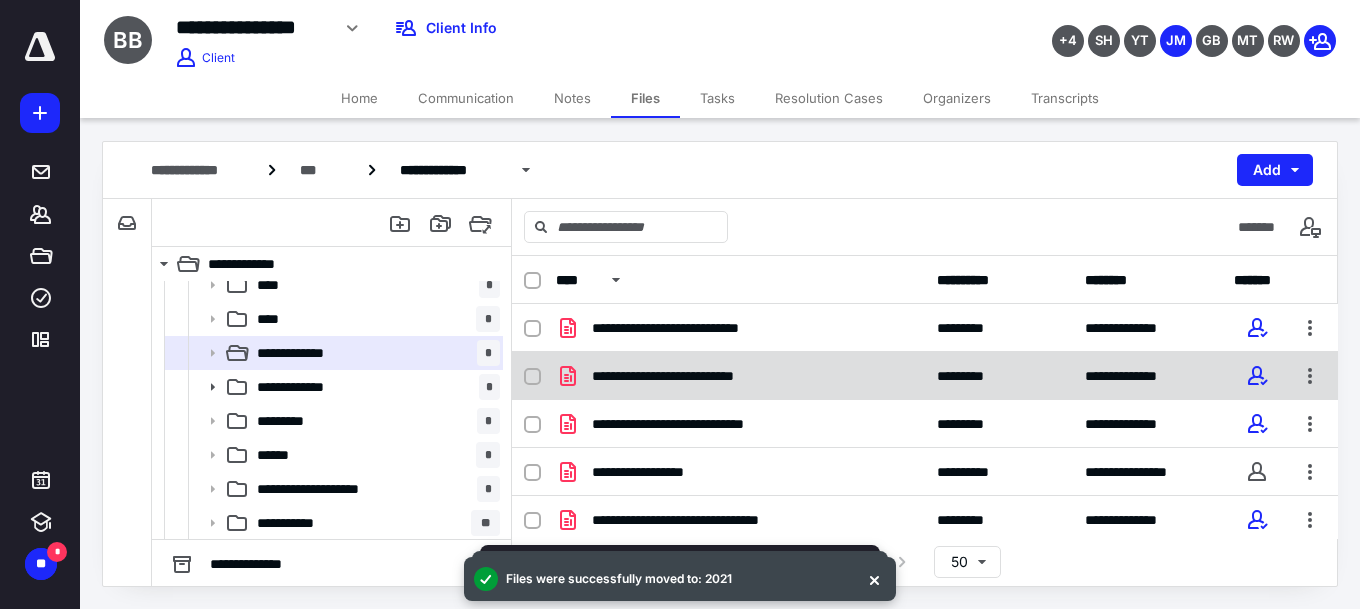scroll, scrollTop: 65, scrollLeft: 0, axis: vertical 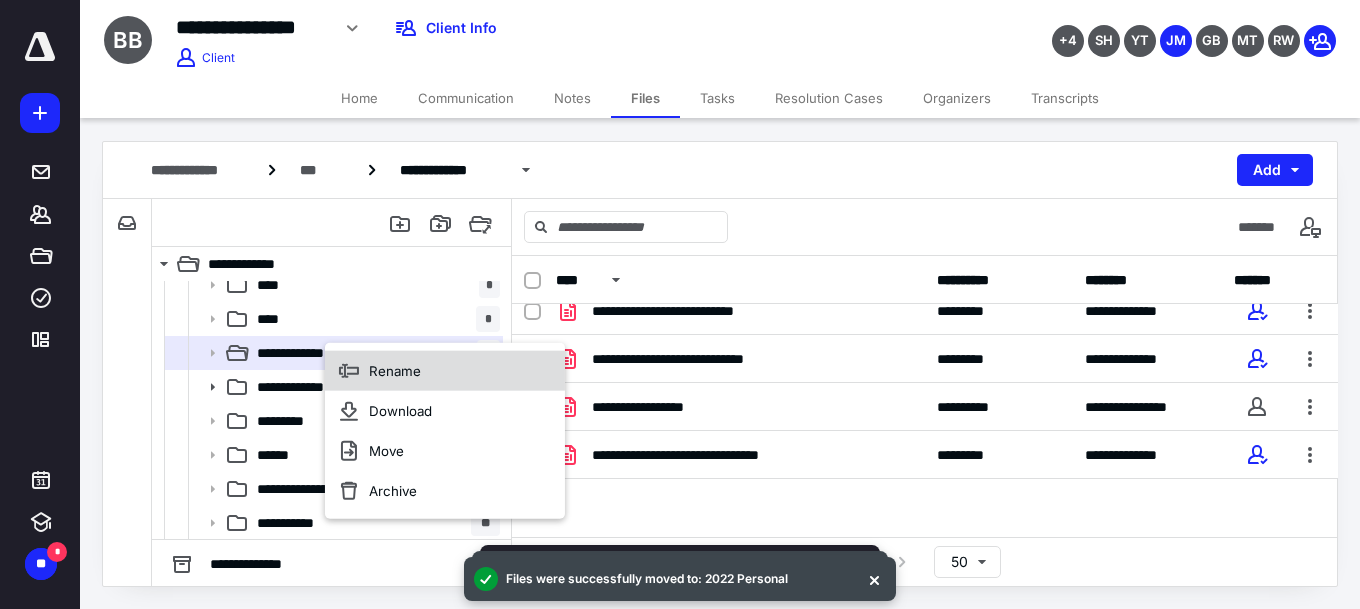 click on "Rename" at bounding box center [445, 371] 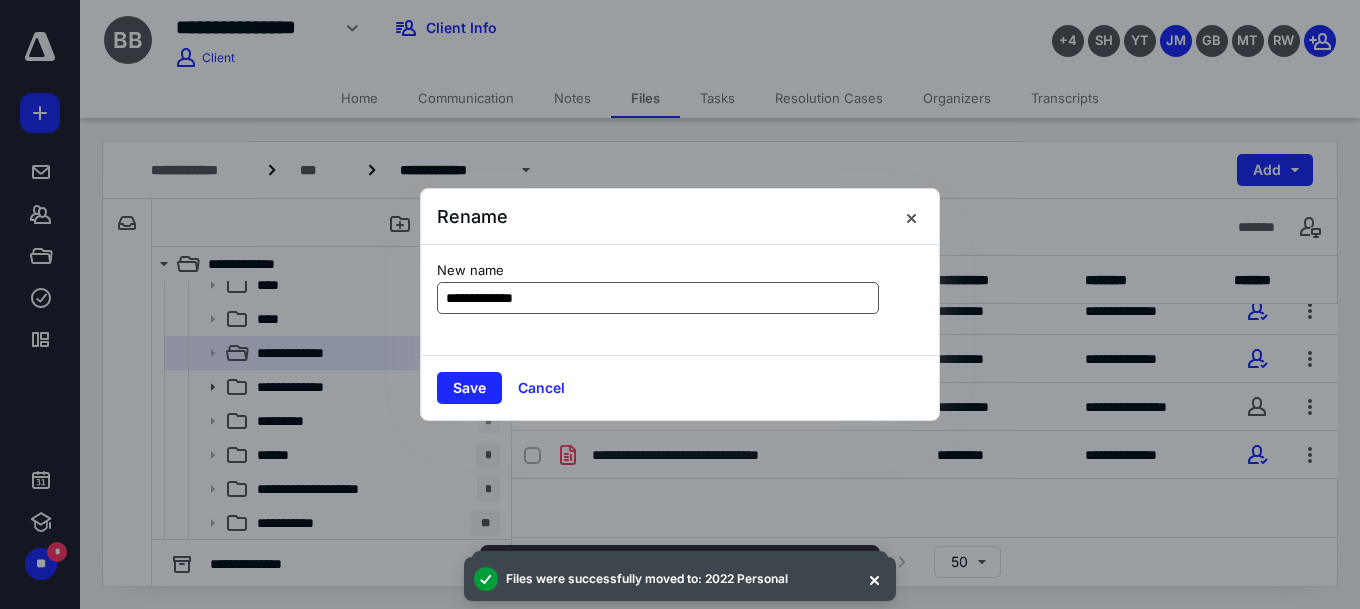 click on "**********" at bounding box center (658, 298) 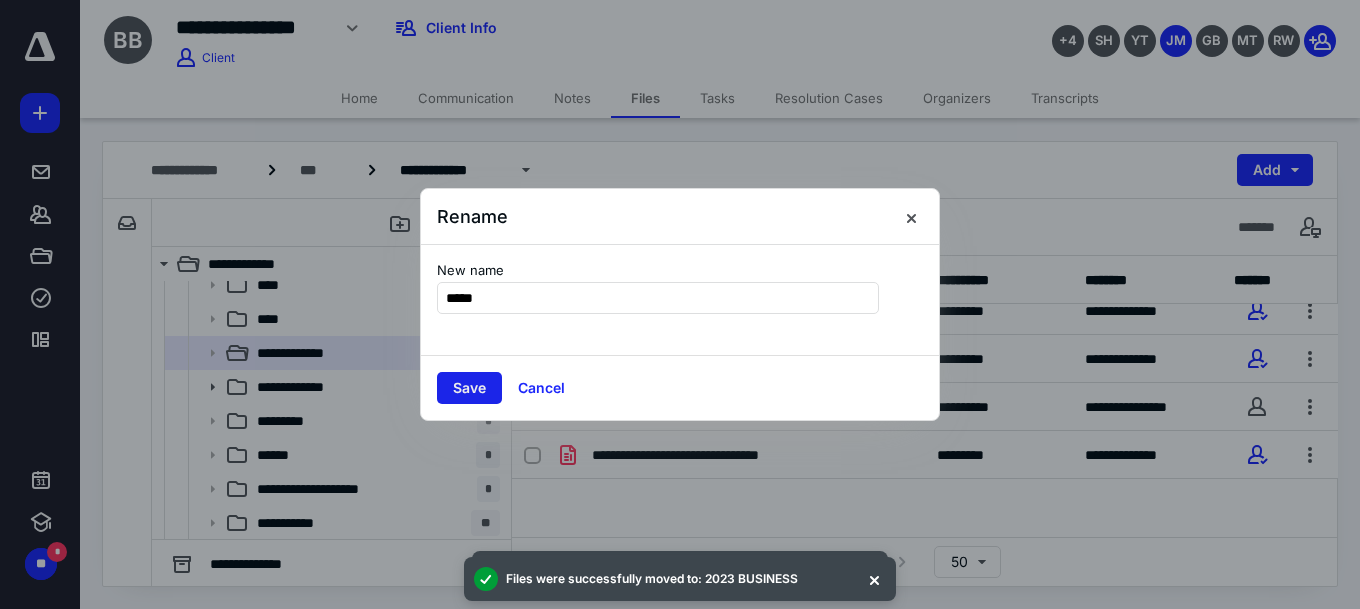 type on "****" 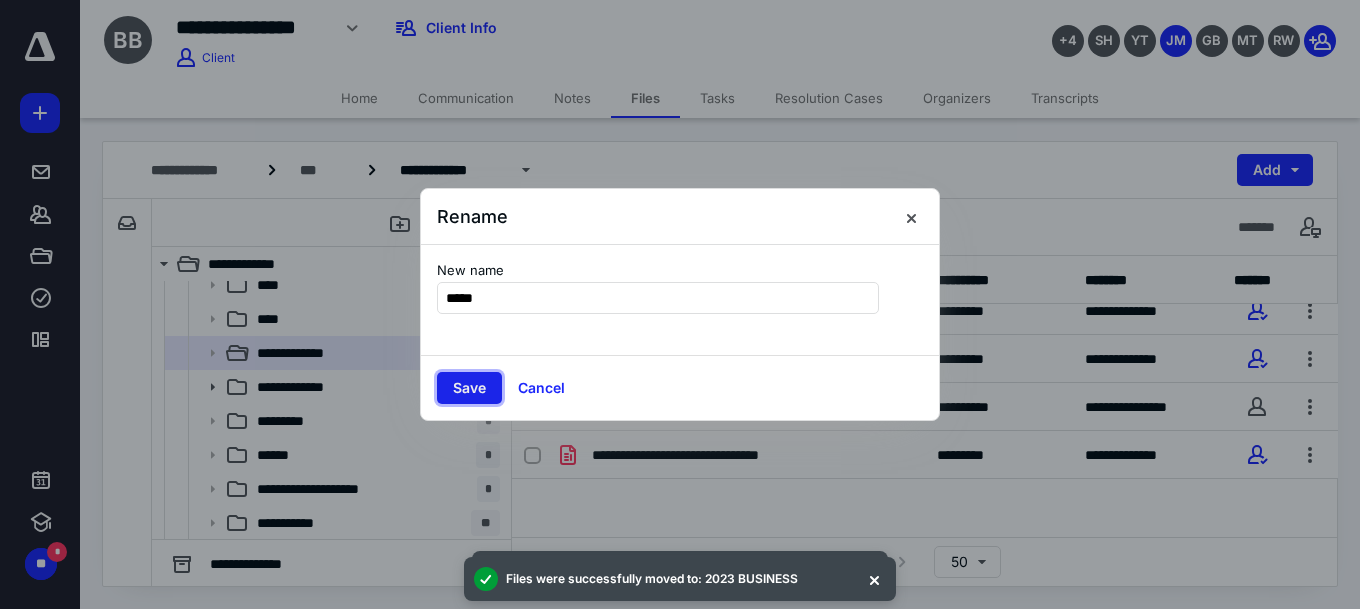 click on "Save" at bounding box center (469, 388) 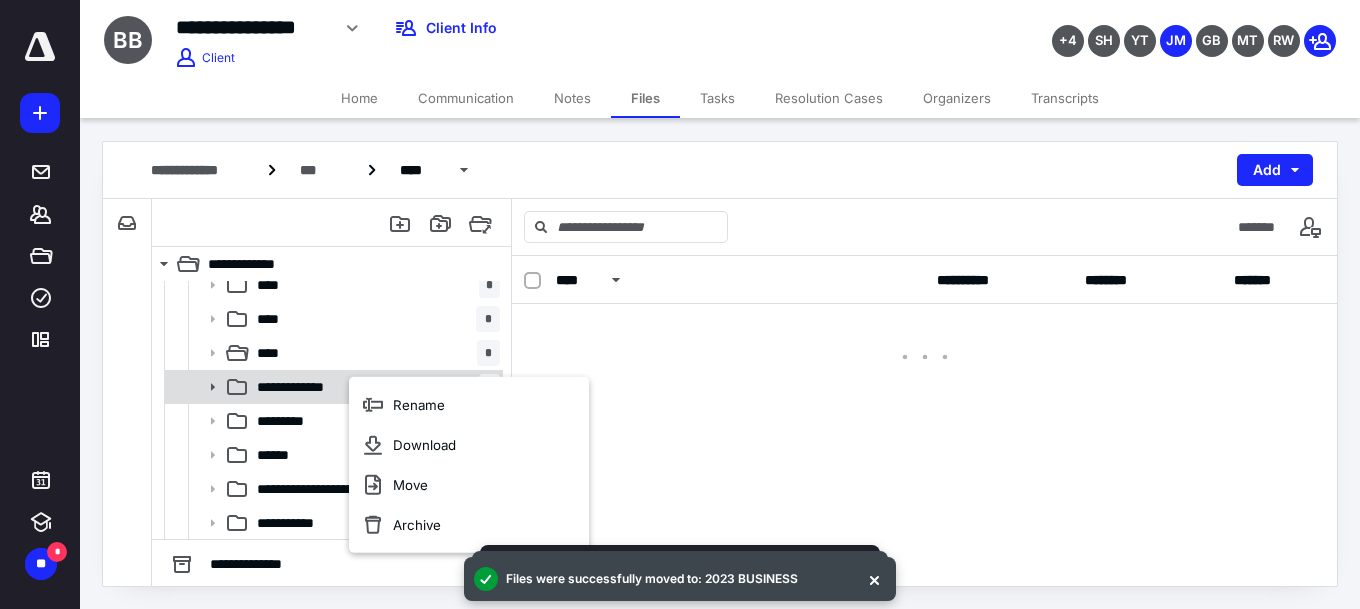 scroll, scrollTop: 0, scrollLeft: 0, axis: both 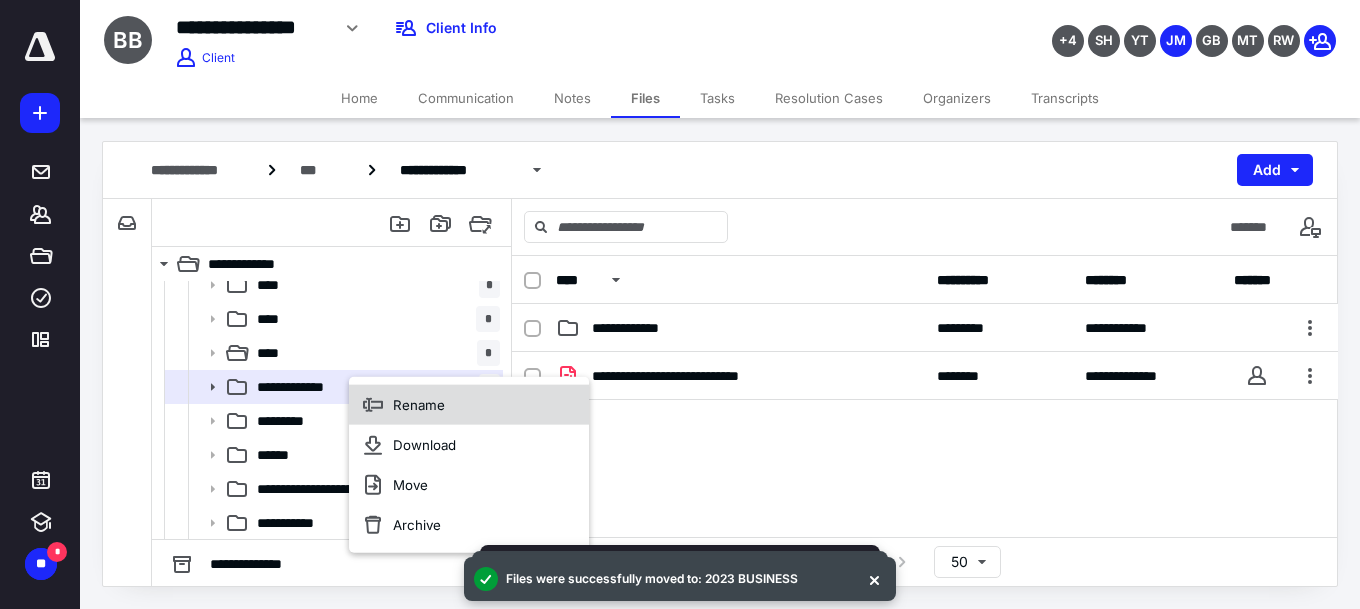 click on "Rename" at bounding box center (419, 405) 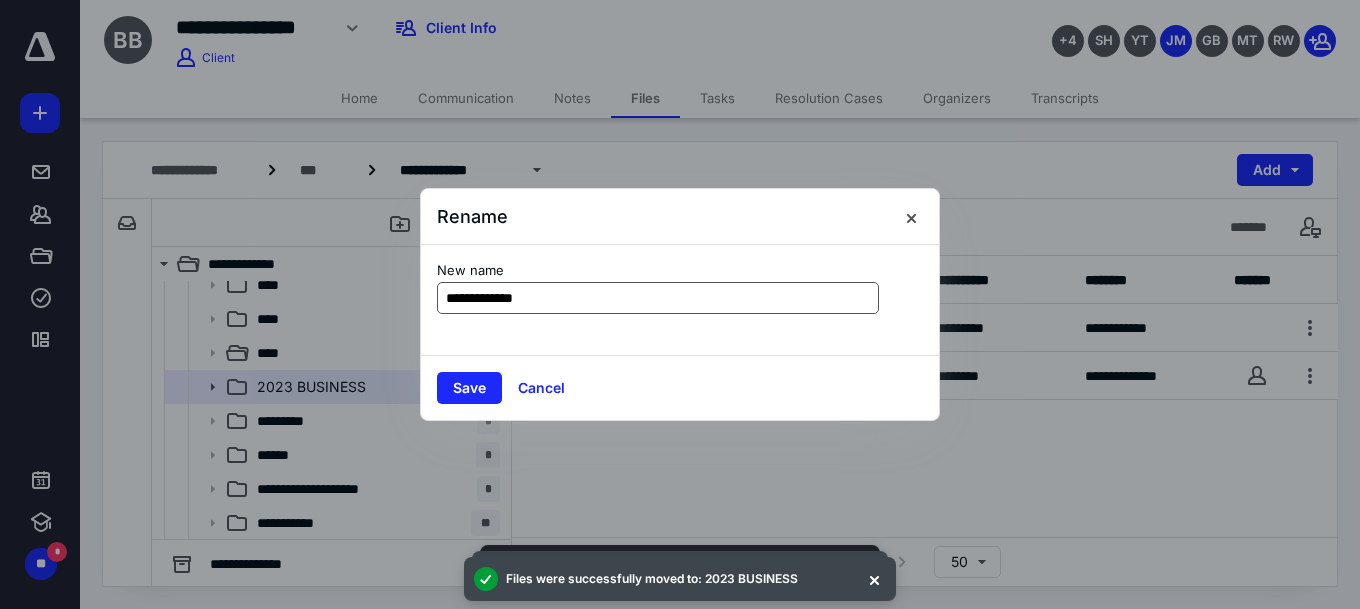 click on "**********" at bounding box center (658, 298) 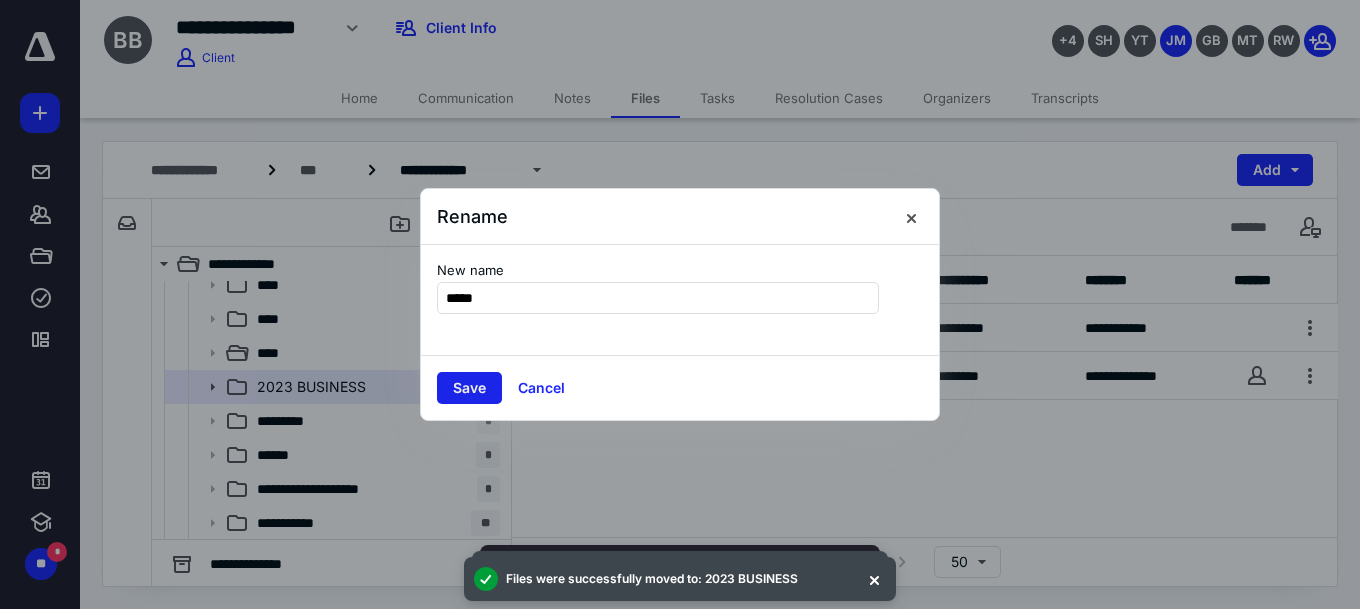 type on "****" 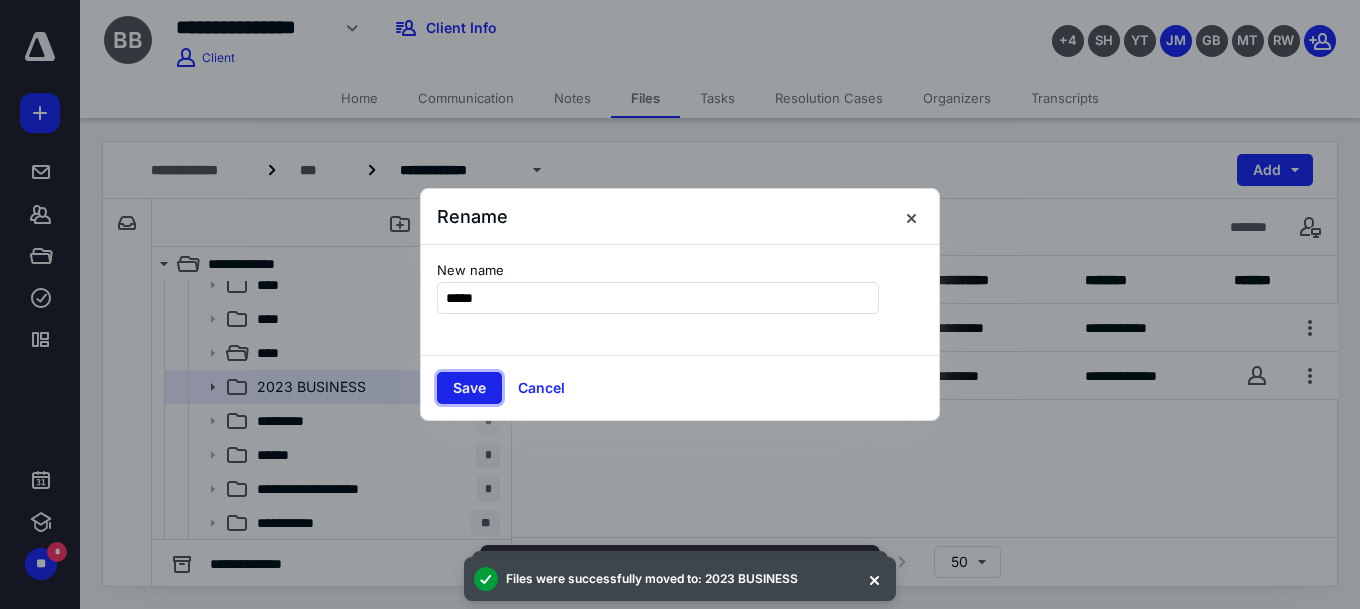 click on "Save" at bounding box center (469, 388) 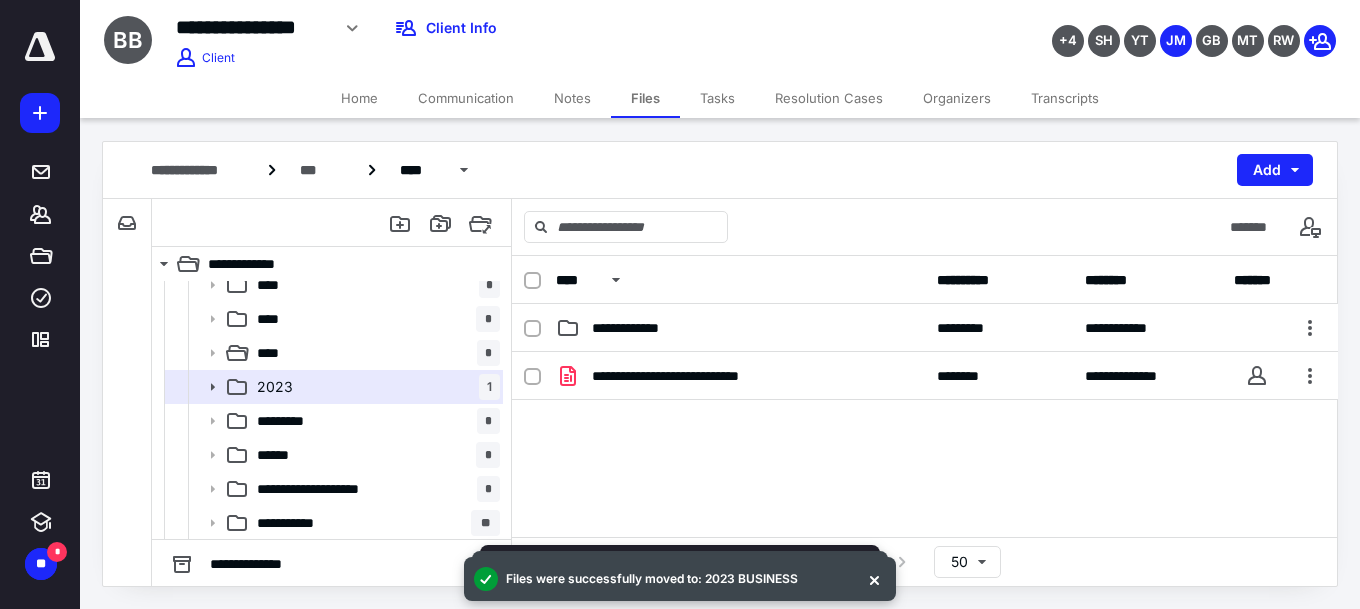 scroll, scrollTop: 87, scrollLeft: 0, axis: vertical 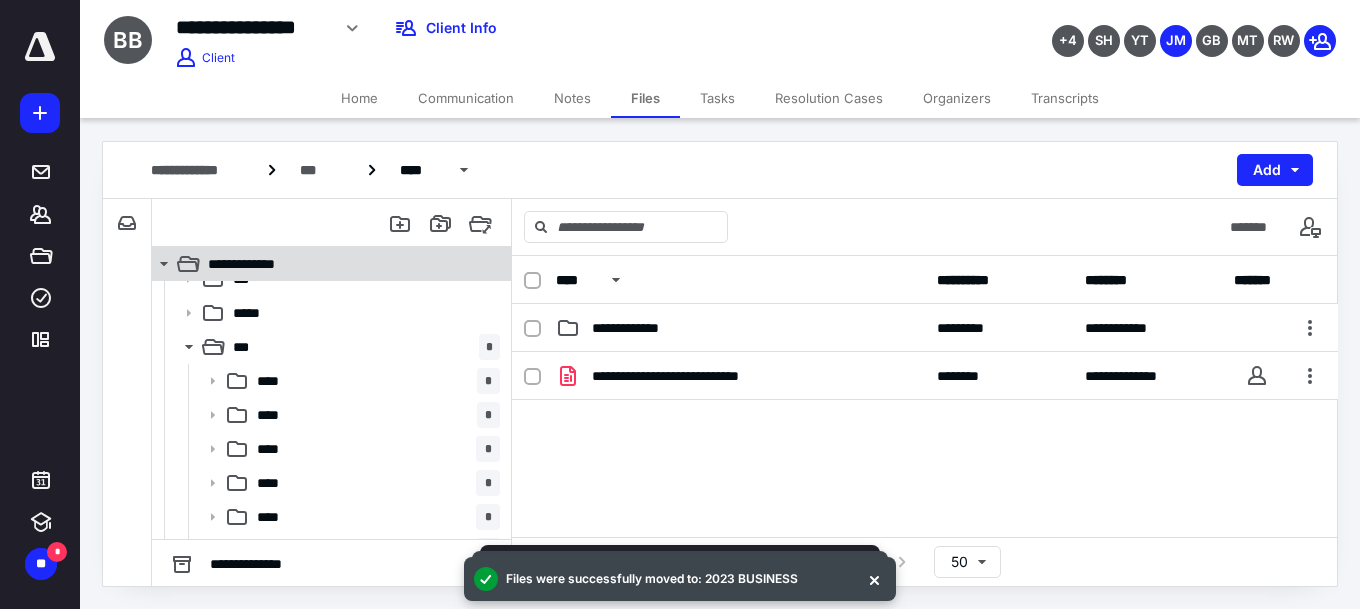 click on "**********" at bounding box center (344, 264) 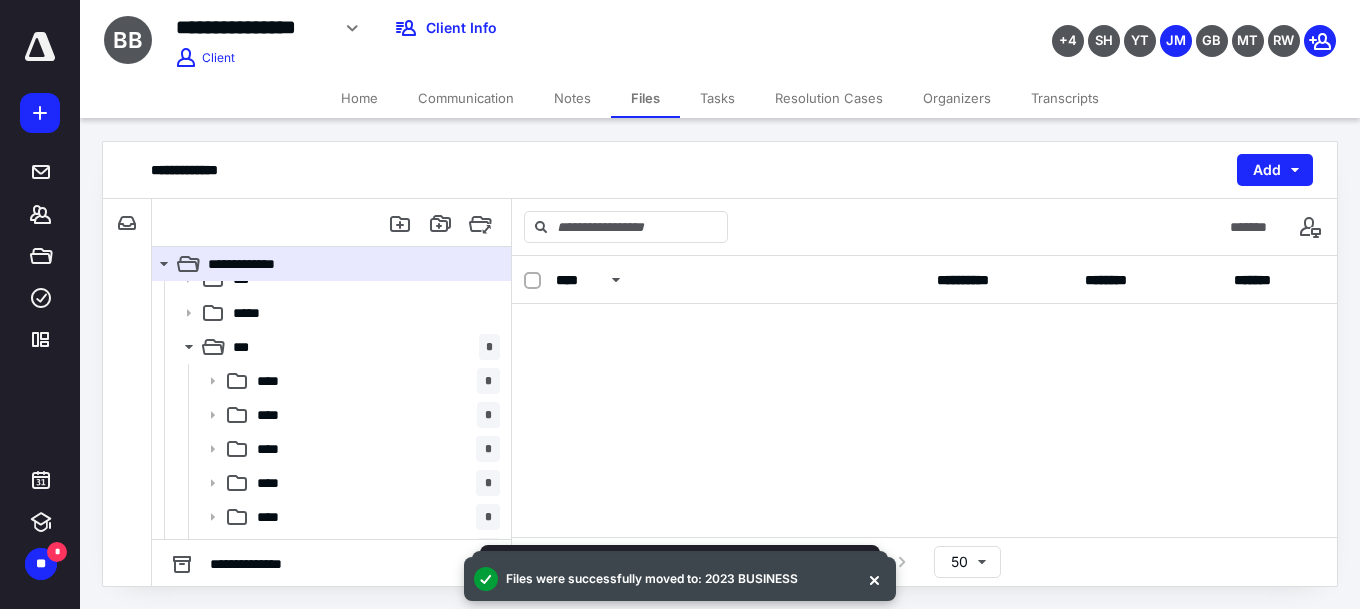scroll, scrollTop: 200, scrollLeft: 0, axis: vertical 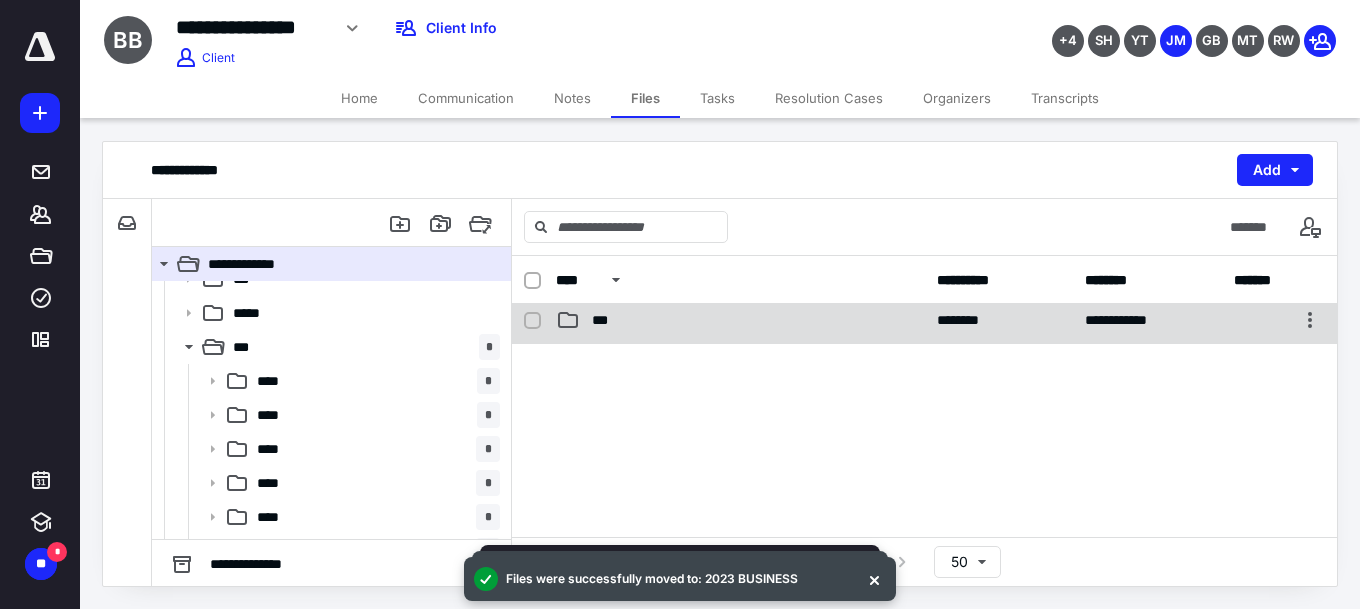 click on "**********" at bounding box center (925, 320) 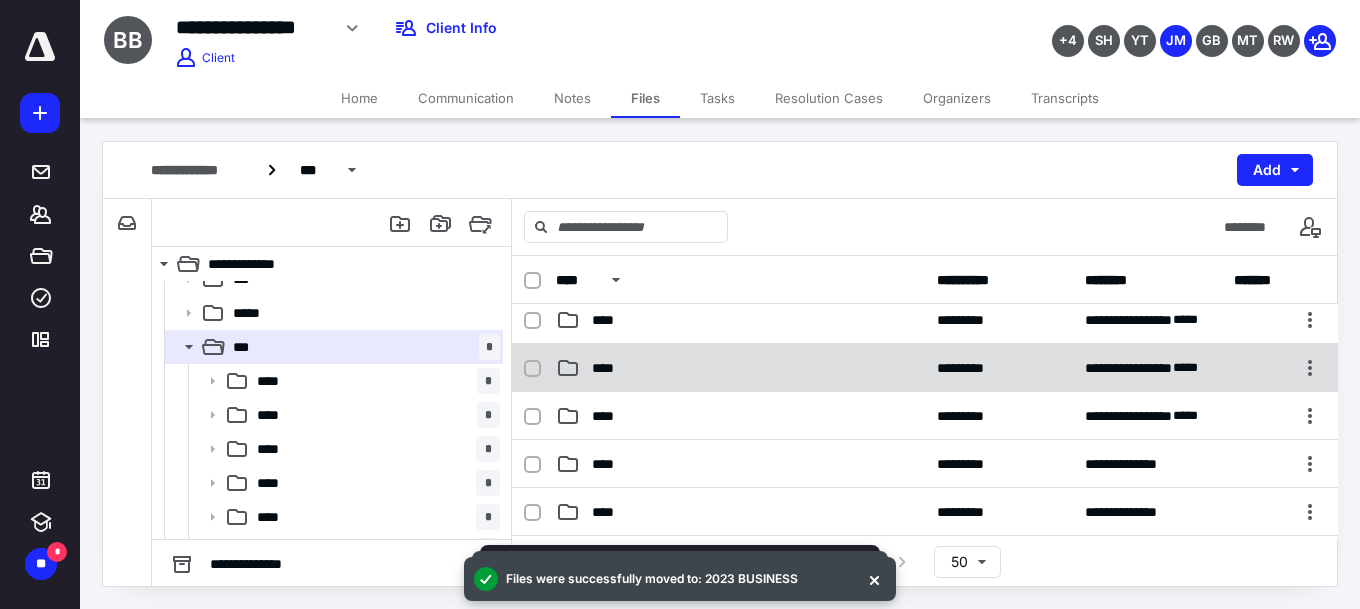 scroll, scrollTop: 400, scrollLeft: 0, axis: vertical 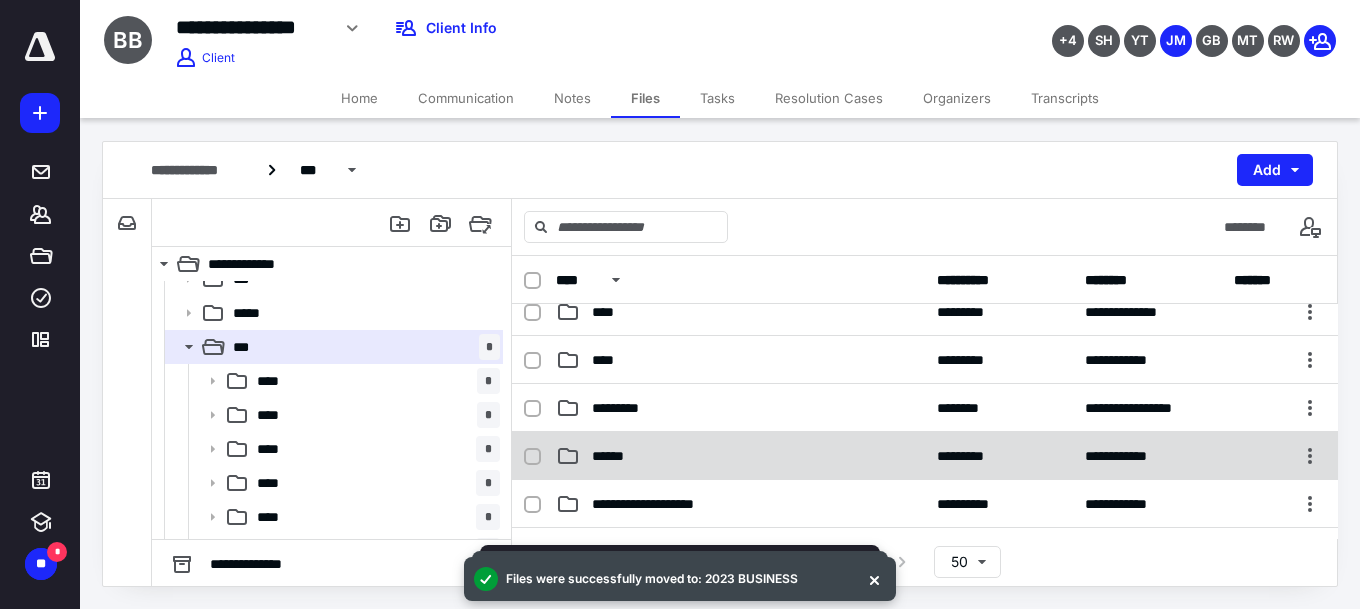 click on "******" at bounding box center [619, 456] 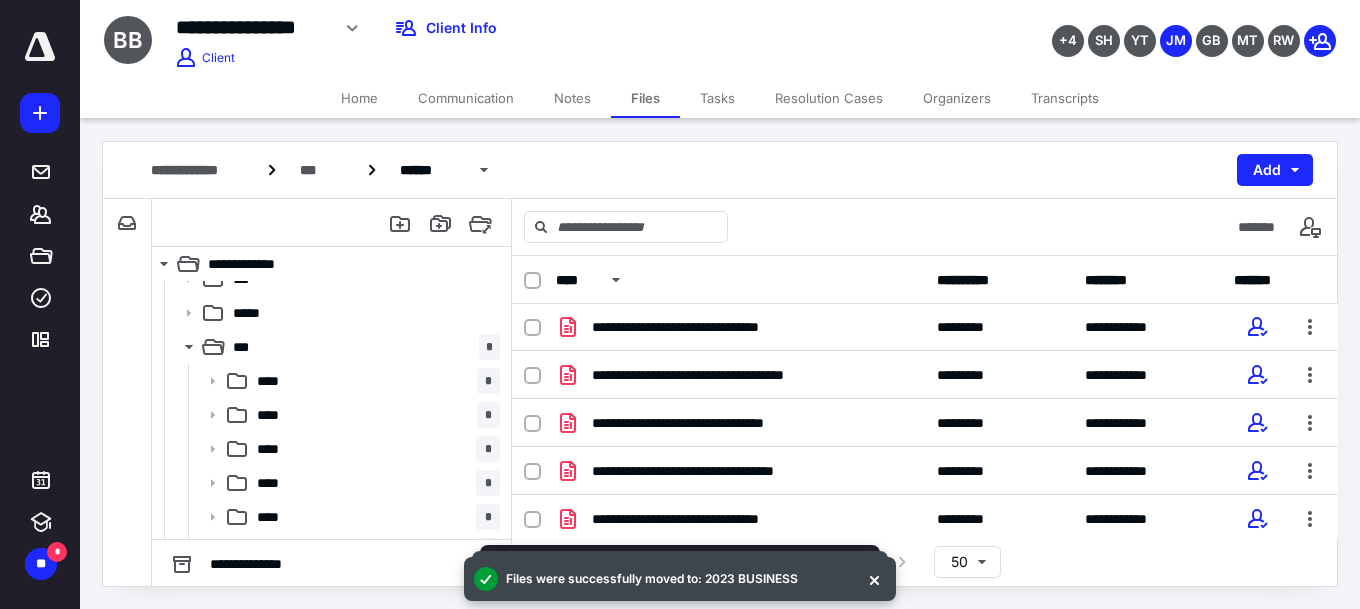 scroll, scrollTop: 0, scrollLeft: 0, axis: both 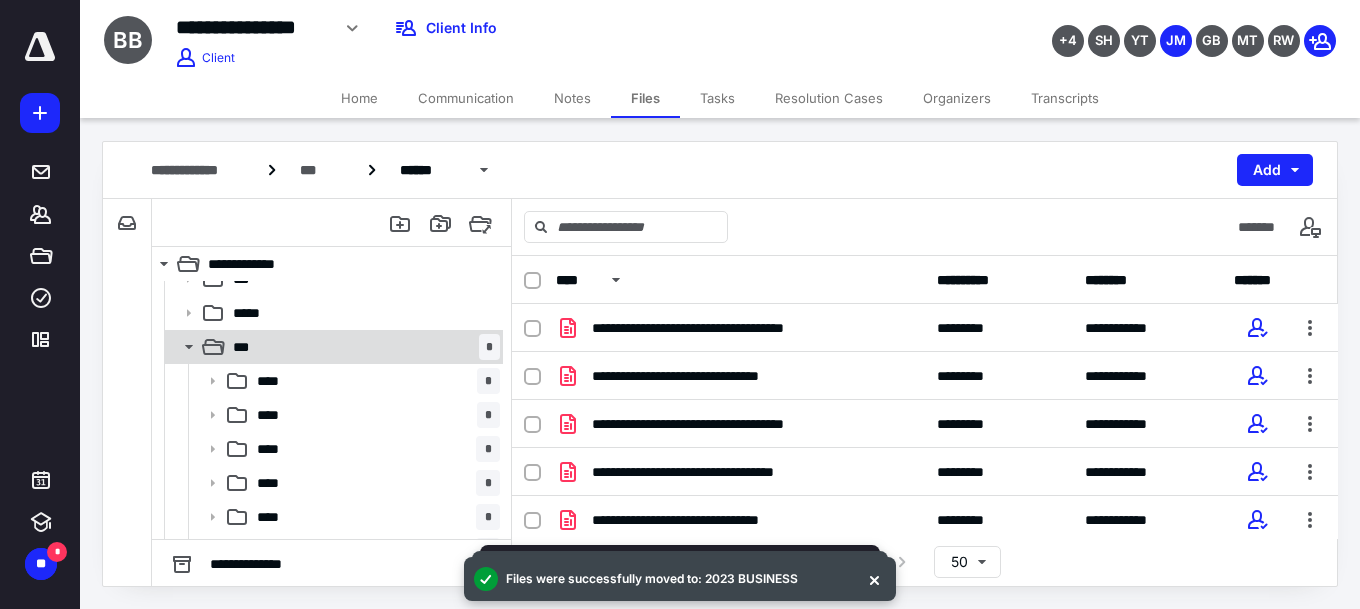 click on "*** *" at bounding box center (362, 347) 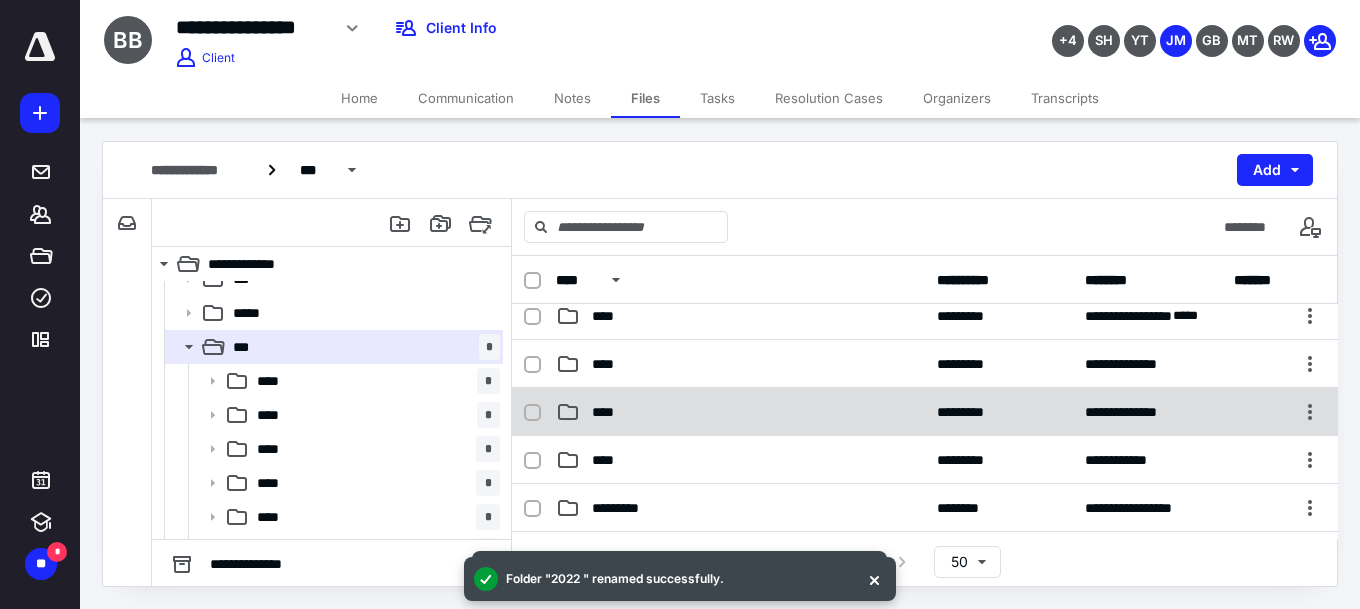 scroll, scrollTop: 499, scrollLeft: 0, axis: vertical 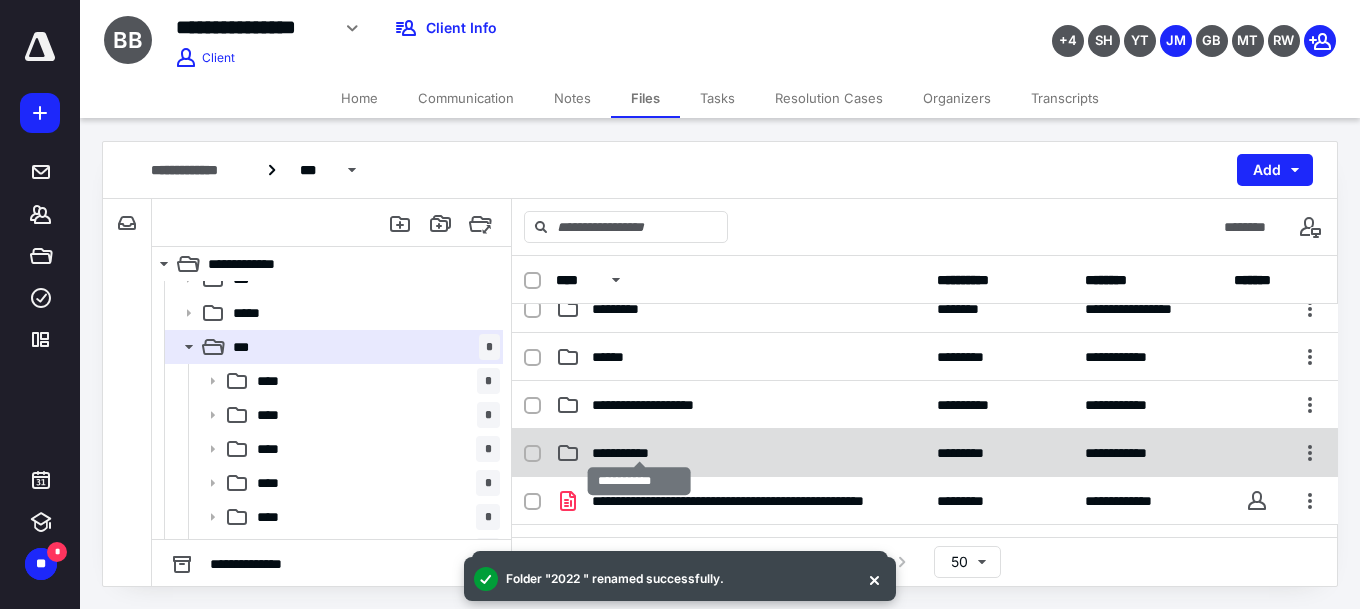 click on "**********" at bounding box center [640, 453] 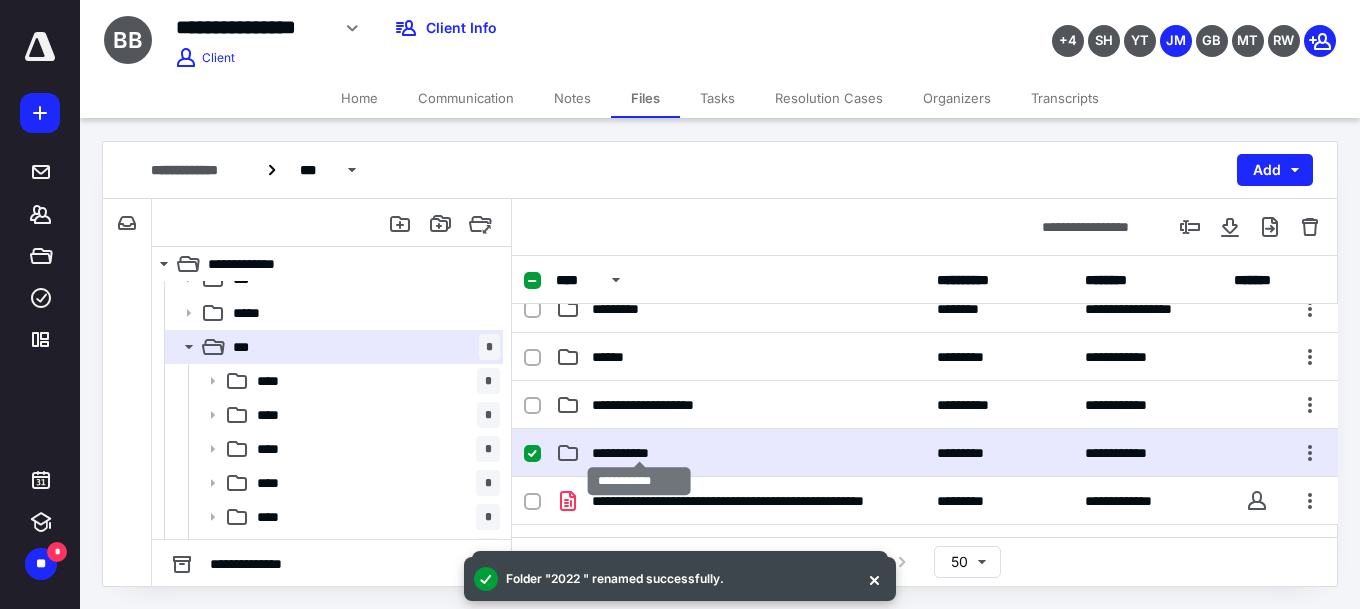 click on "**********" at bounding box center (640, 453) 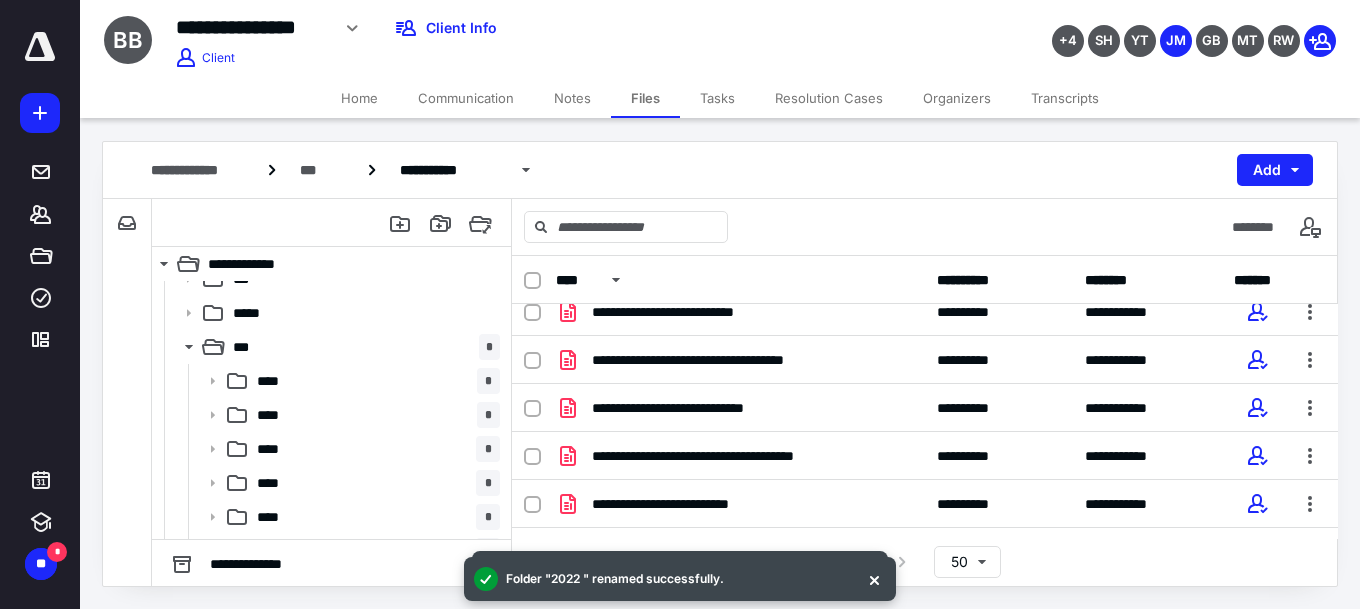 scroll, scrollTop: 432, scrollLeft: 0, axis: vertical 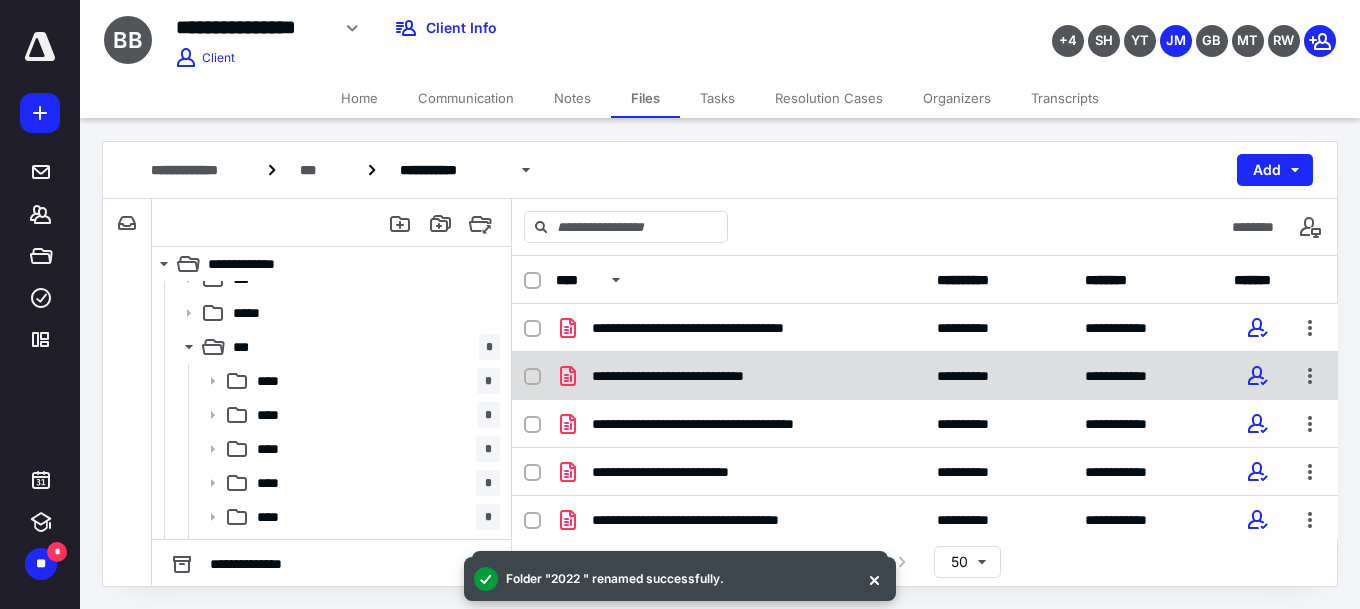 click 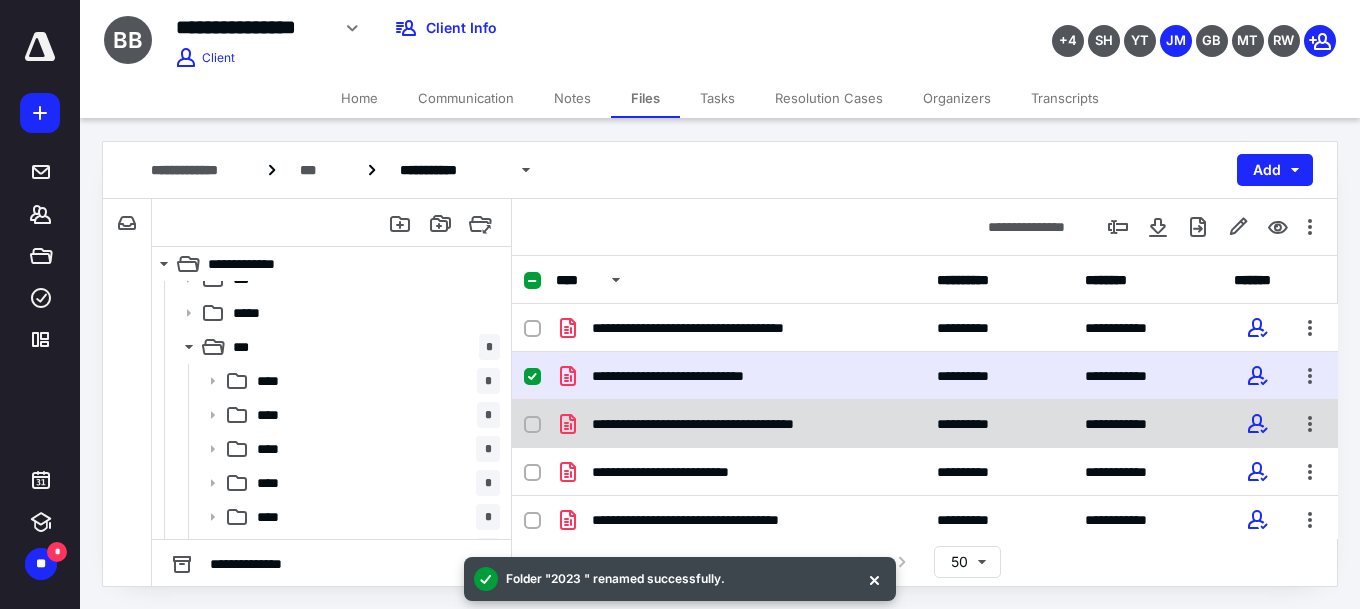 click at bounding box center [532, 425] 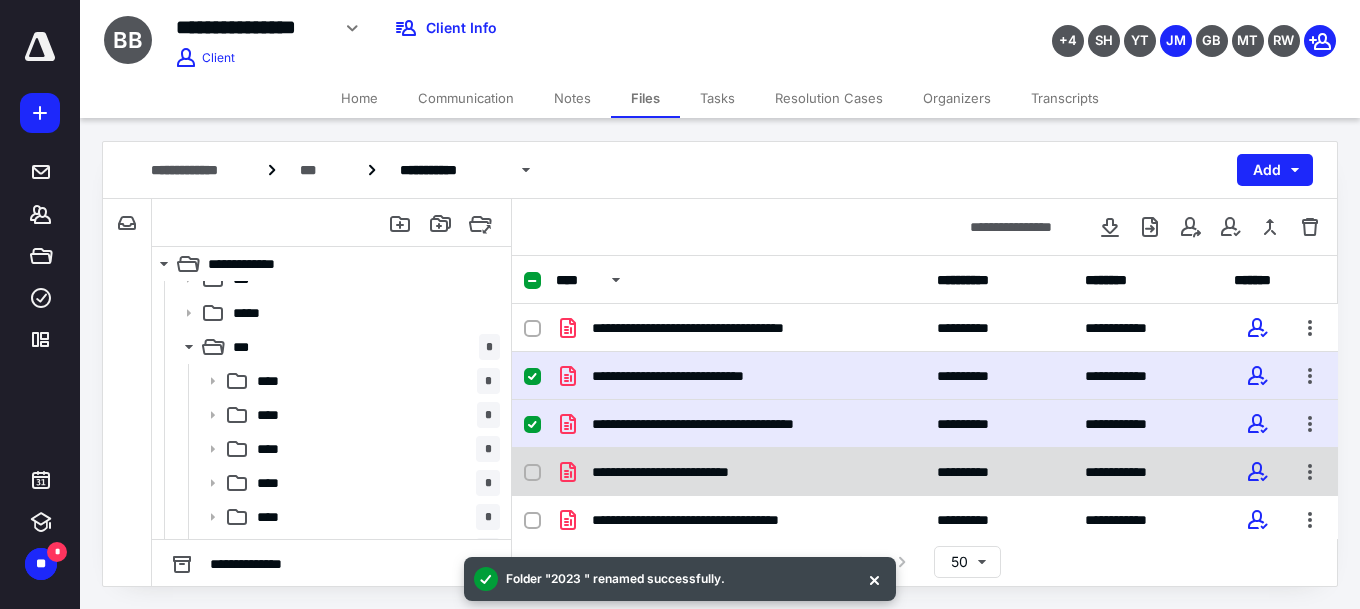 click on "**********" at bounding box center [925, 472] 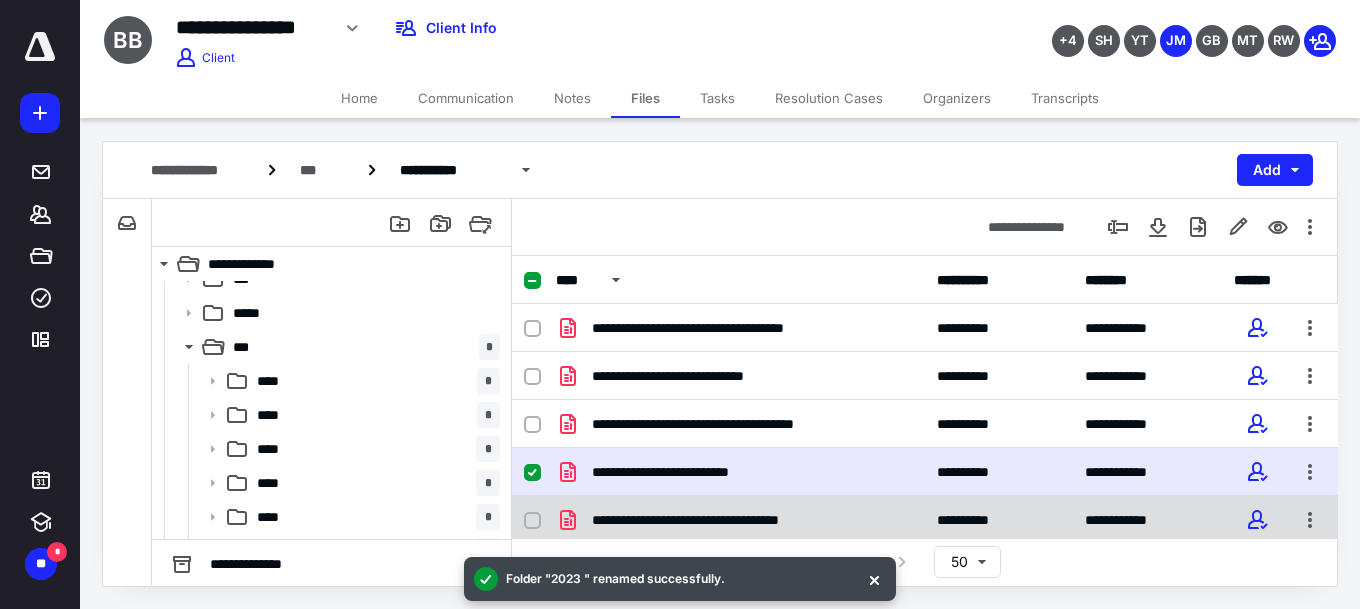 click 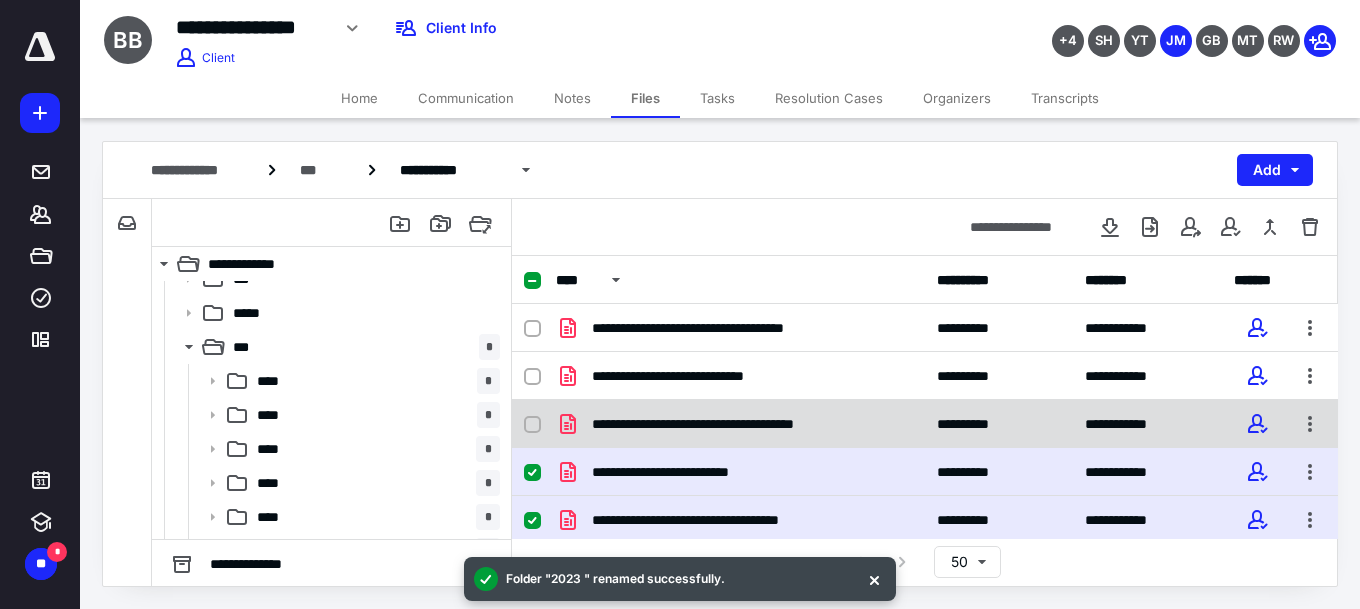 click 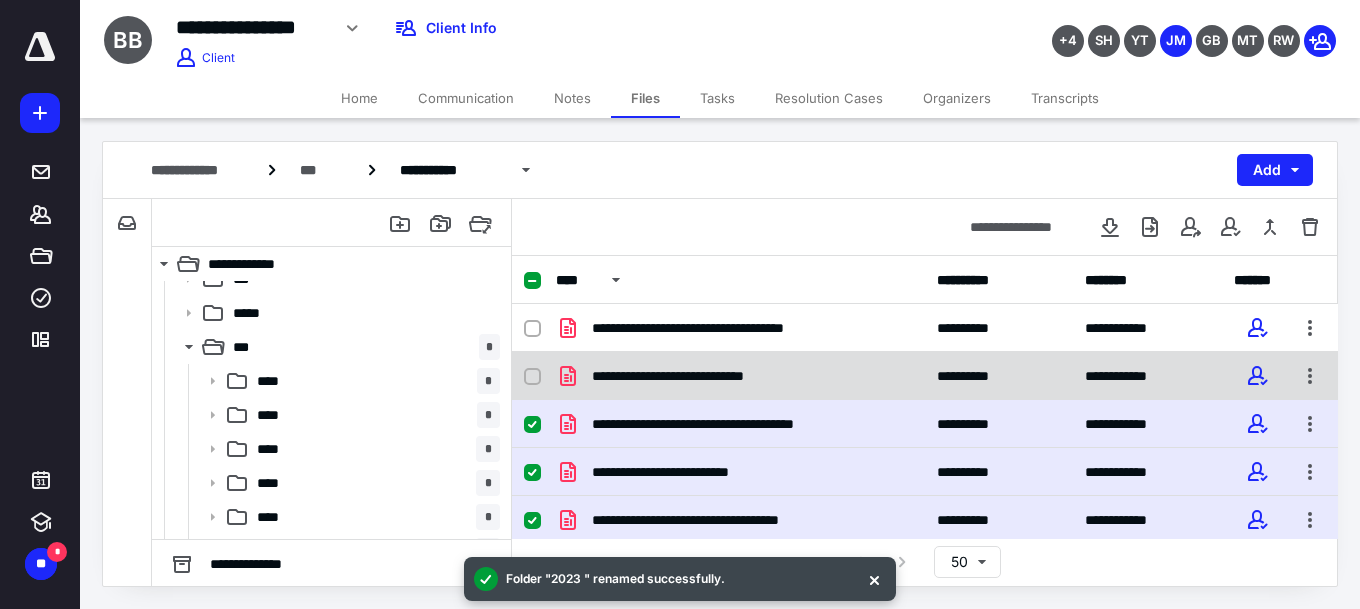 click 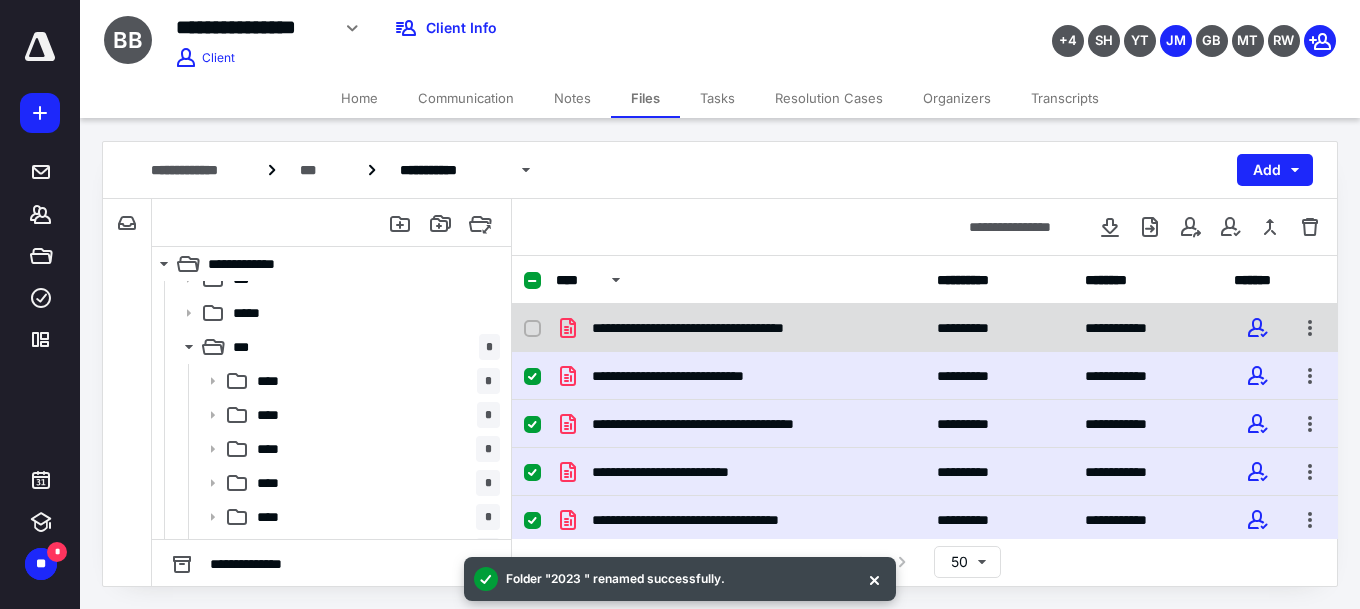 click at bounding box center [532, 329] 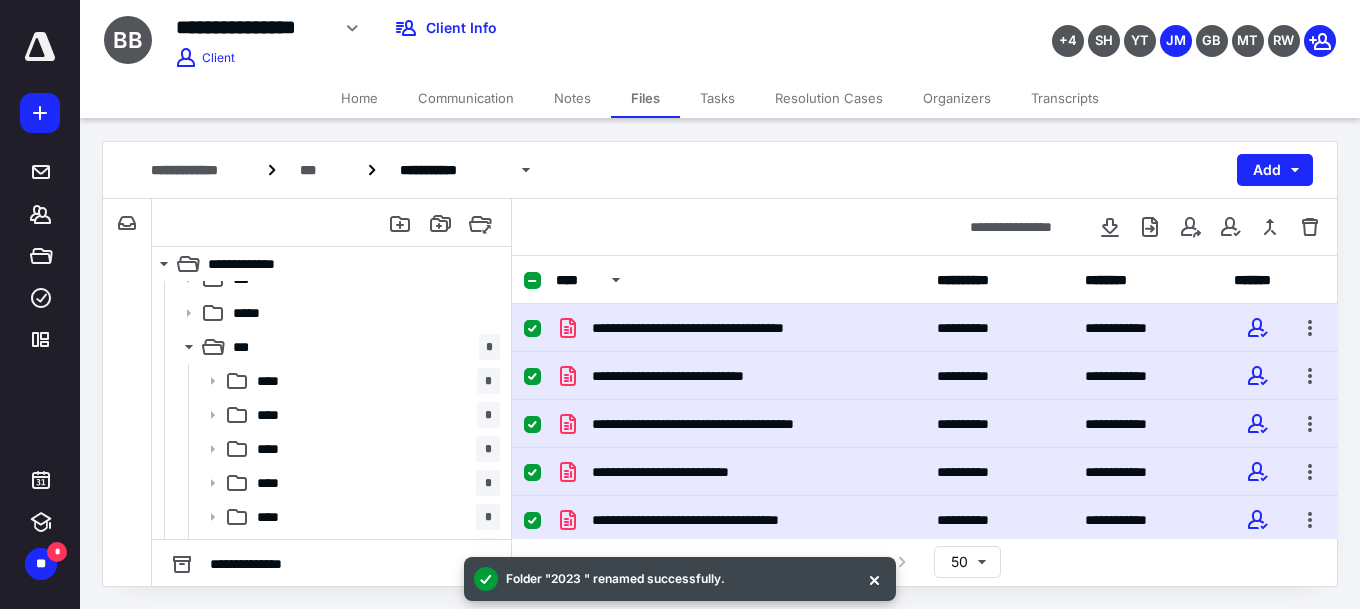 scroll, scrollTop: 332, scrollLeft: 0, axis: vertical 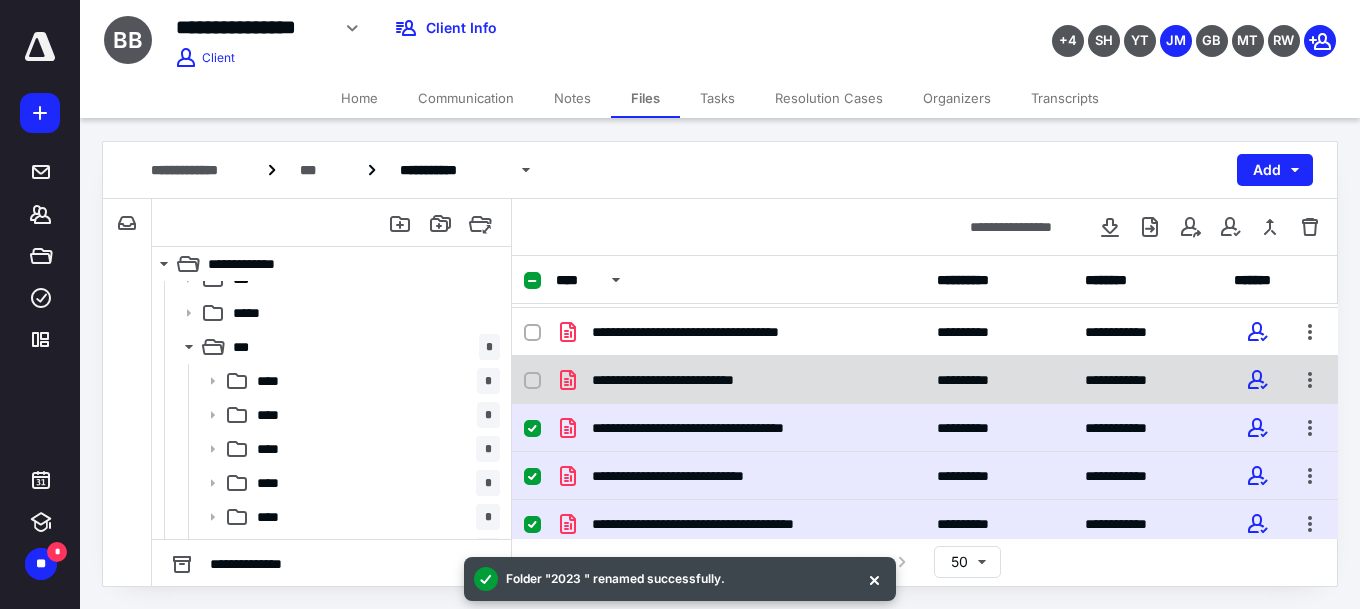 click at bounding box center (540, 380) 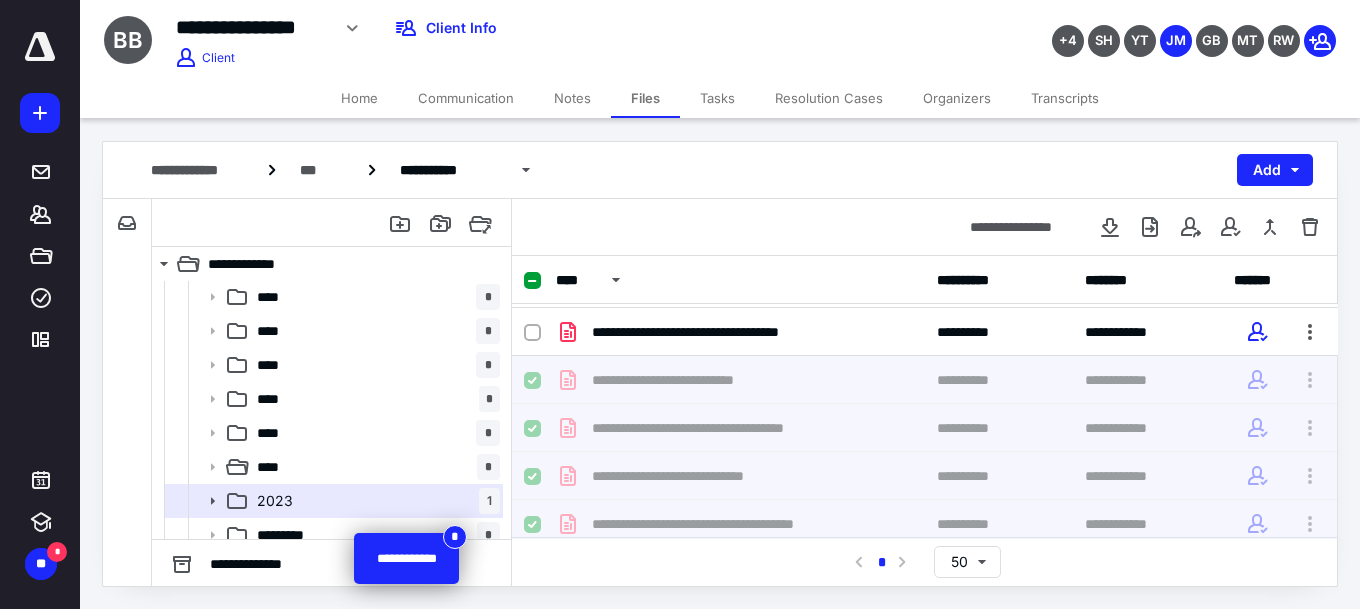 scroll, scrollTop: 278, scrollLeft: 0, axis: vertical 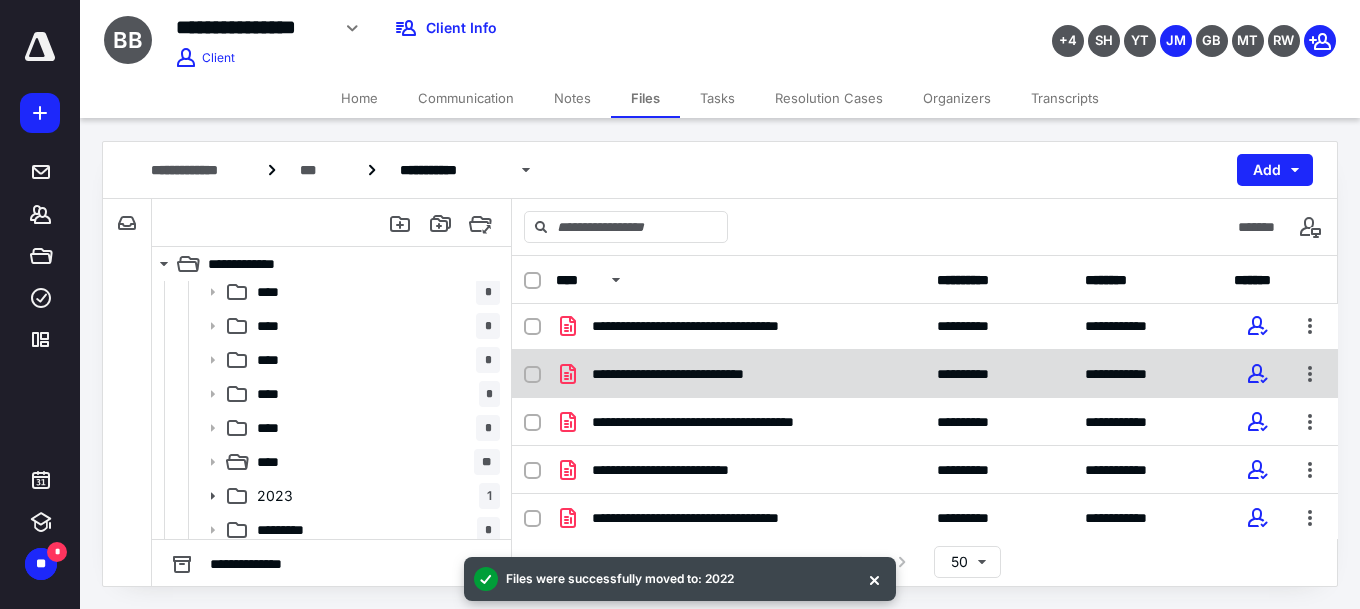 click at bounding box center (532, 375) 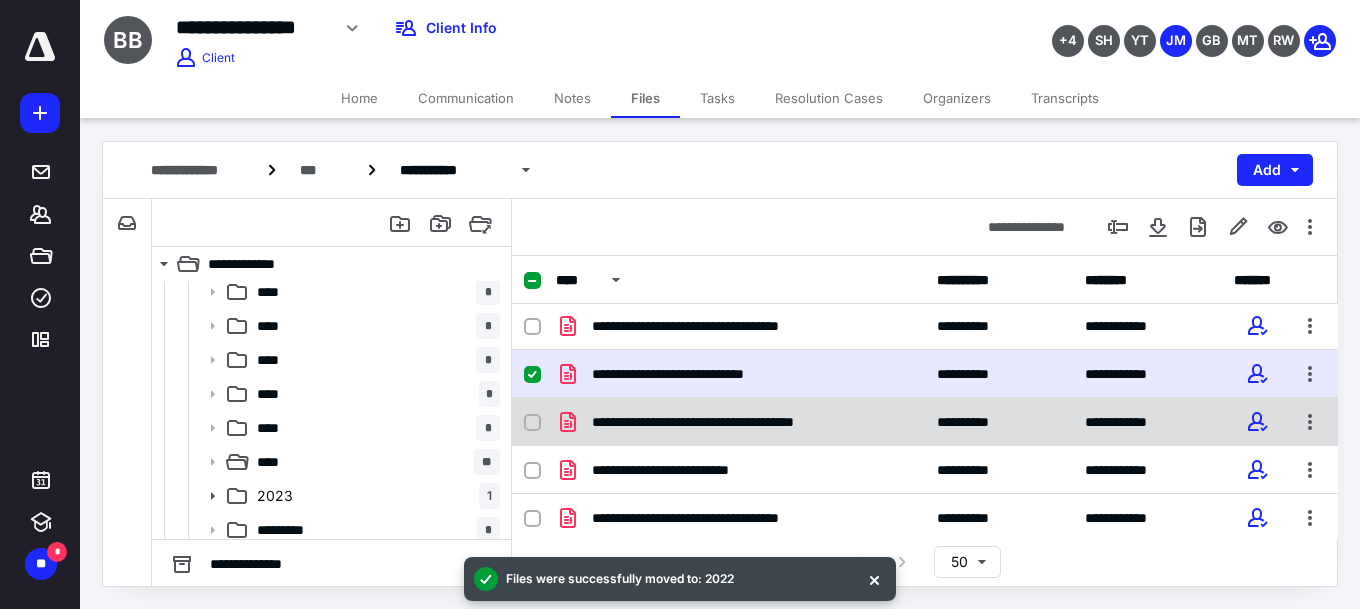 checkbox on "true" 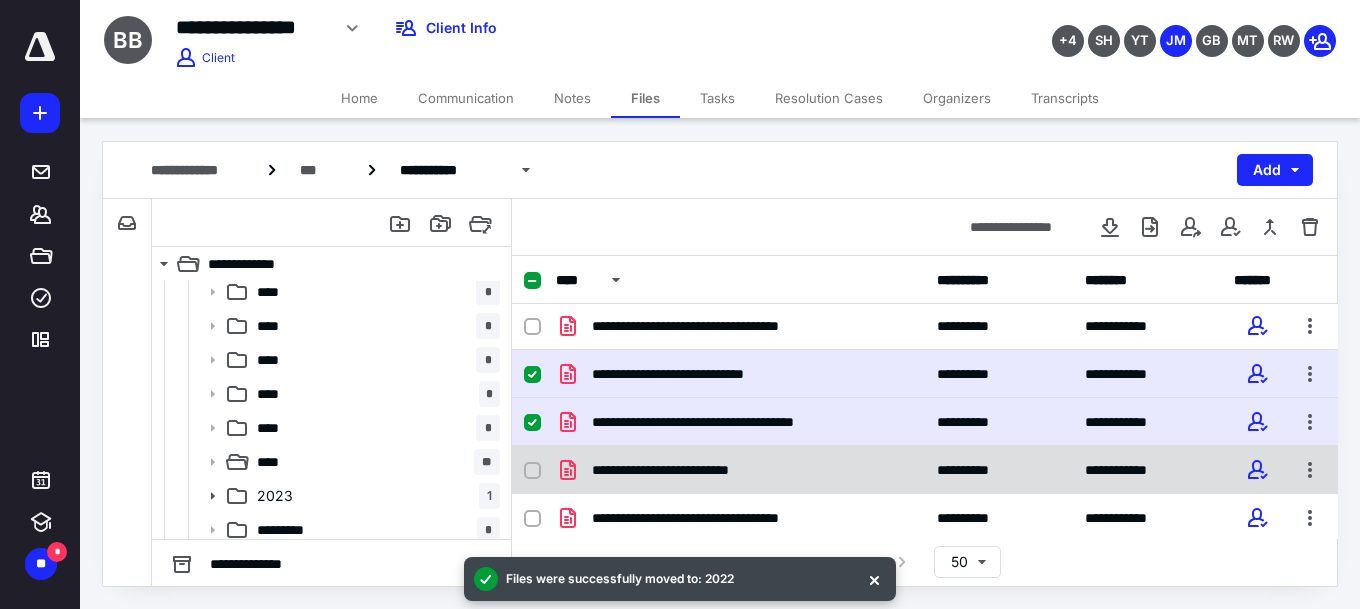 click 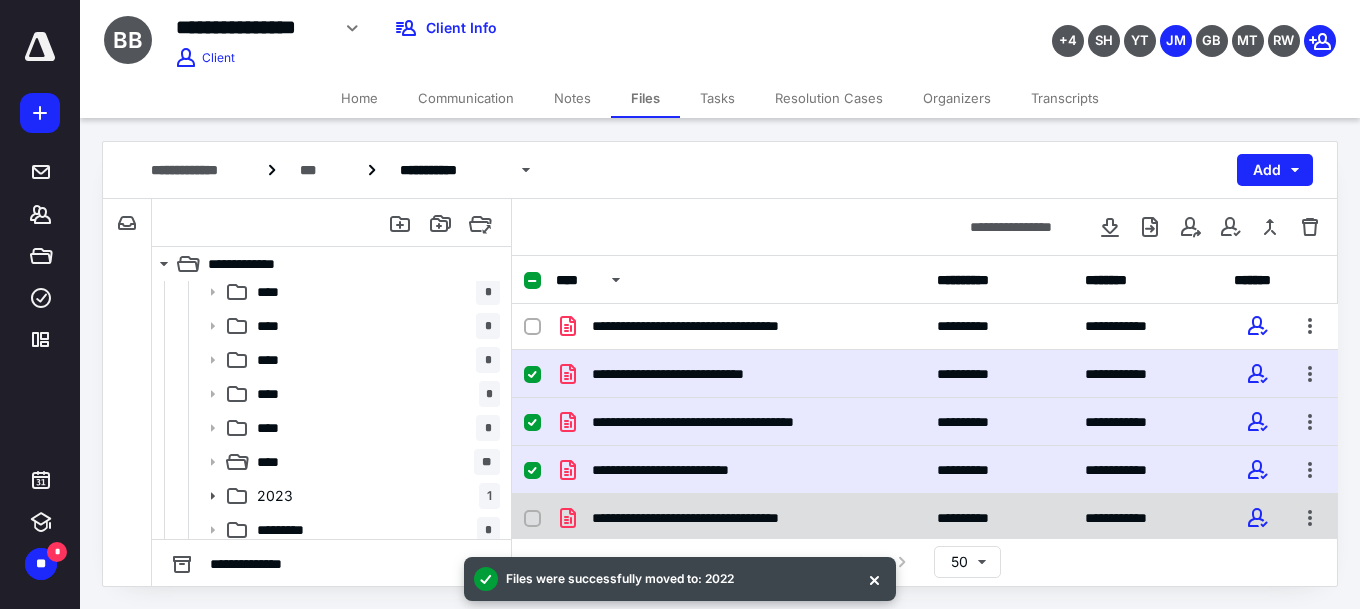click at bounding box center [532, 519] 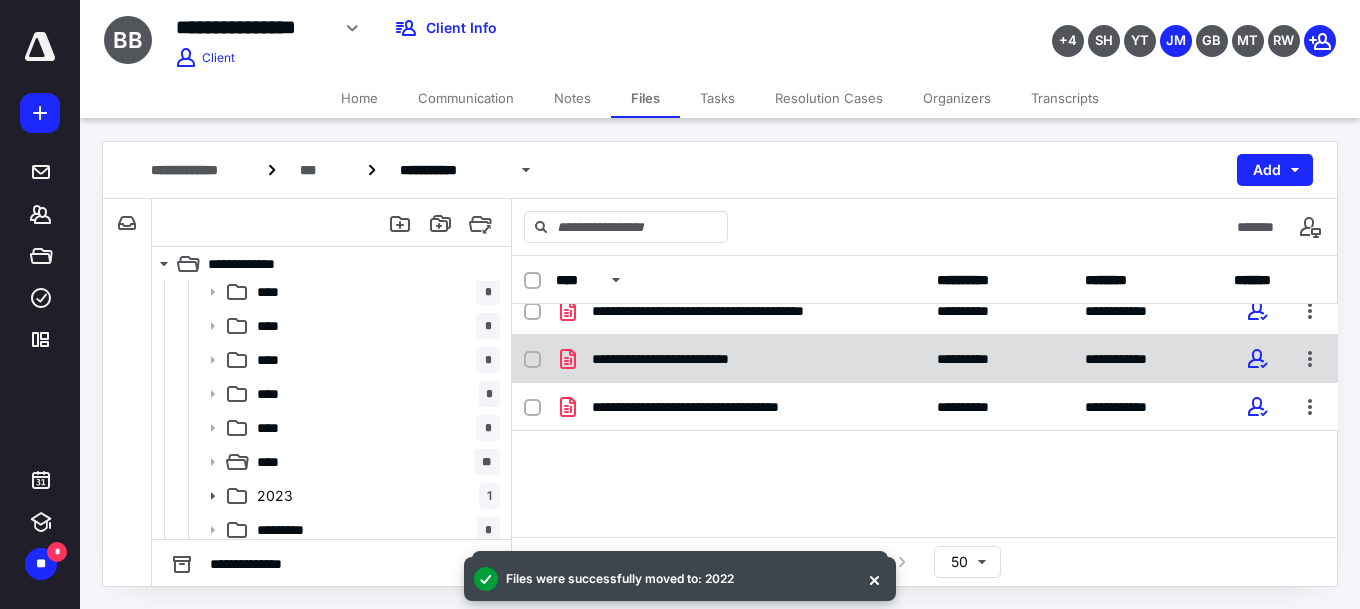 scroll, scrollTop: 0, scrollLeft: 0, axis: both 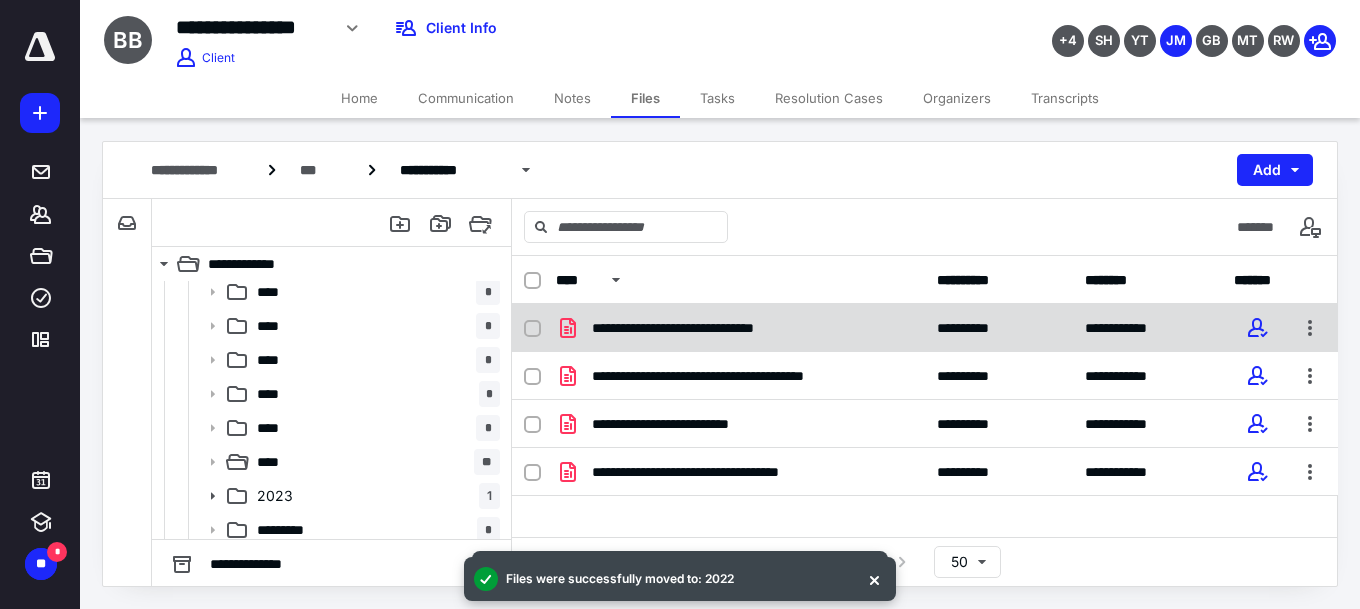 click at bounding box center (532, 329) 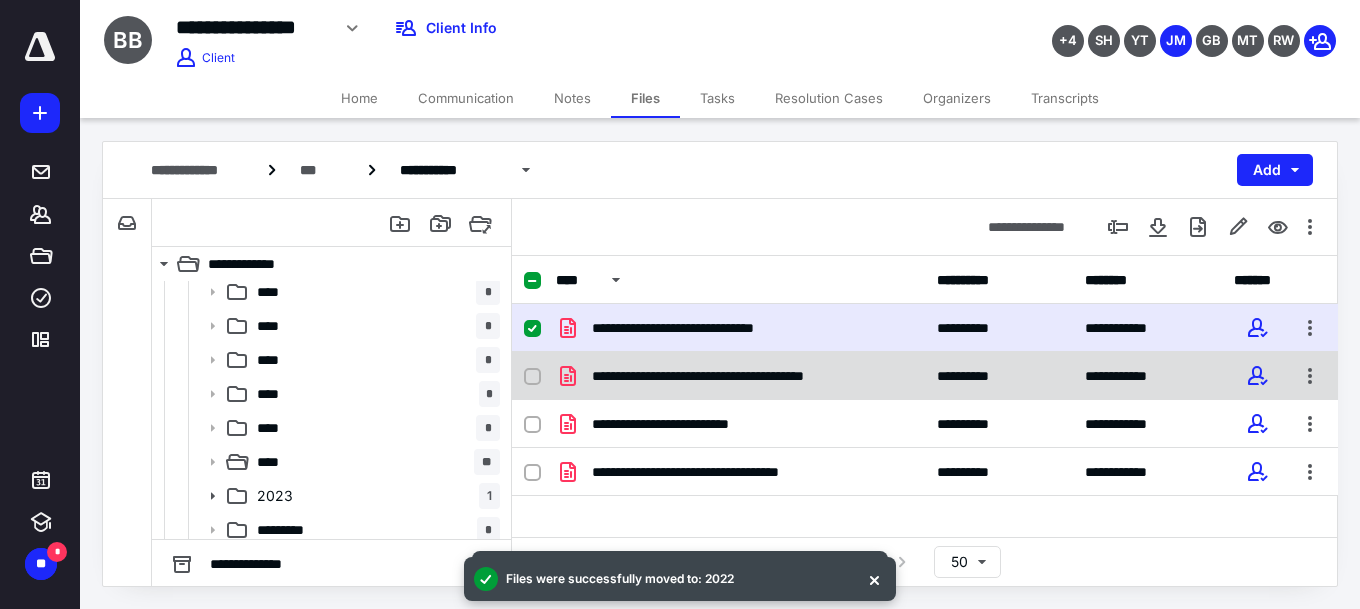 click 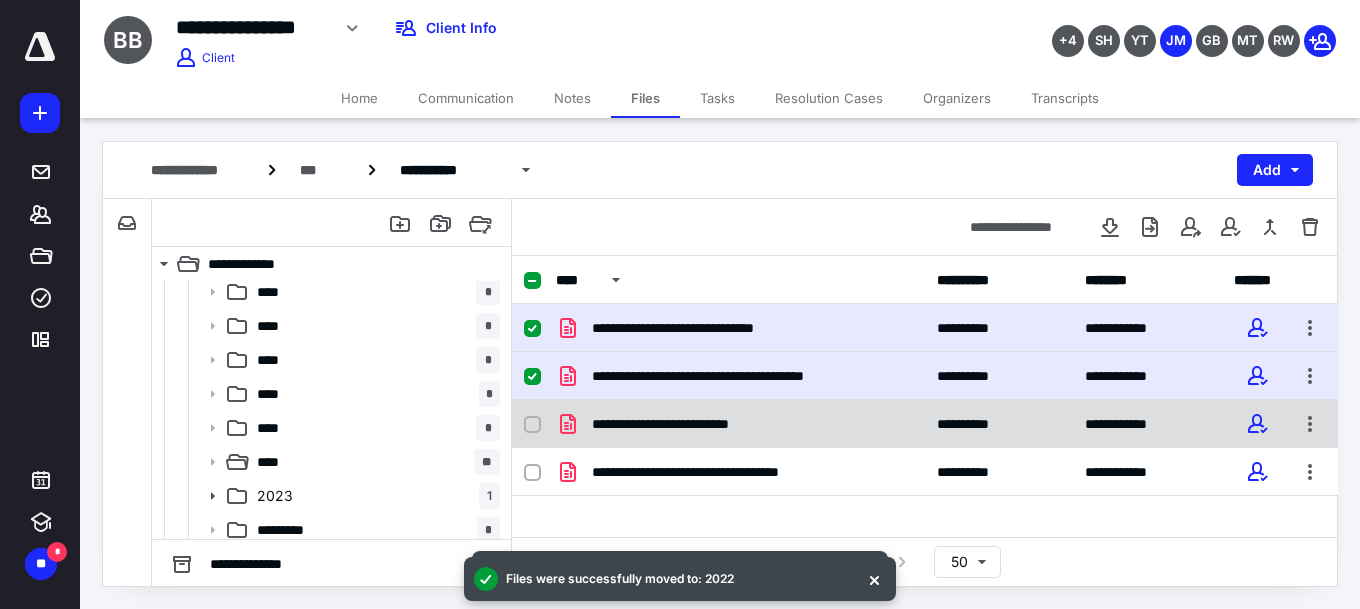 click 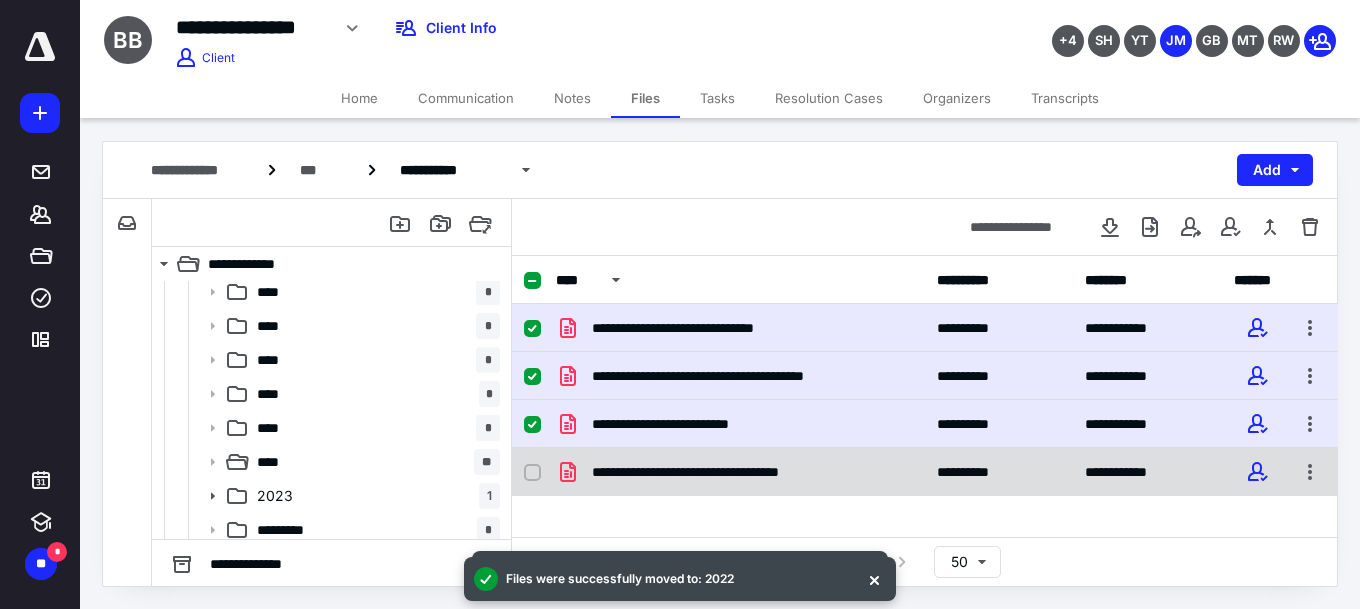 click at bounding box center (532, 473) 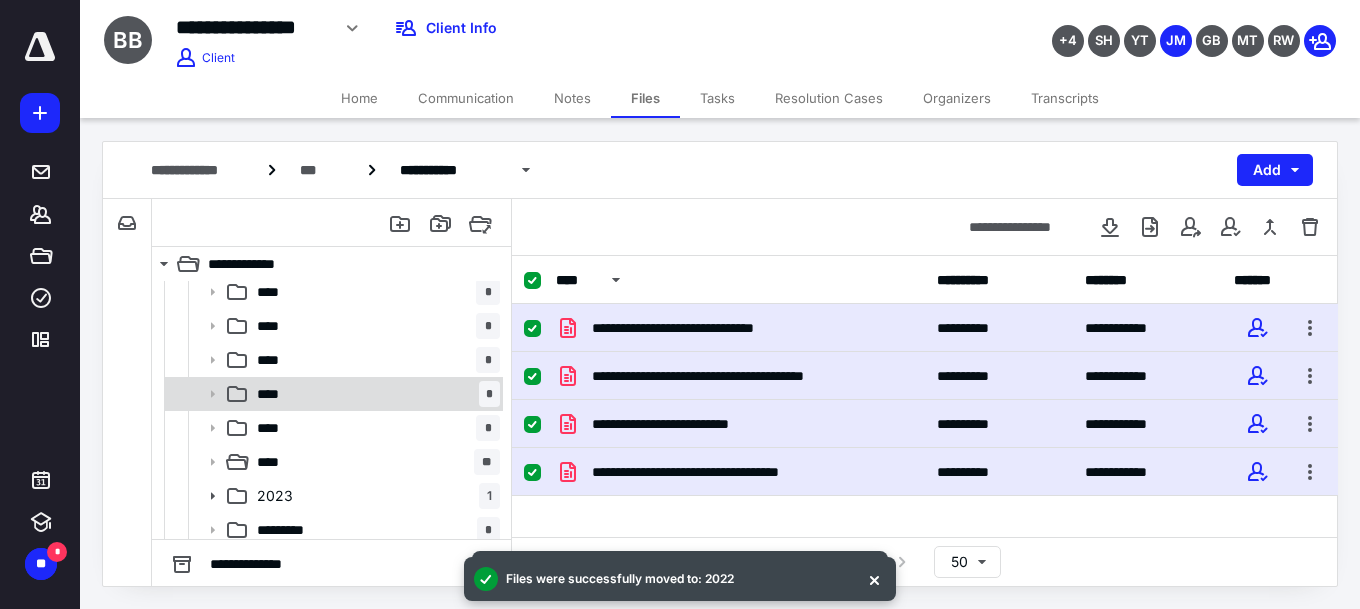 checkbox on "false" 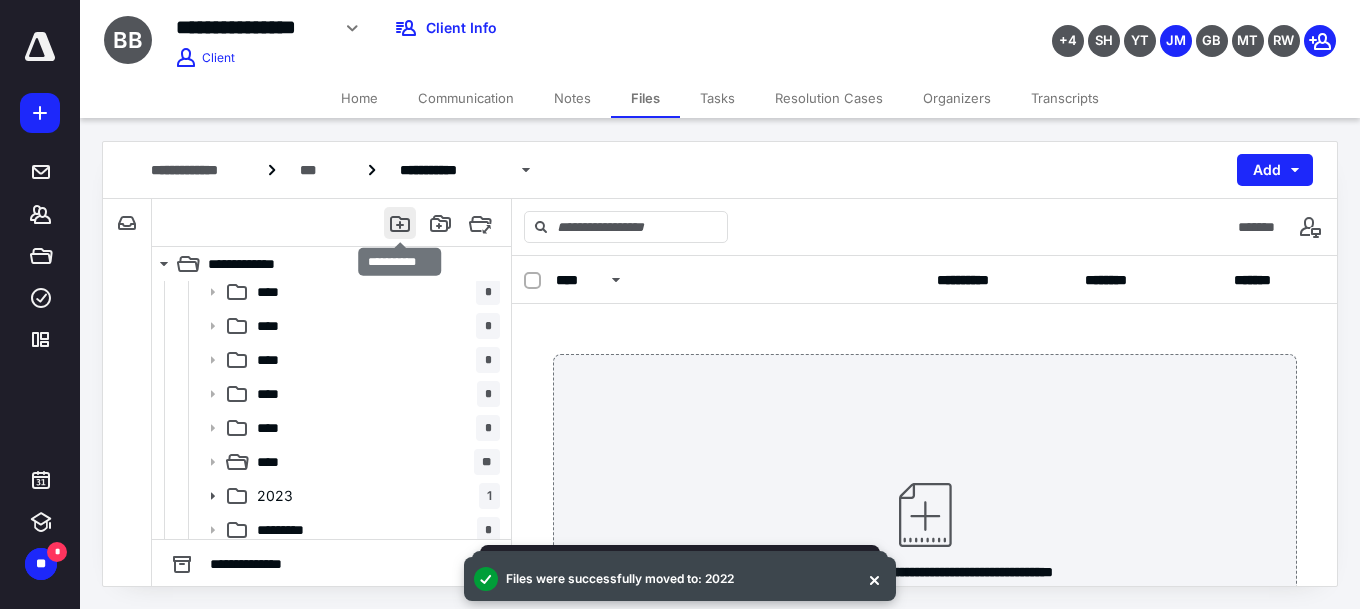 click at bounding box center [400, 223] 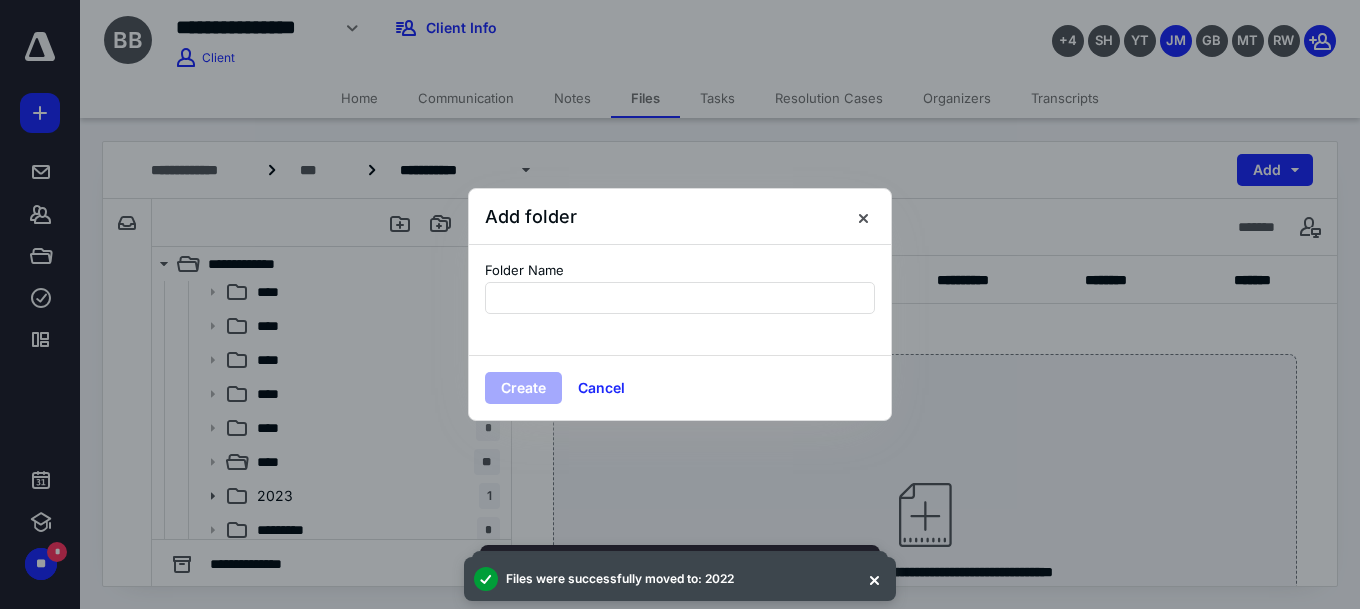 click at bounding box center [863, 217] 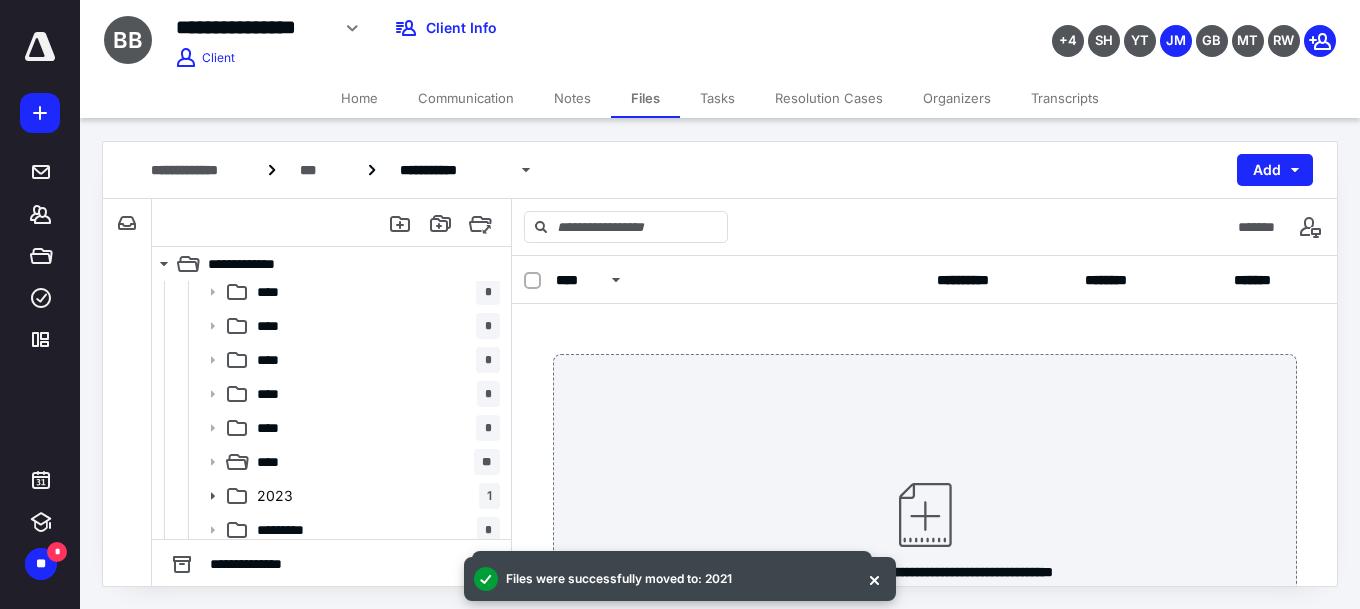 click on "Home" at bounding box center (359, 98) 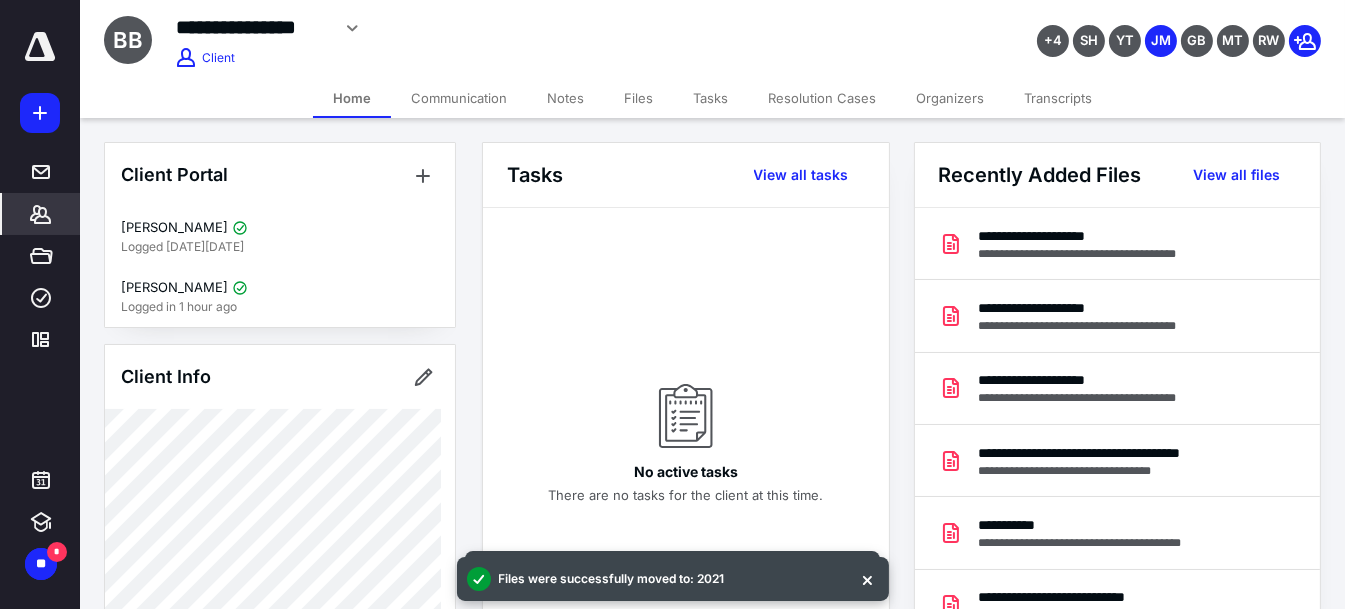 click on "Files" at bounding box center (638, 98) 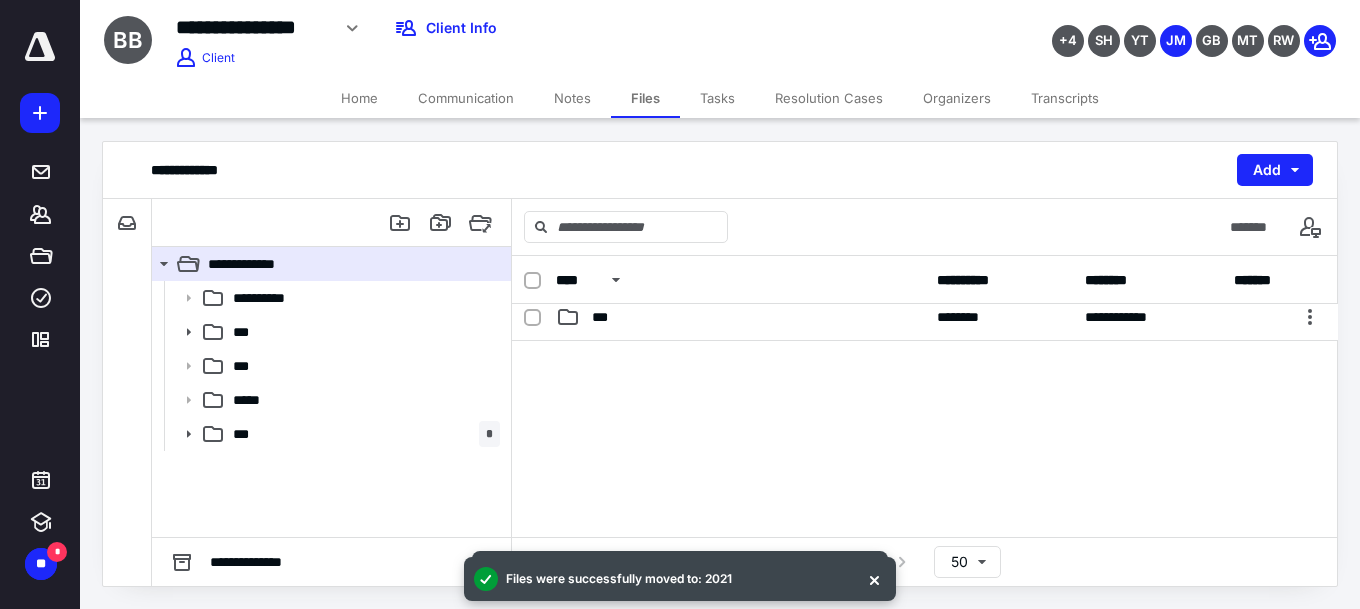 scroll, scrollTop: 104, scrollLeft: 0, axis: vertical 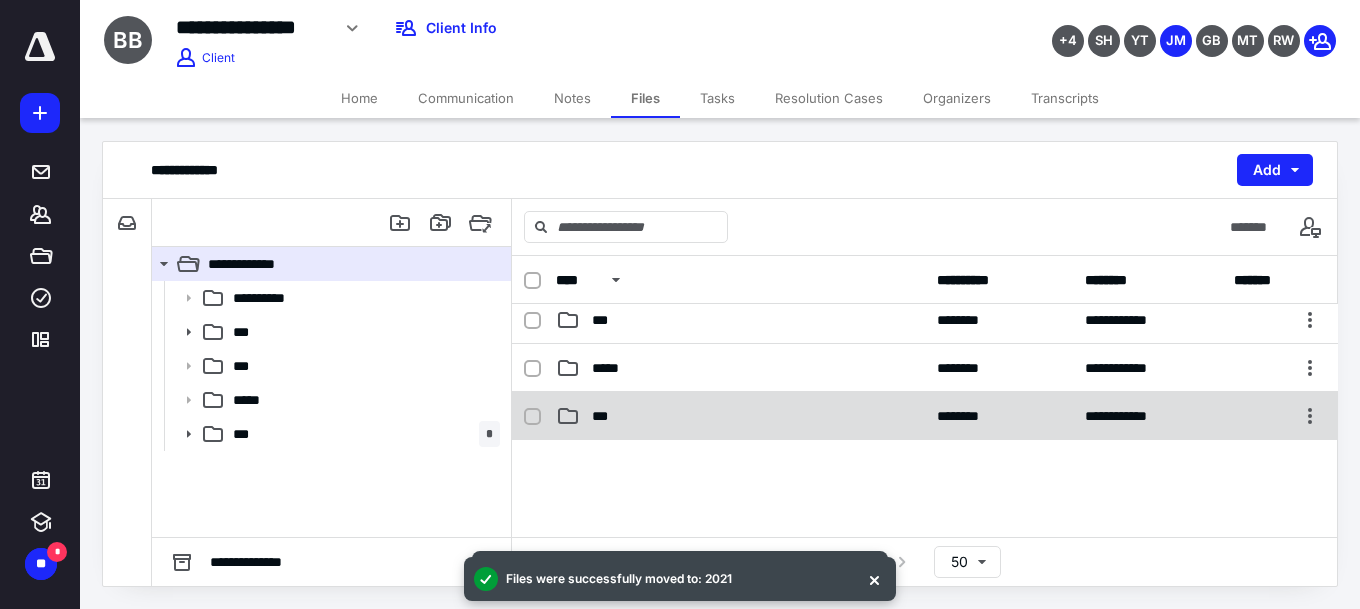 click on "***" at bounding box center [740, 416] 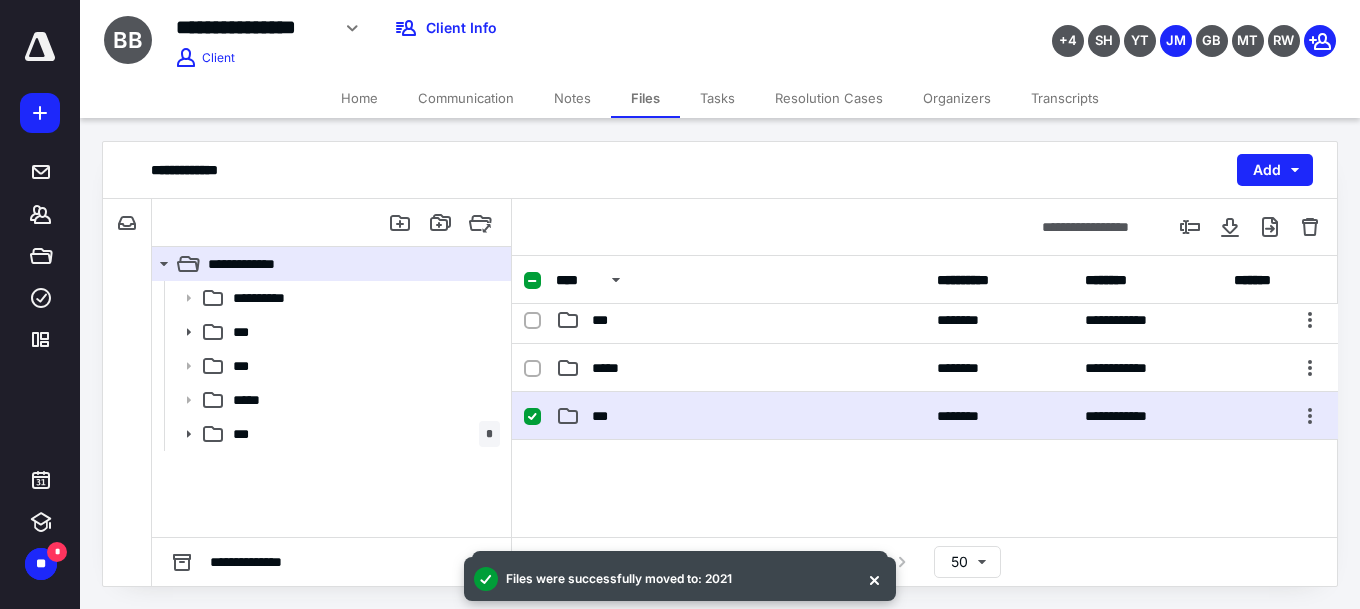 click on "***" at bounding box center (740, 416) 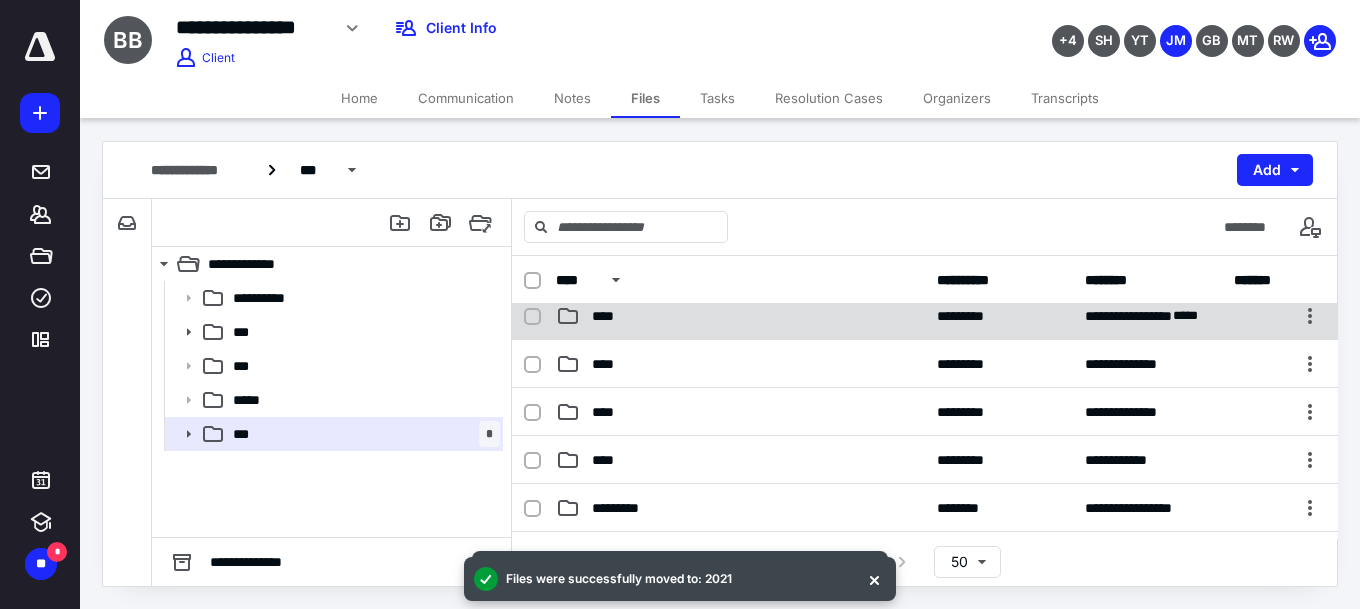 scroll, scrollTop: 600, scrollLeft: 0, axis: vertical 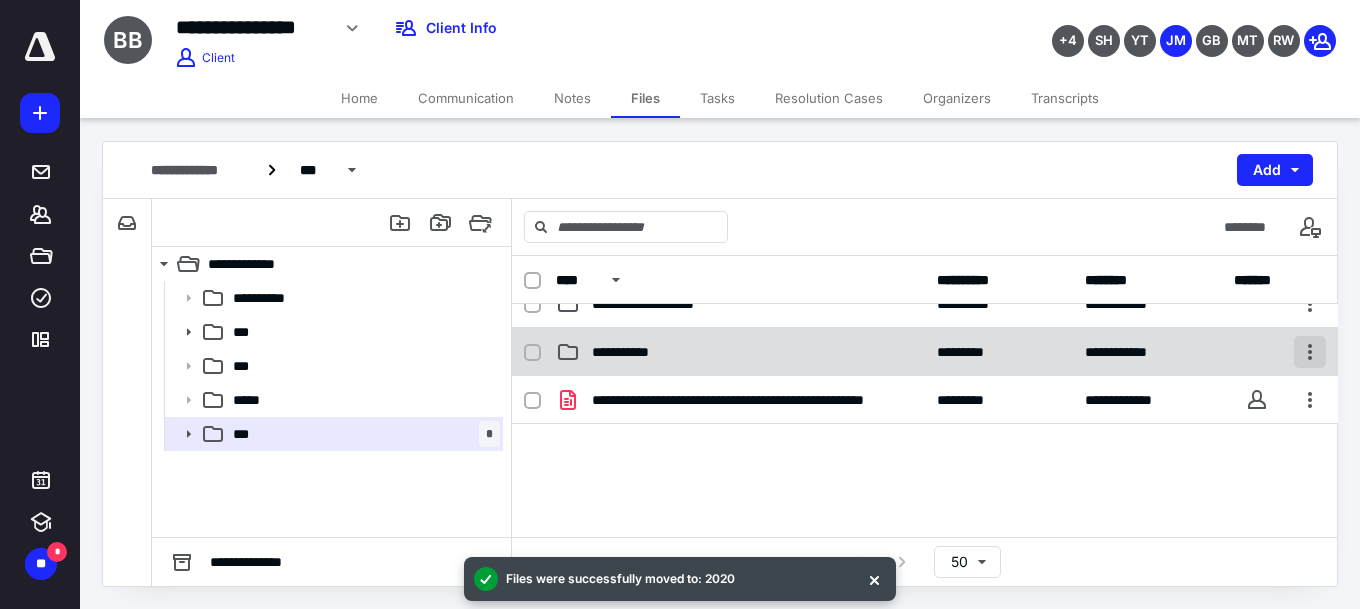 click at bounding box center [1310, 352] 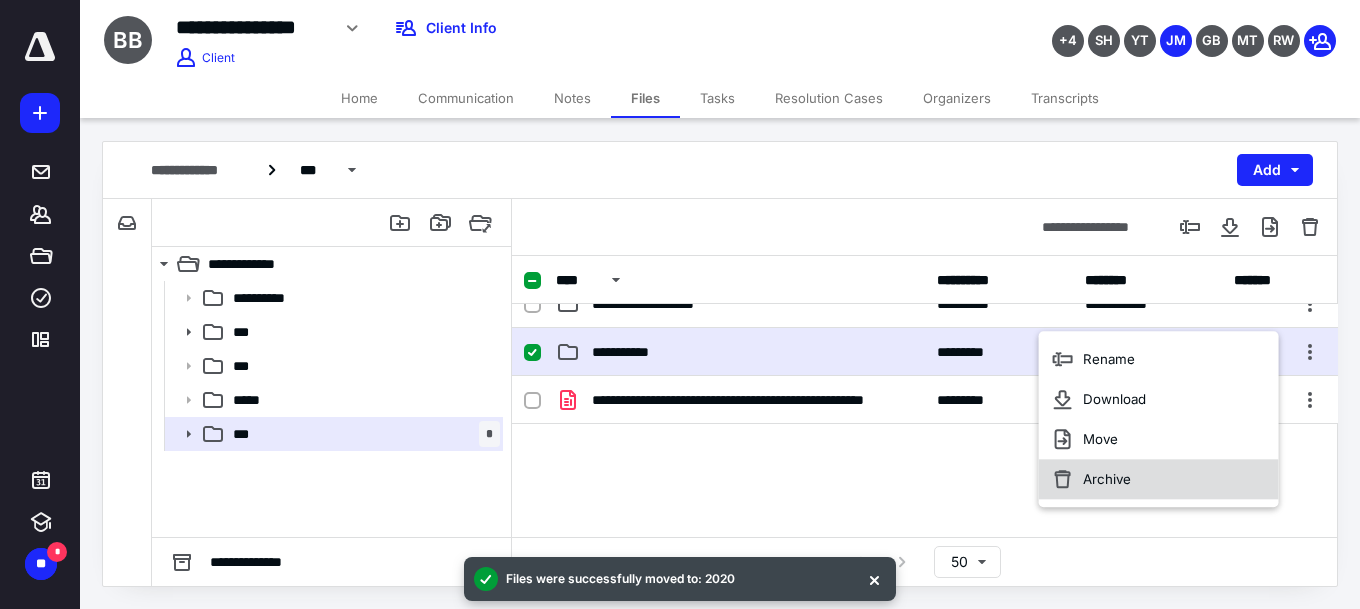 click on "Archive" at bounding box center [1107, 479] 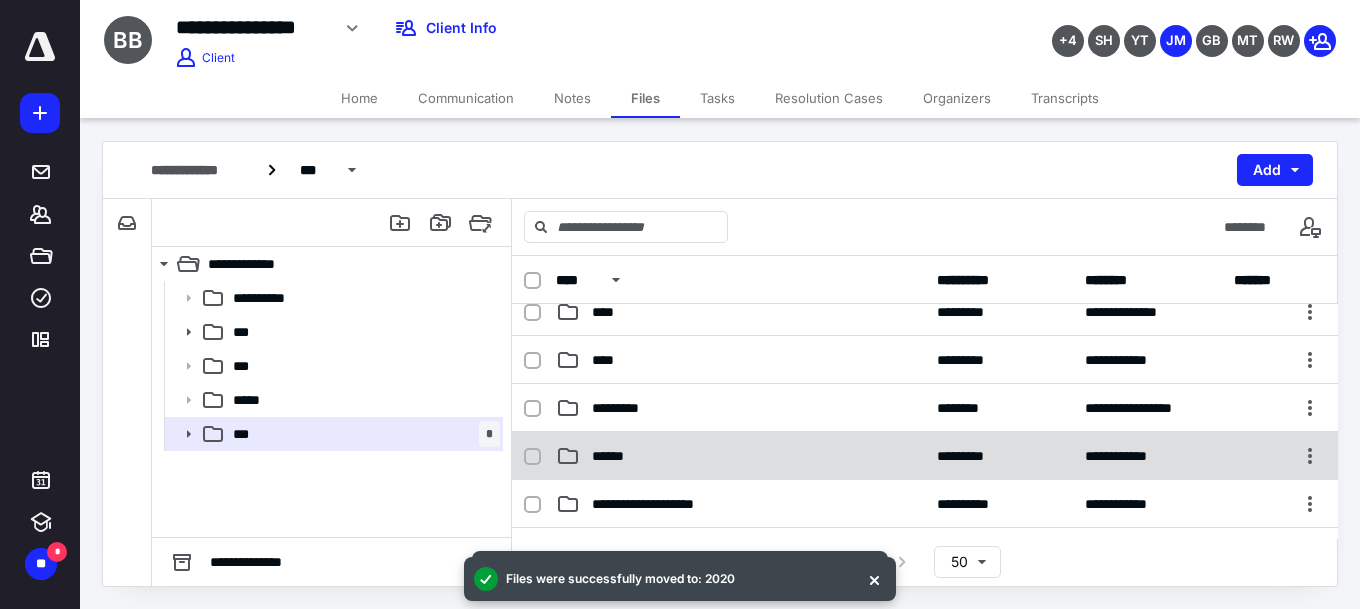 scroll, scrollTop: 500, scrollLeft: 0, axis: vertical 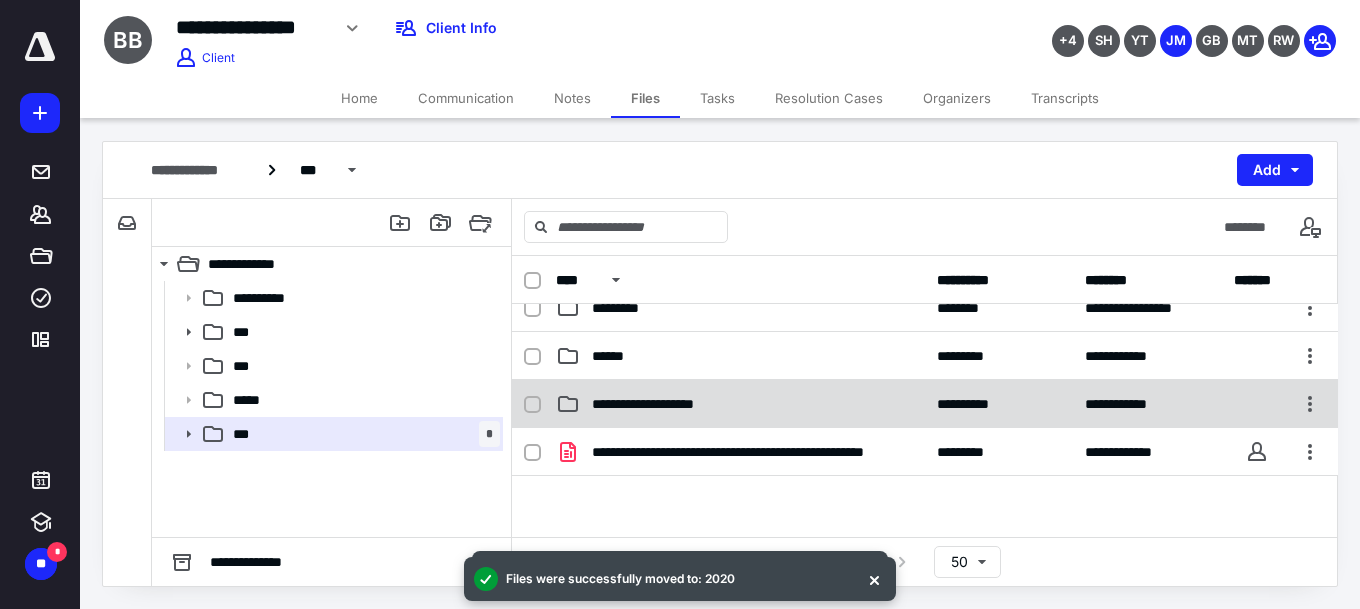 click on "**********" at bounding box center (679, 404) 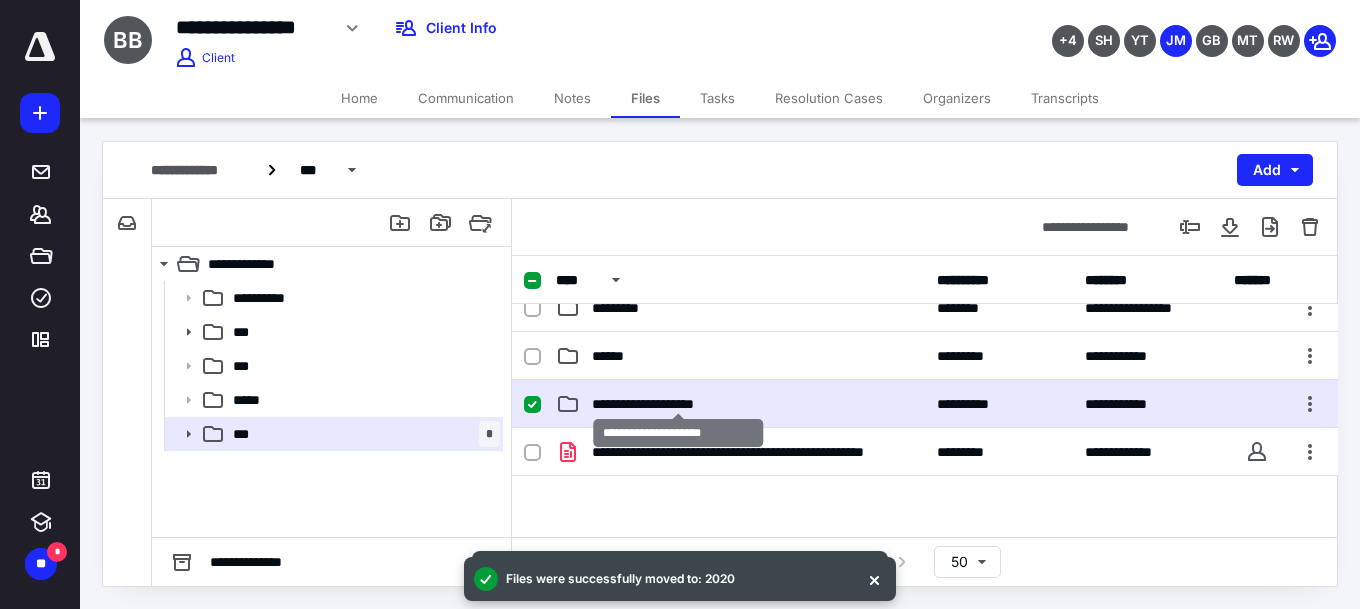 click on "**********" at bounding box center [679, 404] 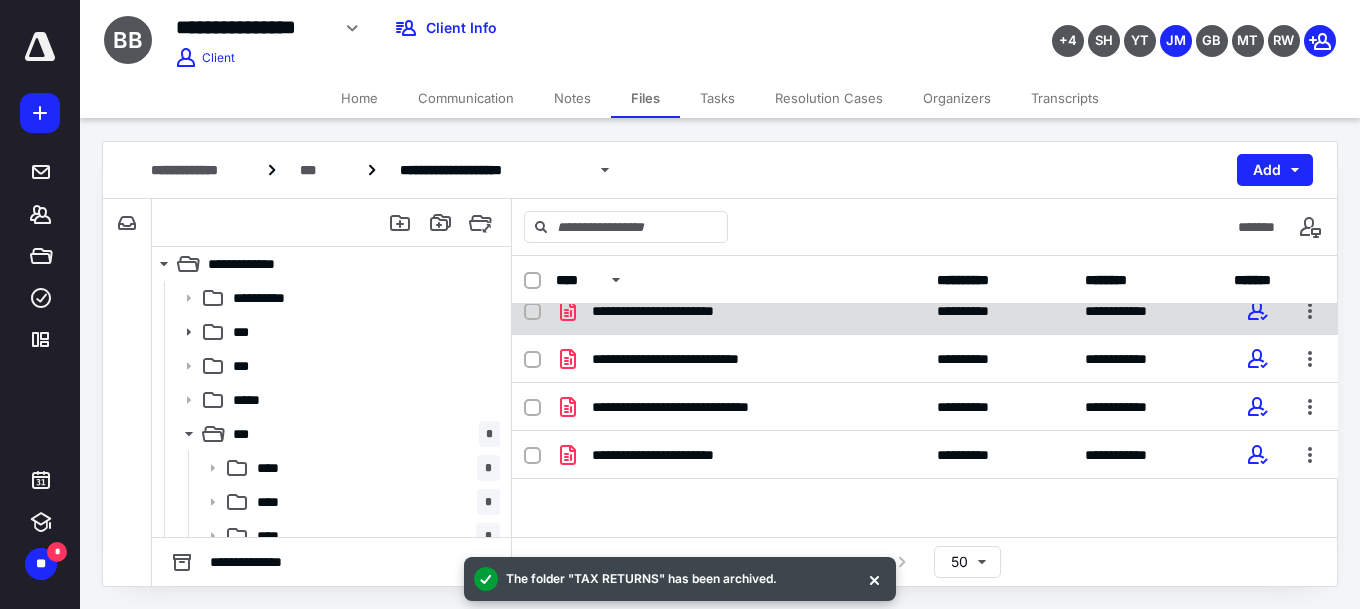 scroll, scrollTop: 0, scrollLeft: 0, axis: both 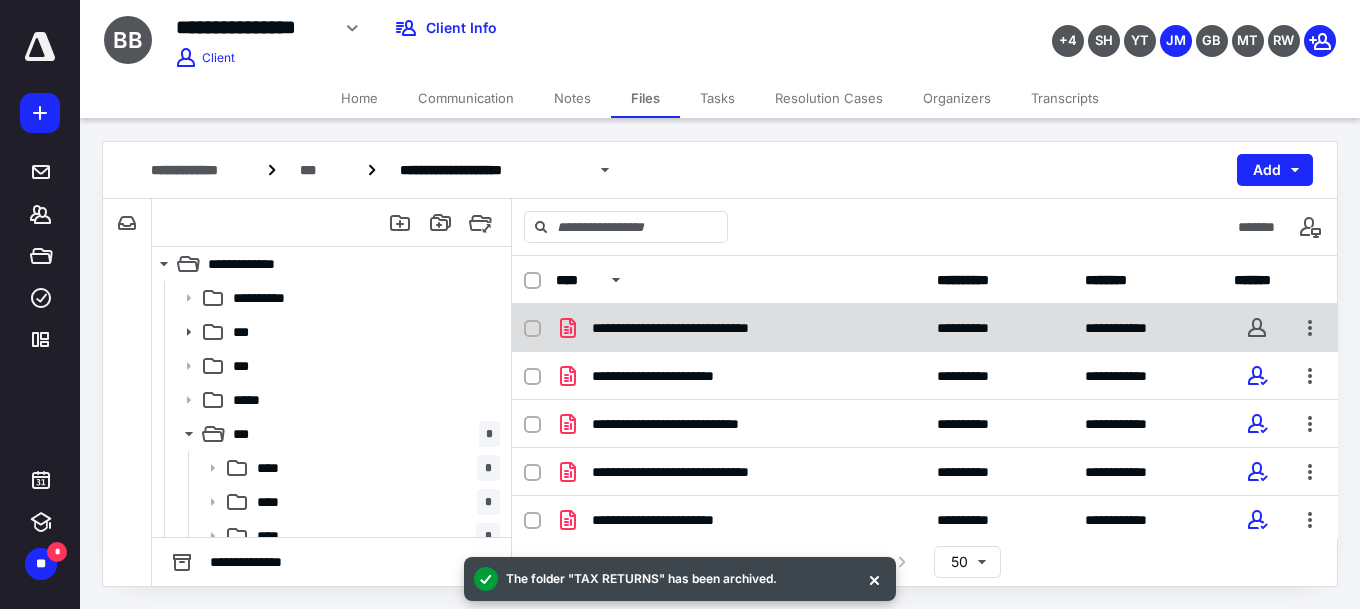 click 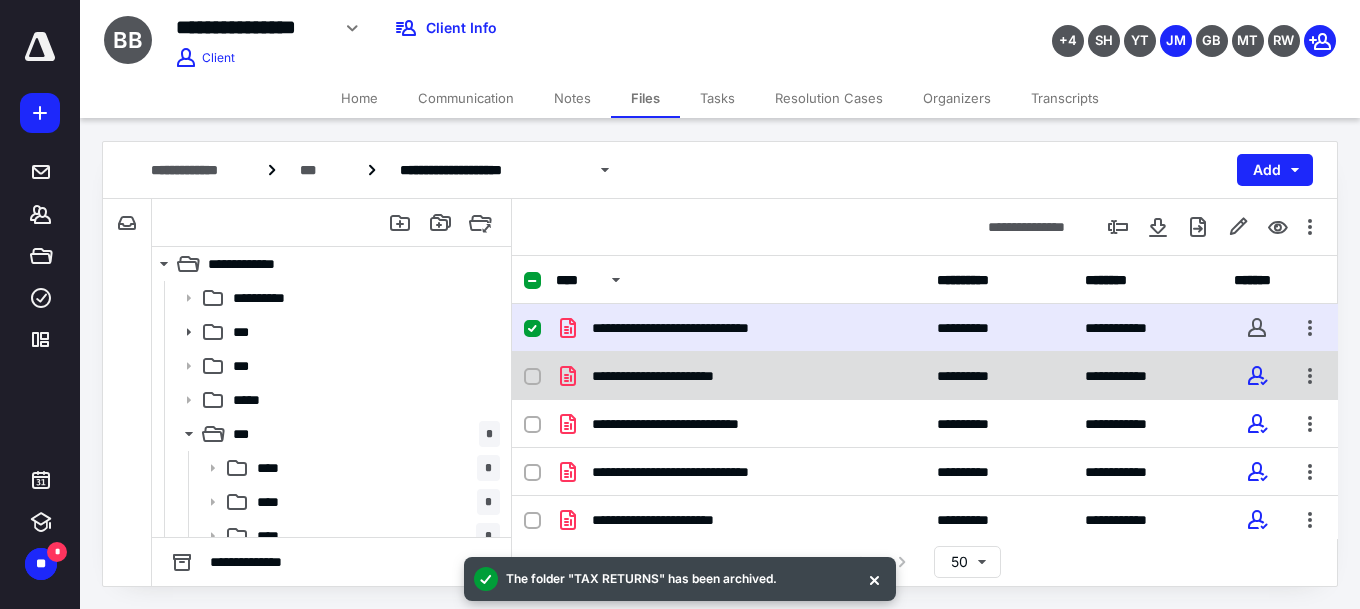 click at bounding box center [532, 377] 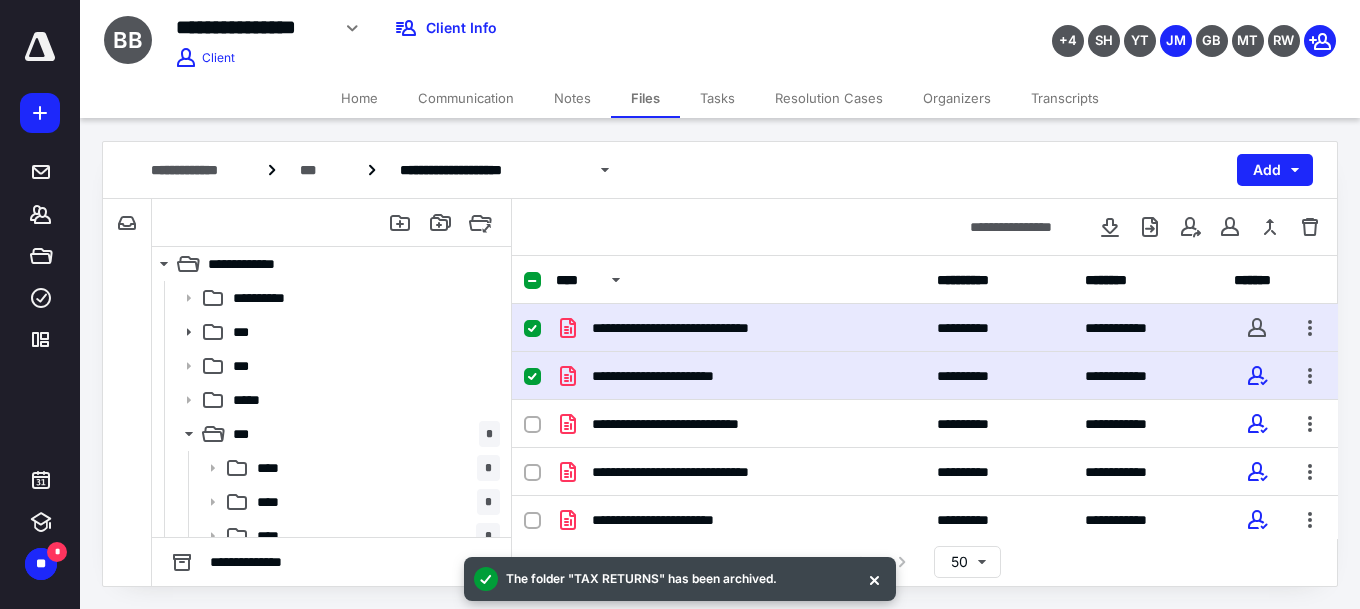 scroll, scrollTop: 300, scrollLeft: 0, axis: vertical 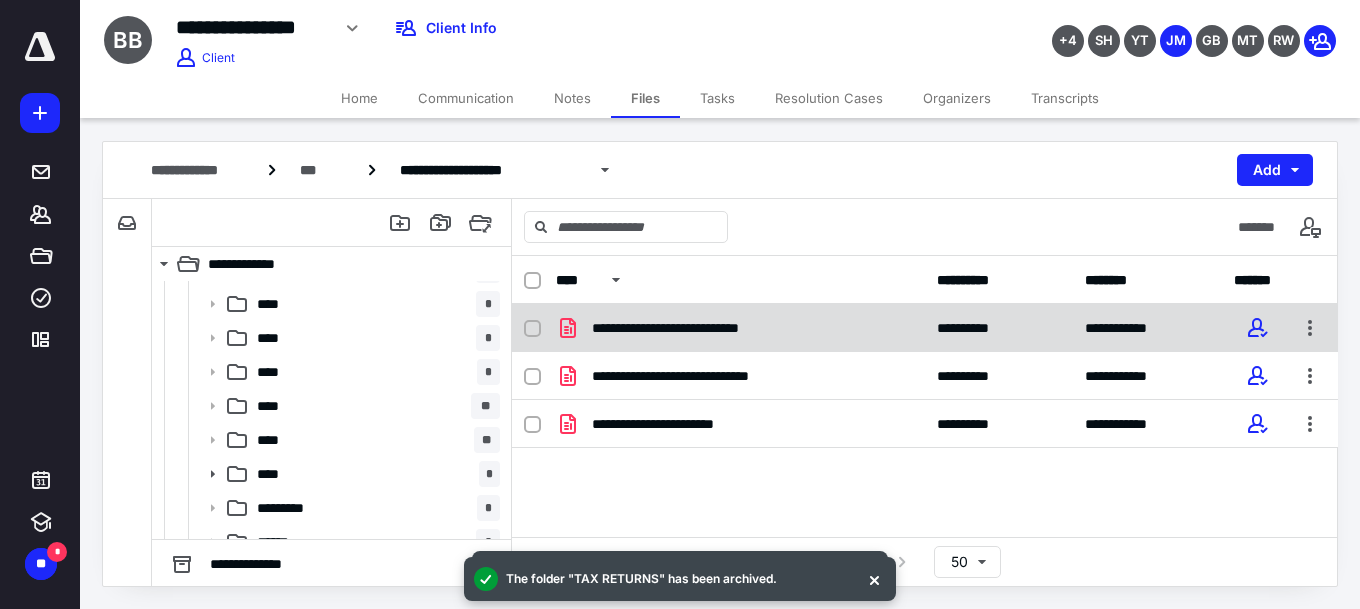 click 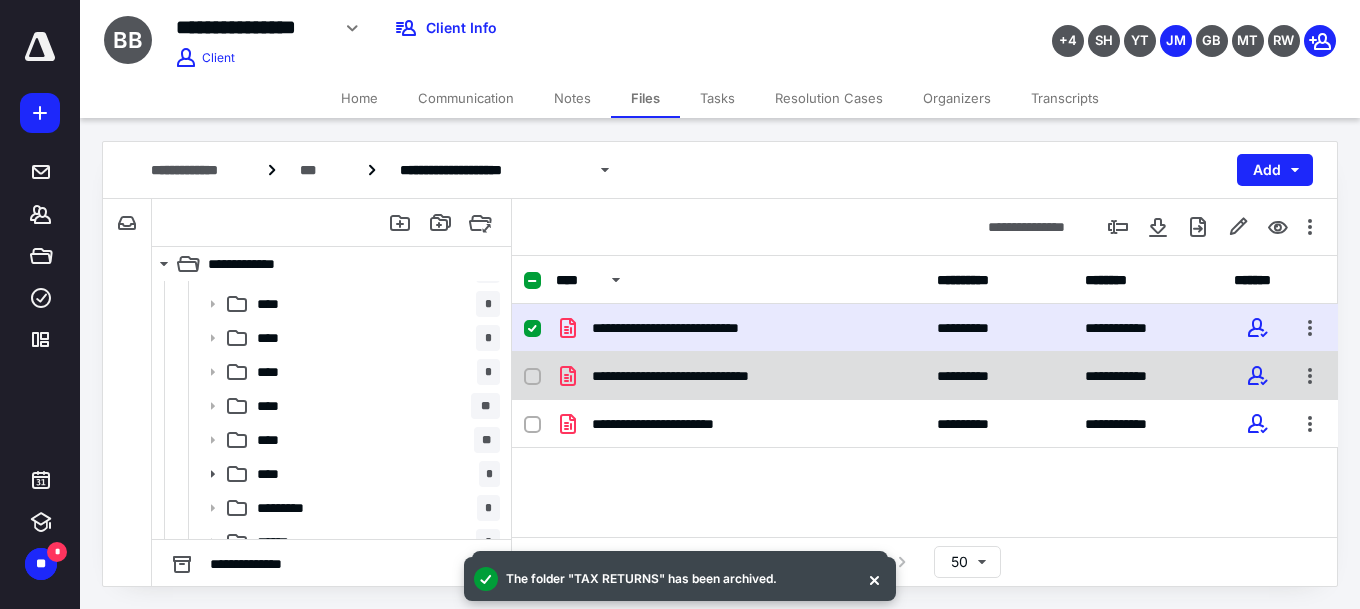 click 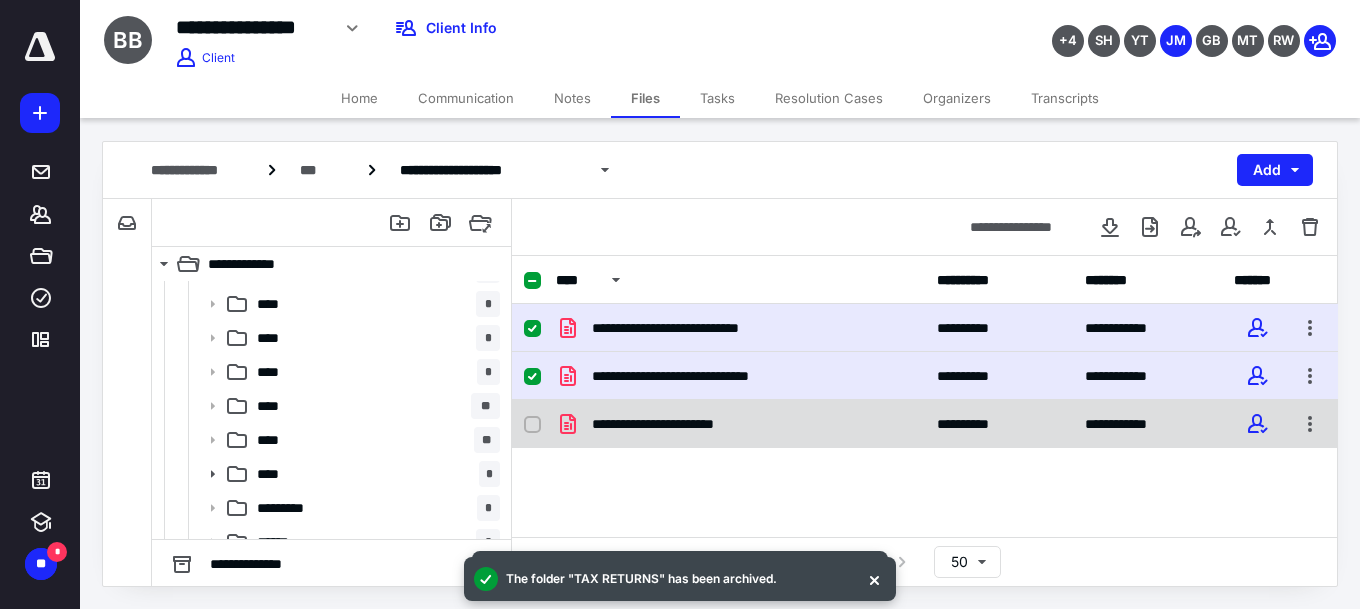 click 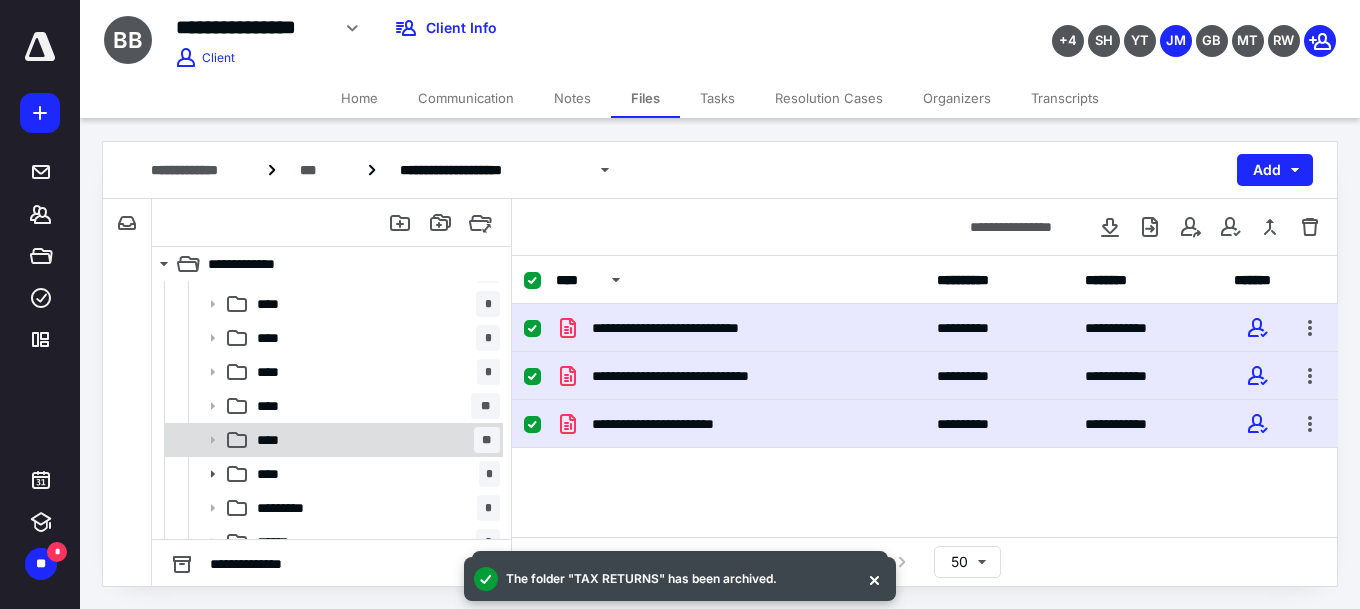 checkbox on "false" 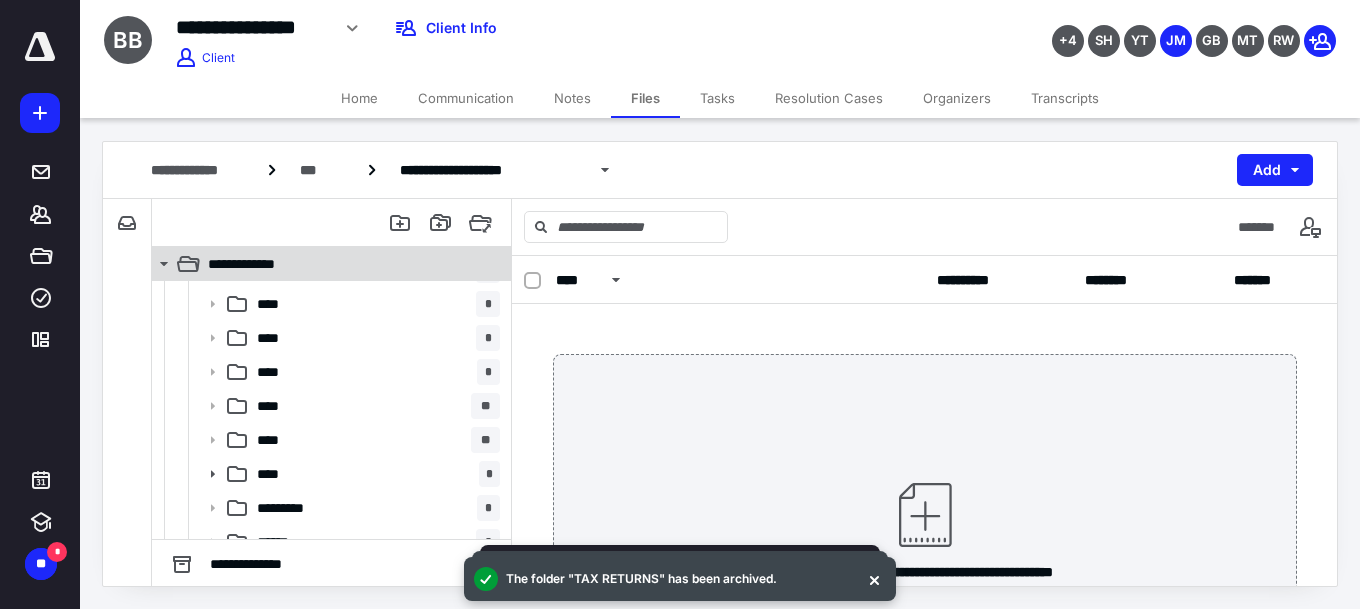 click on "**********" at bounding box center (320, 264) 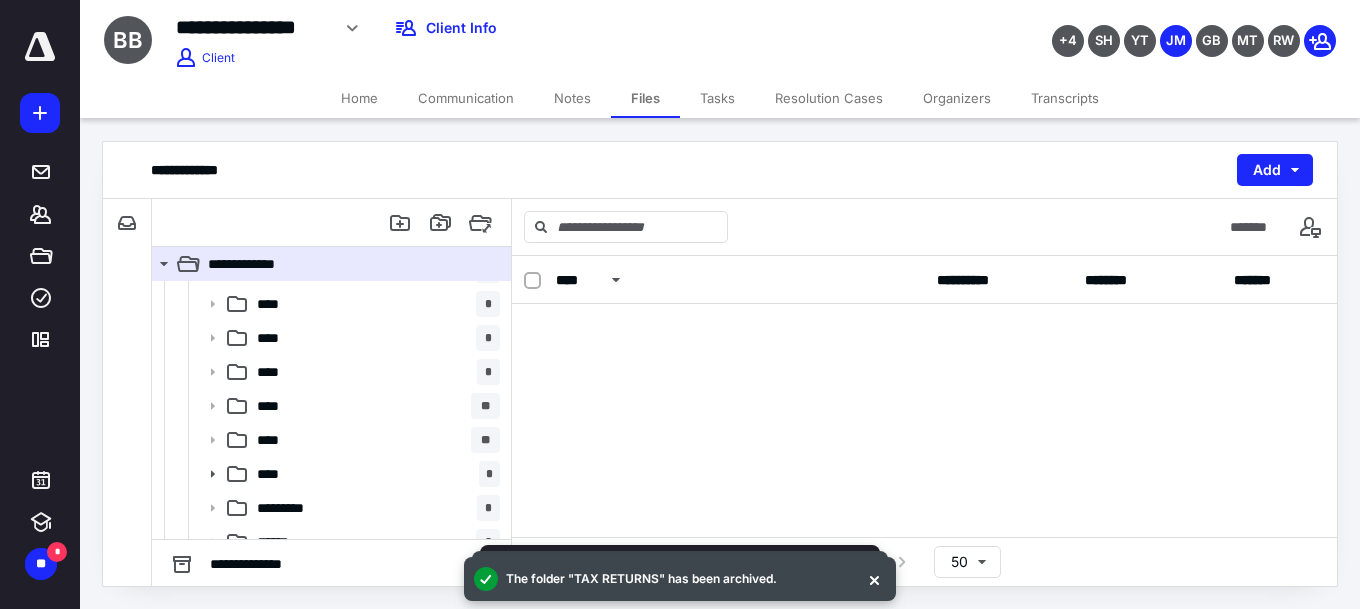 scroll, scrollTop: 104, scrollLeft: 0, axis: vertical 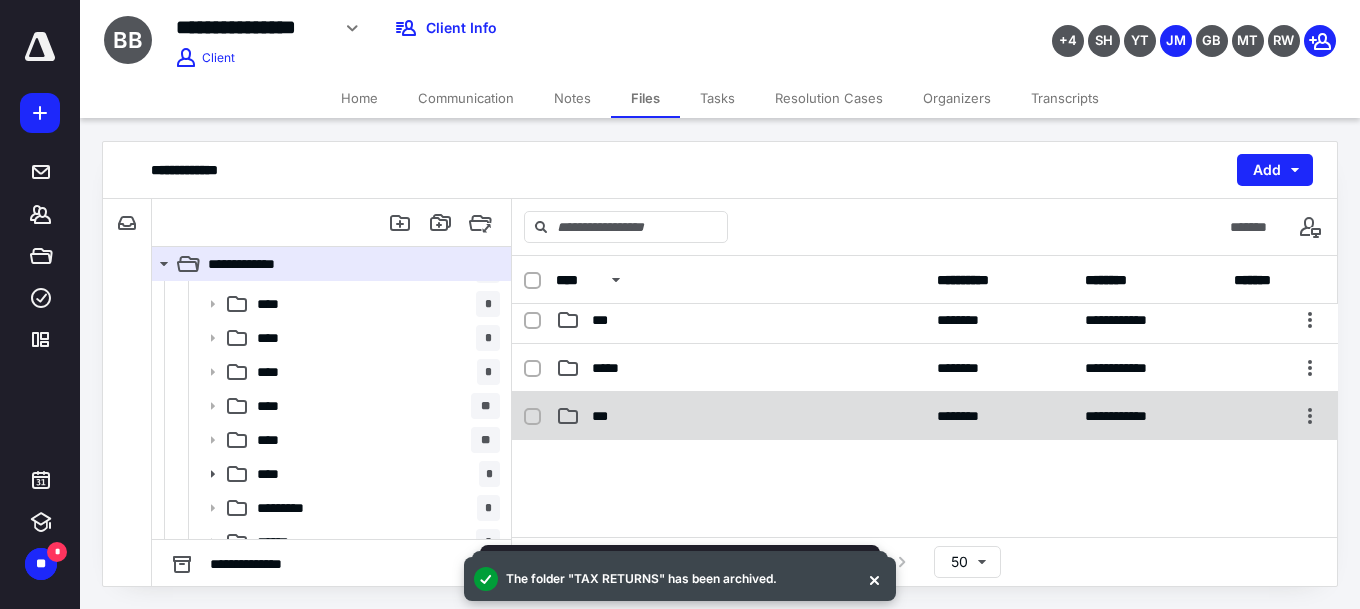 click on "***" at bounding box center (740, 416) 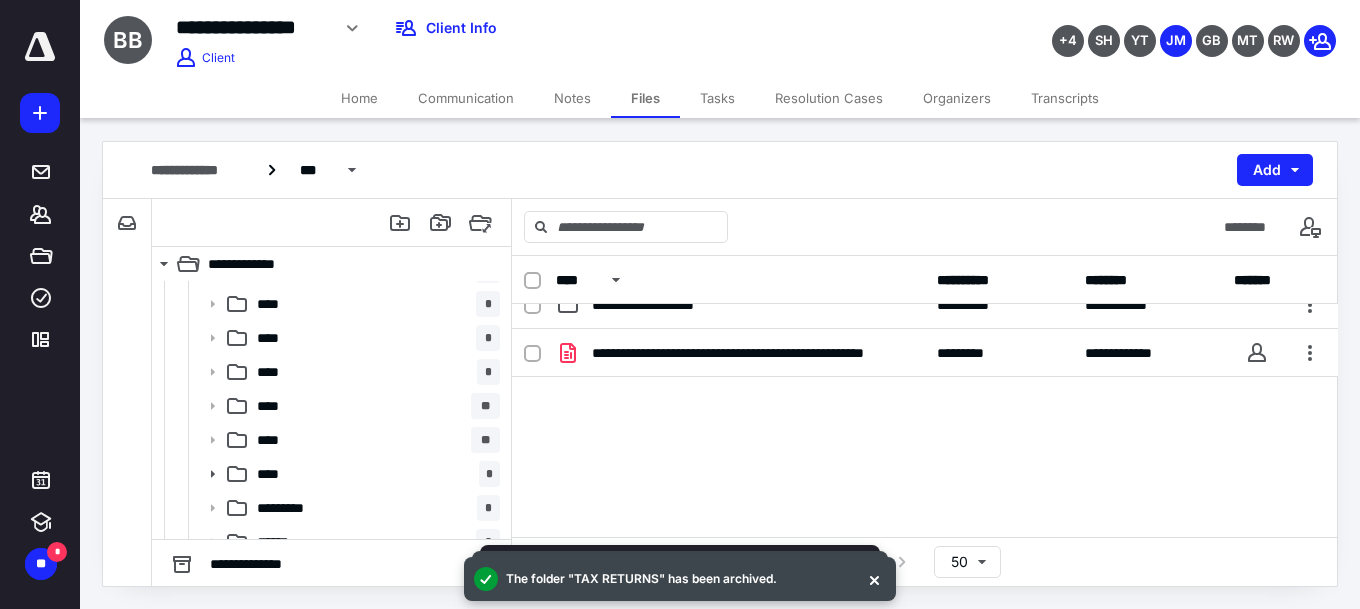 scroll, scrollTop: 499, scrollLeft: 0, axis: vertical 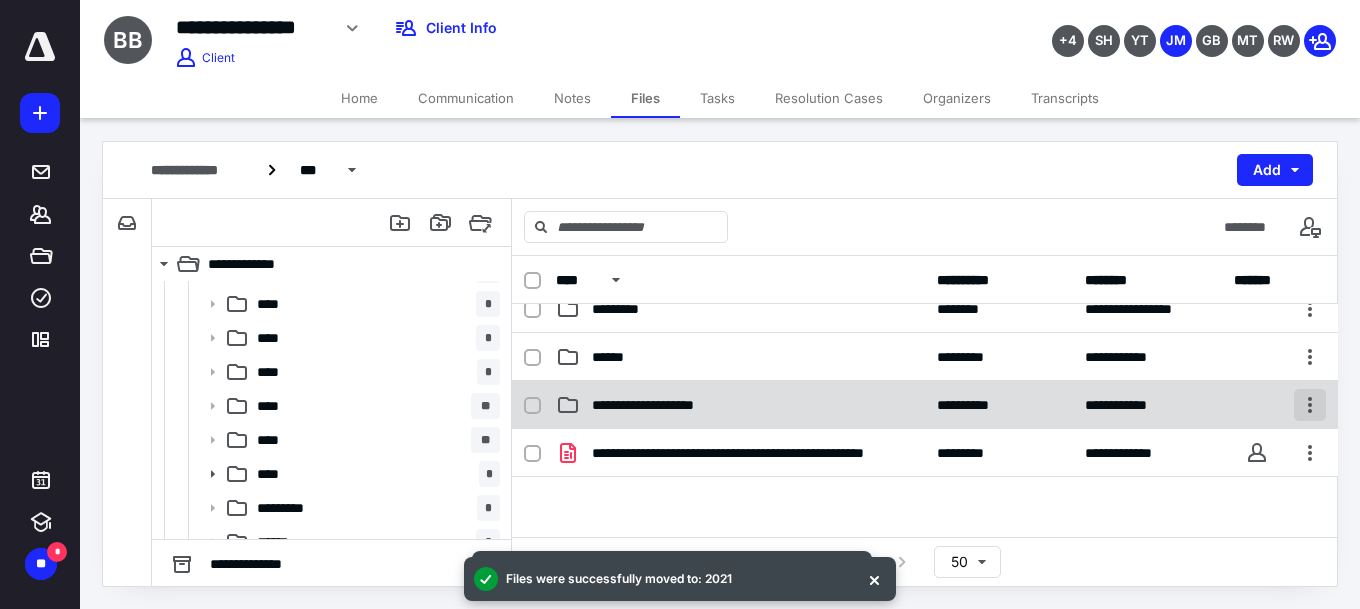 click at bounding box center [1310, 405] 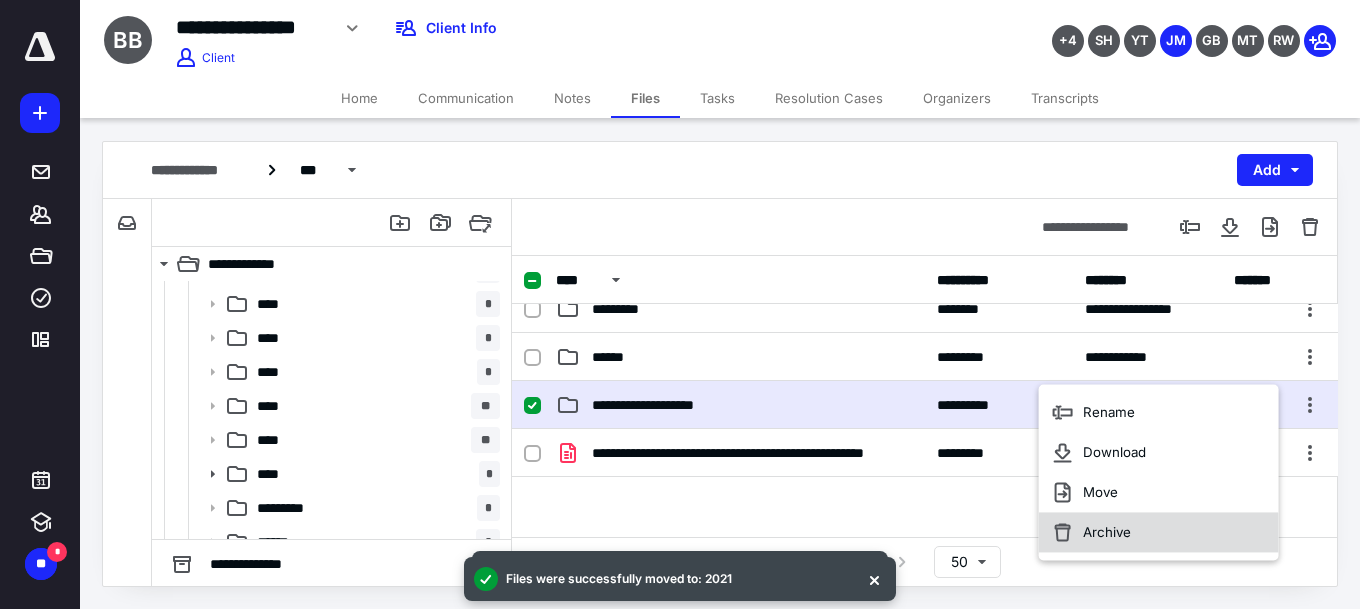 click on "Archive" at bounding box center (1159, 532) 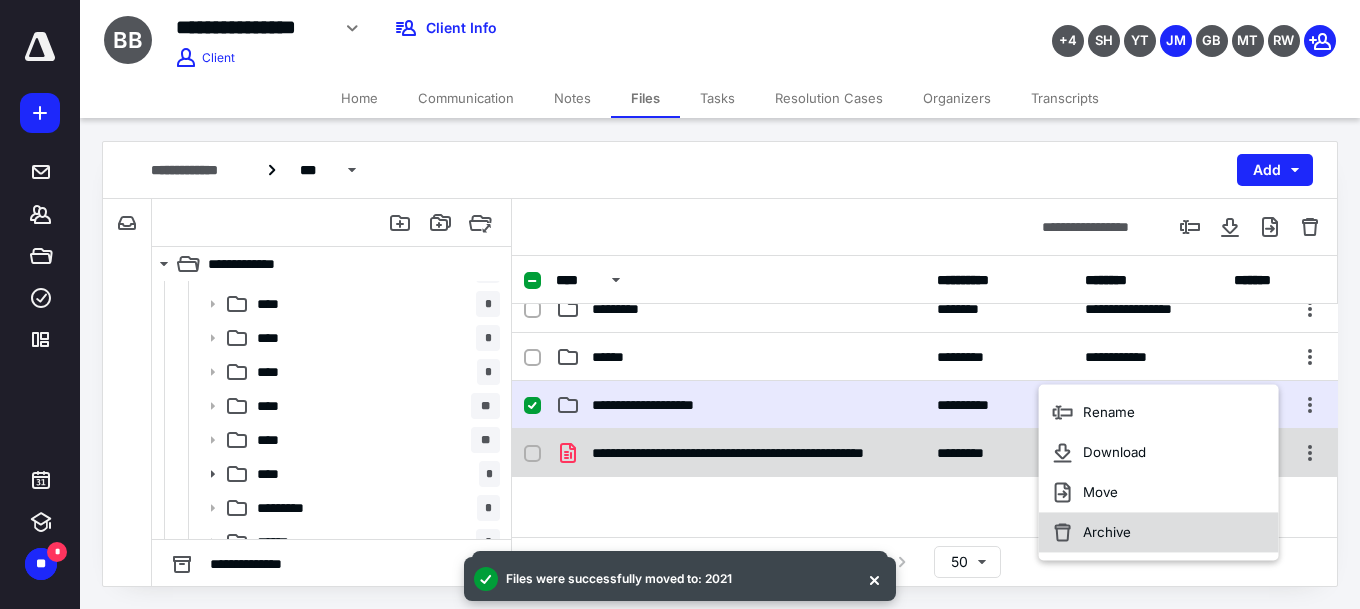 checkbox on "false" 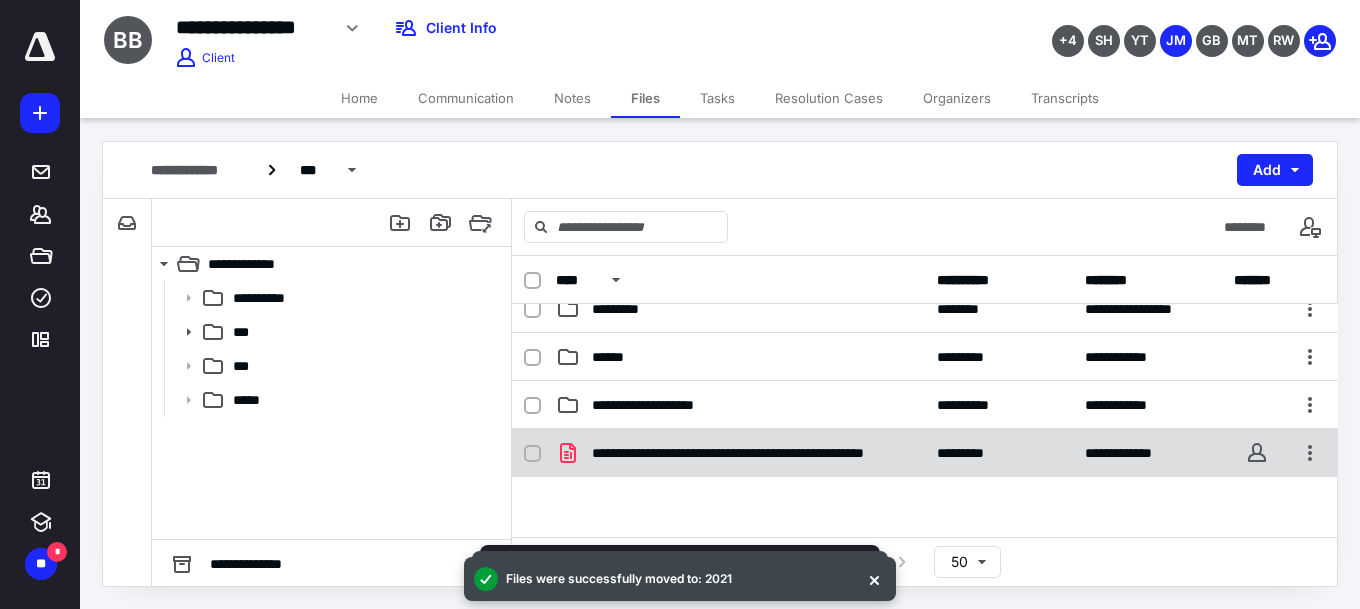 scroll, scrollTop: 0, scrollLeft: 0, axis: both 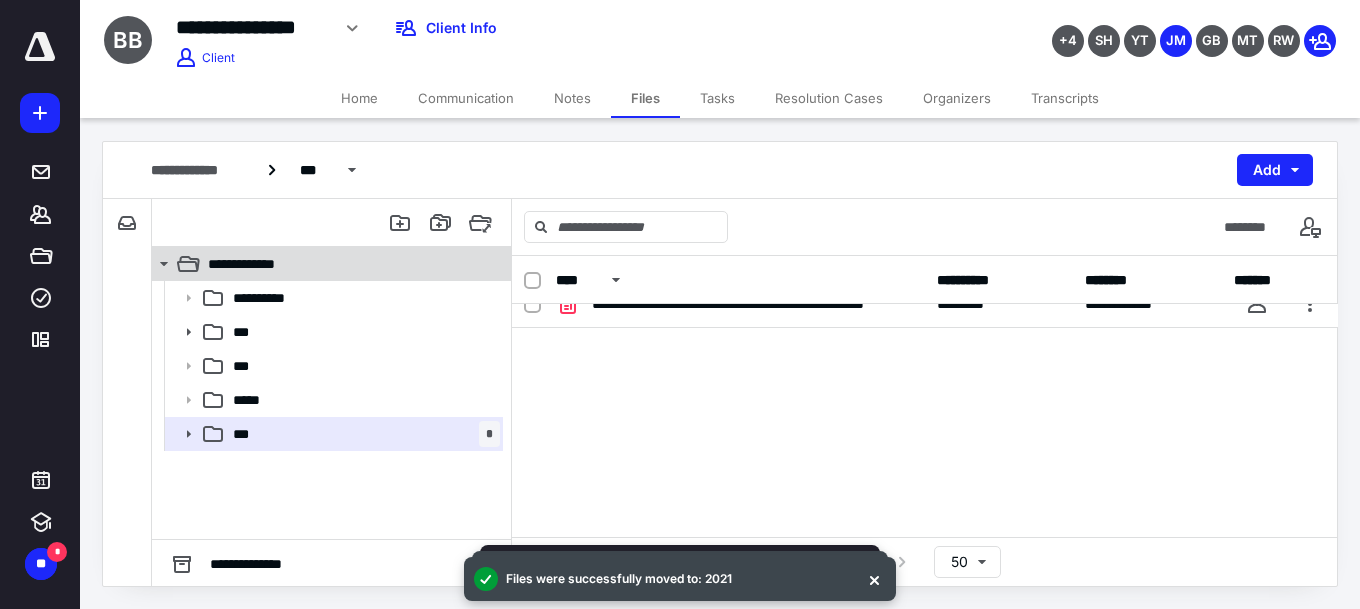 click on "**********" at bounding box center (320, 264) 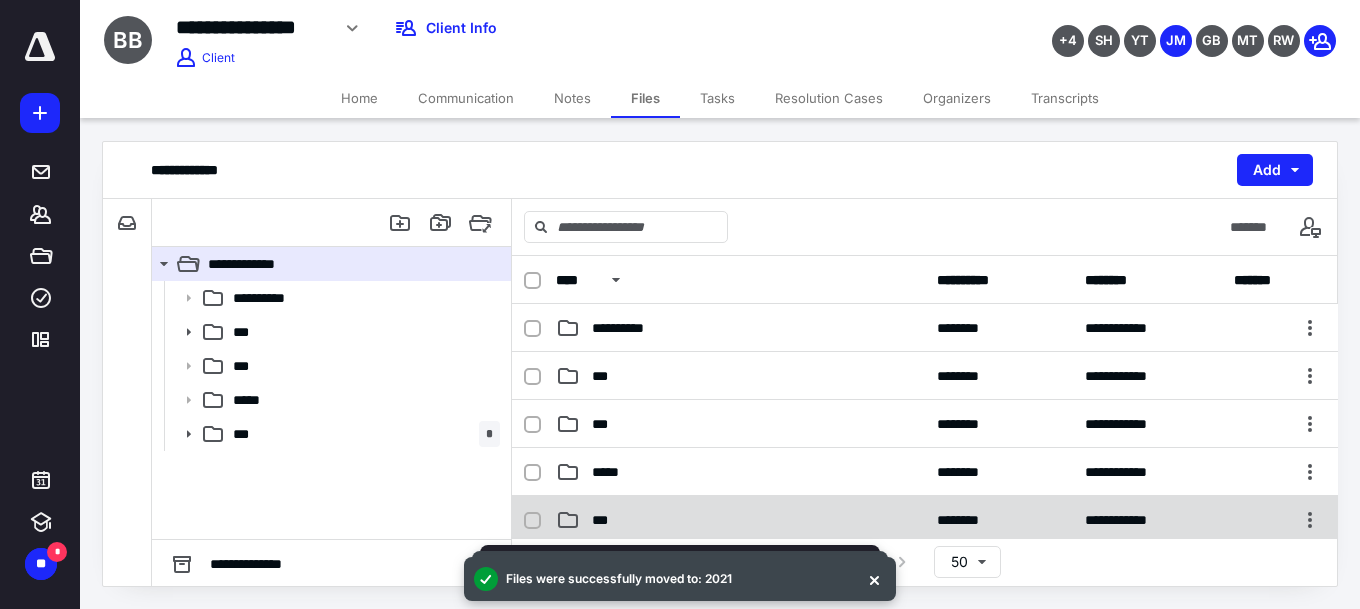 scroll, scrollTop: 299, scrollLeft: 0, axis: vertical 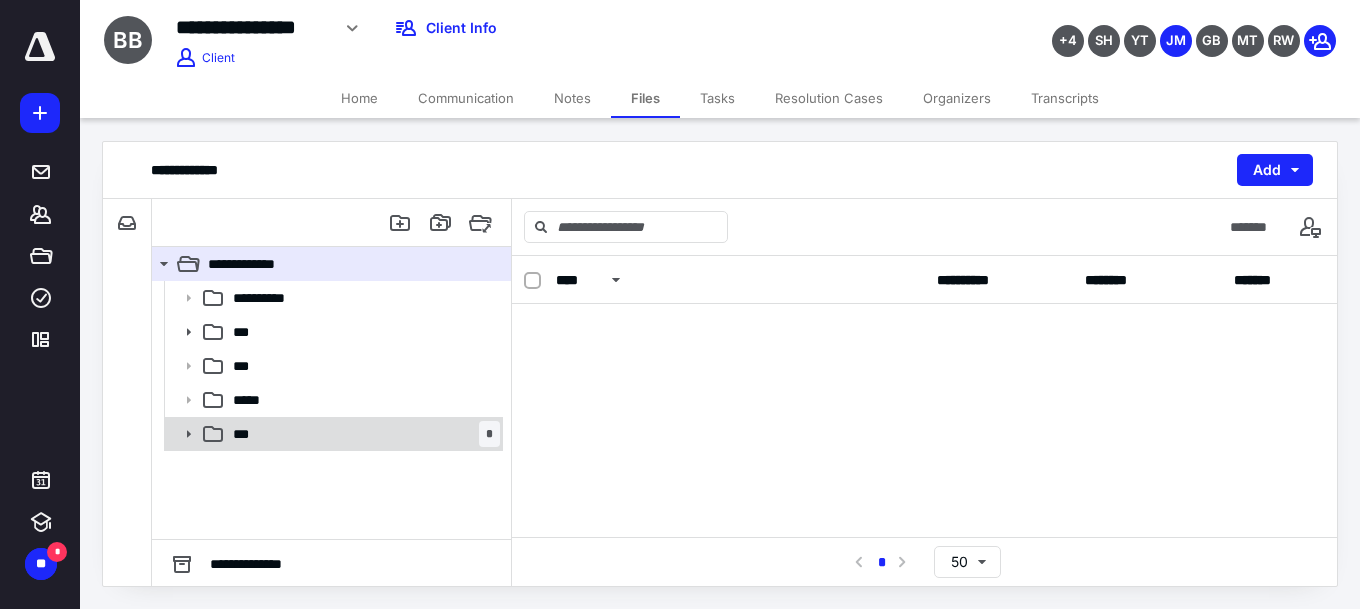 click on "*** *" at bounding box center [362, 434] 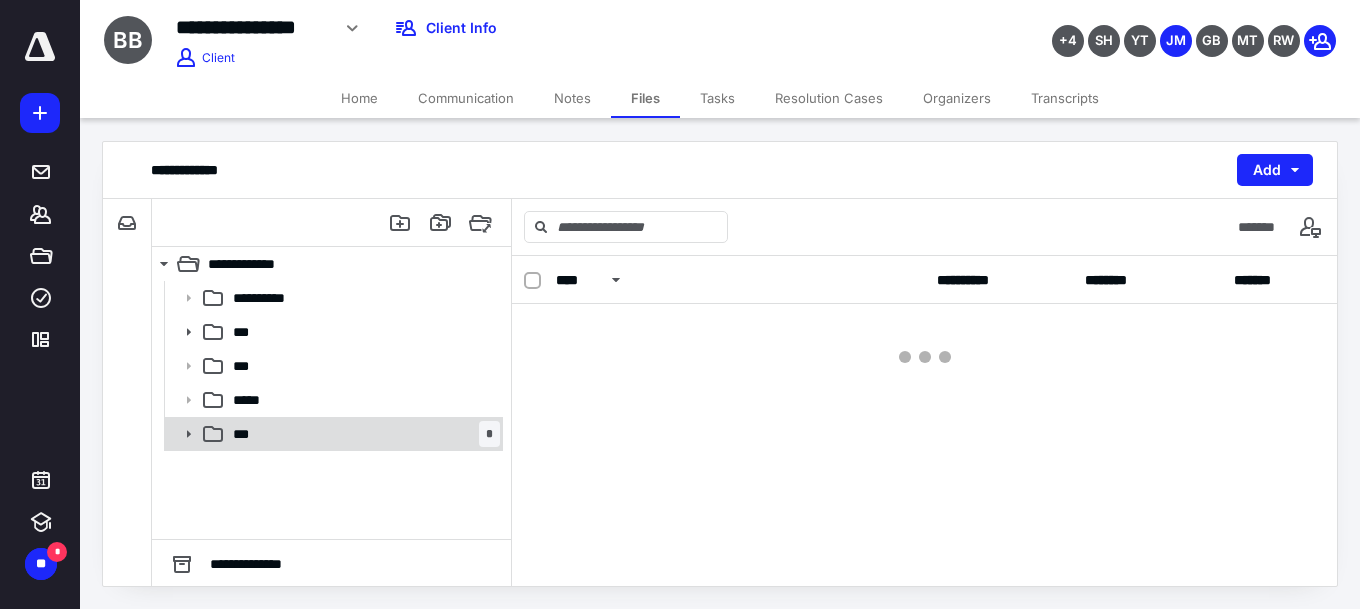 scroll, scrollTop: 0, scrollLeft: 0, axis: both 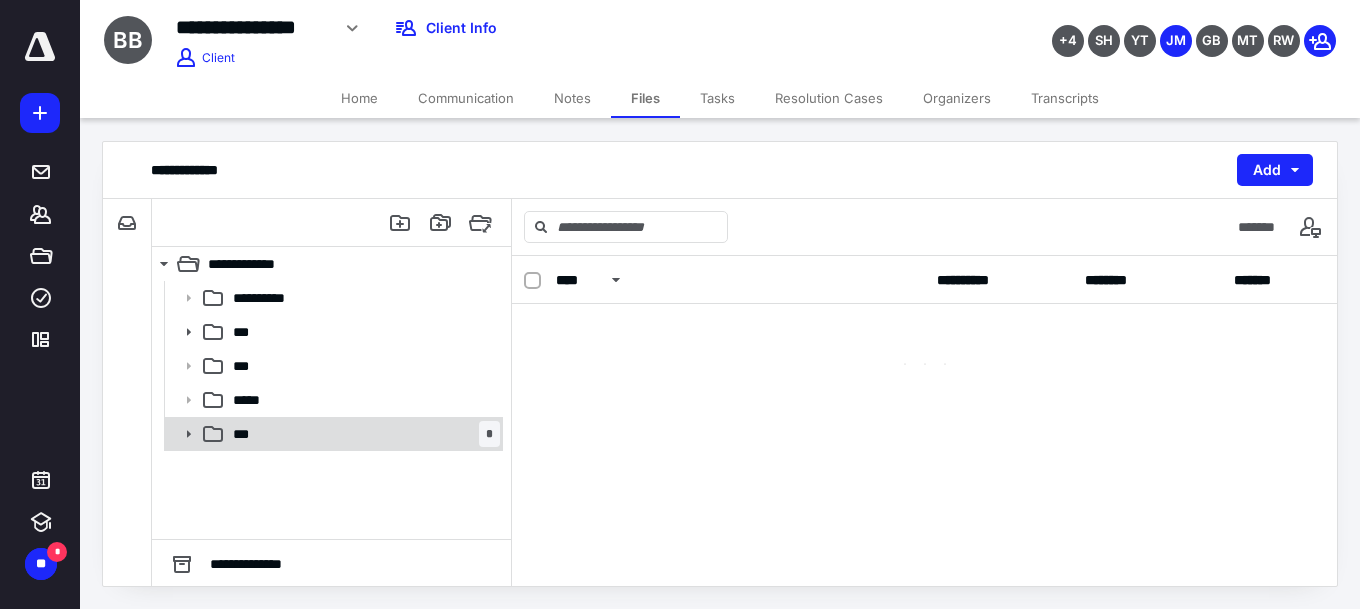 click on "*** *" at bounding box center [362, 434] 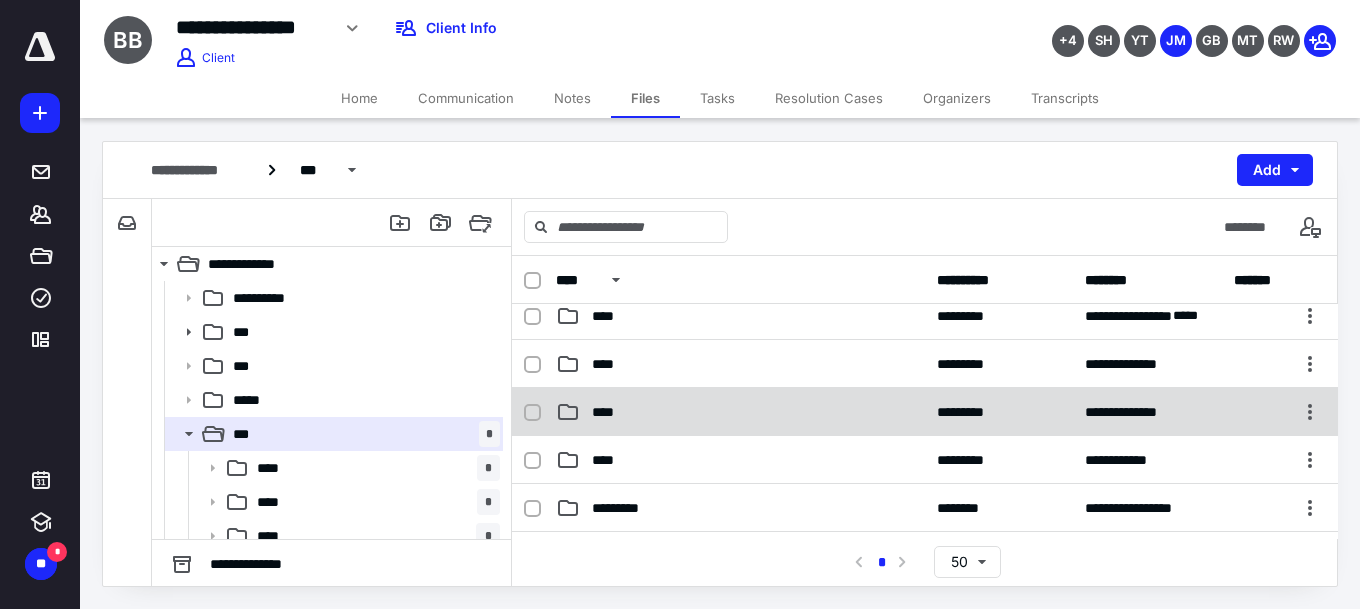 scroll, scrollTop: 200, scrollLeft: 0, axis: vertical 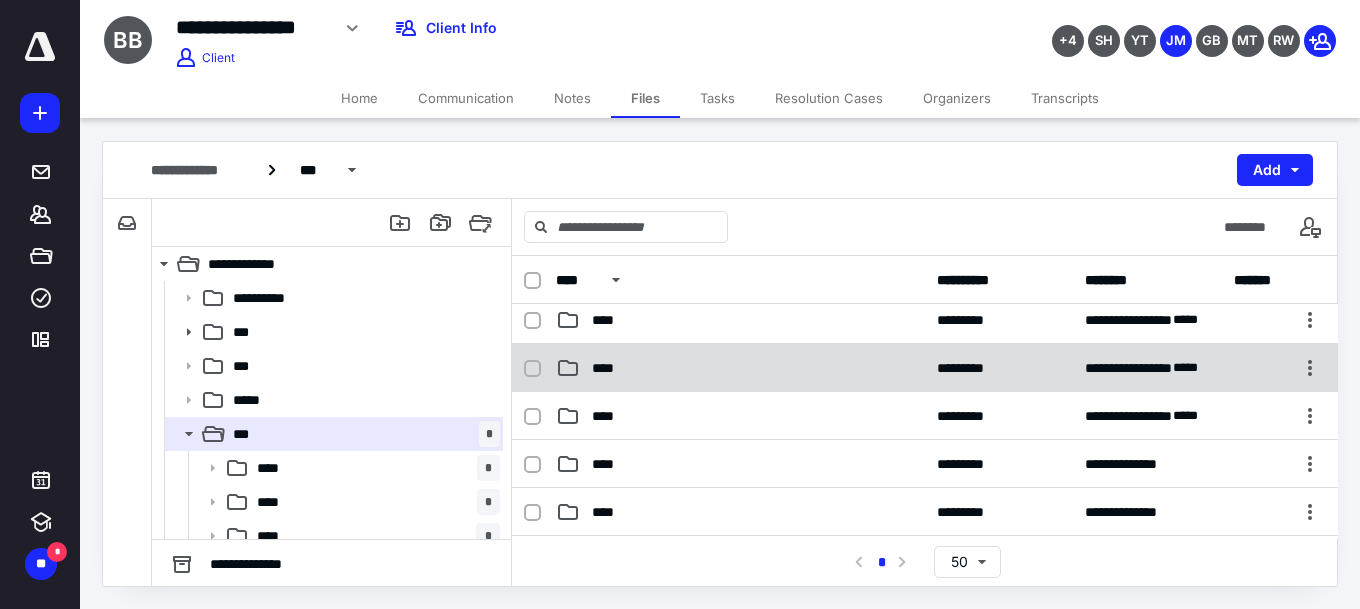 click on "****" at bounding box center [740, 368] 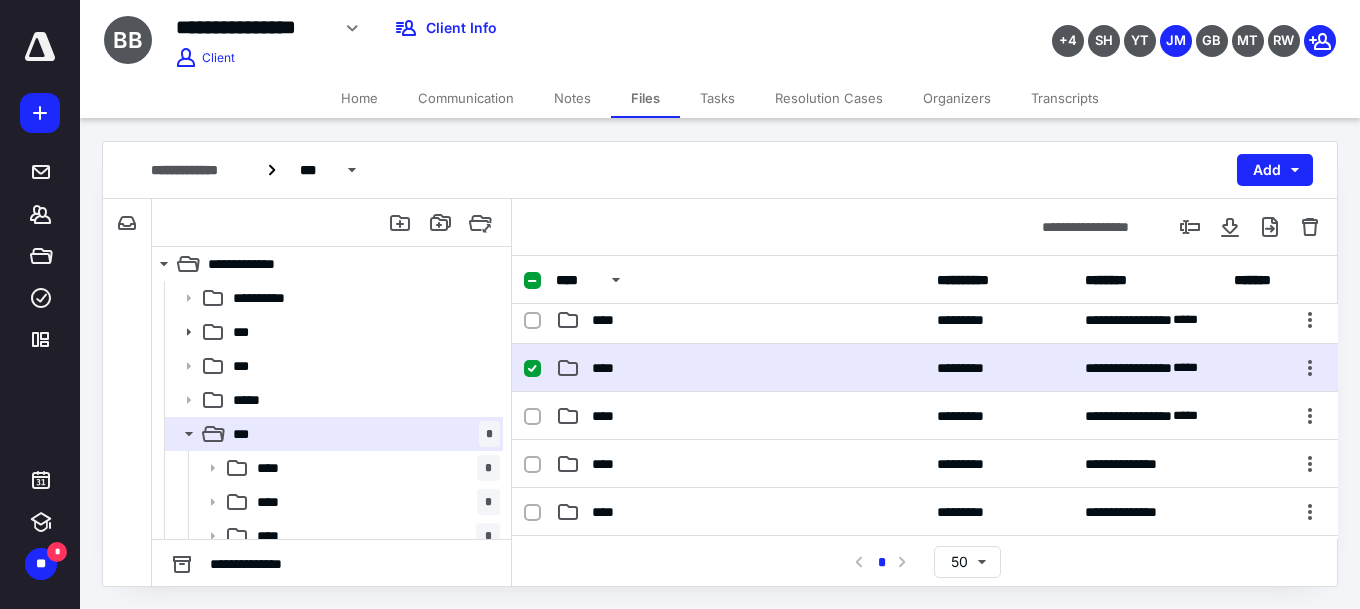 click on "****" at bounding box center [740, 368] 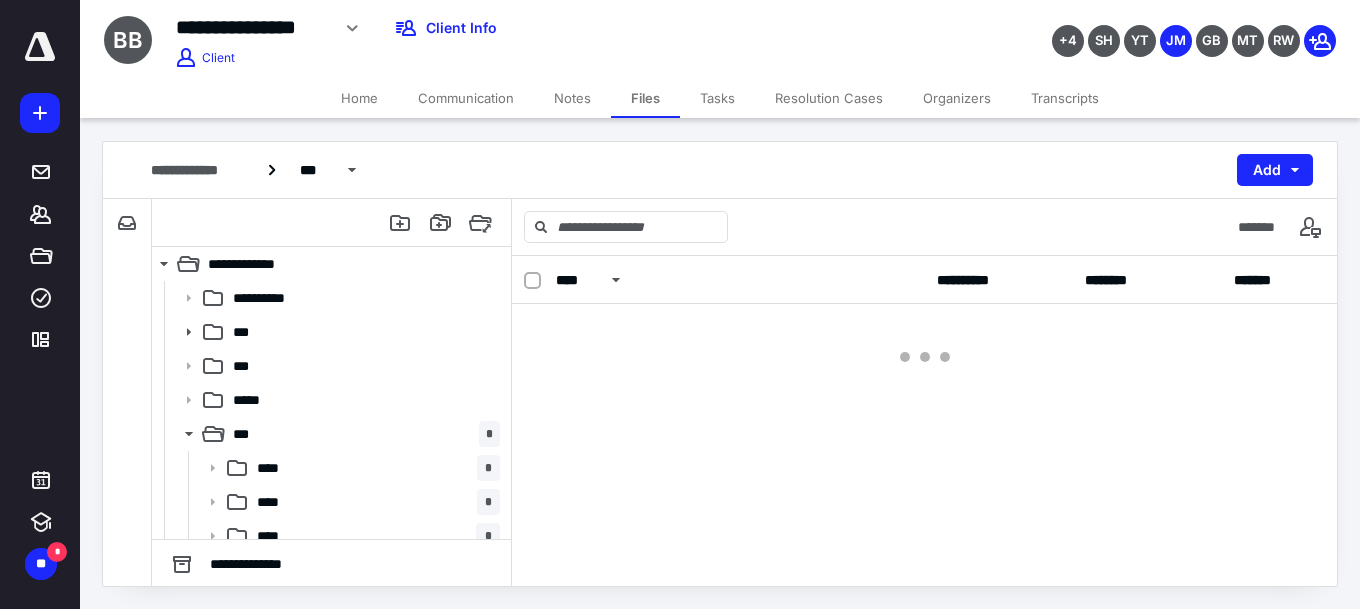 scroll, scrollTop: 0, scrollLeft: 0, axis: both 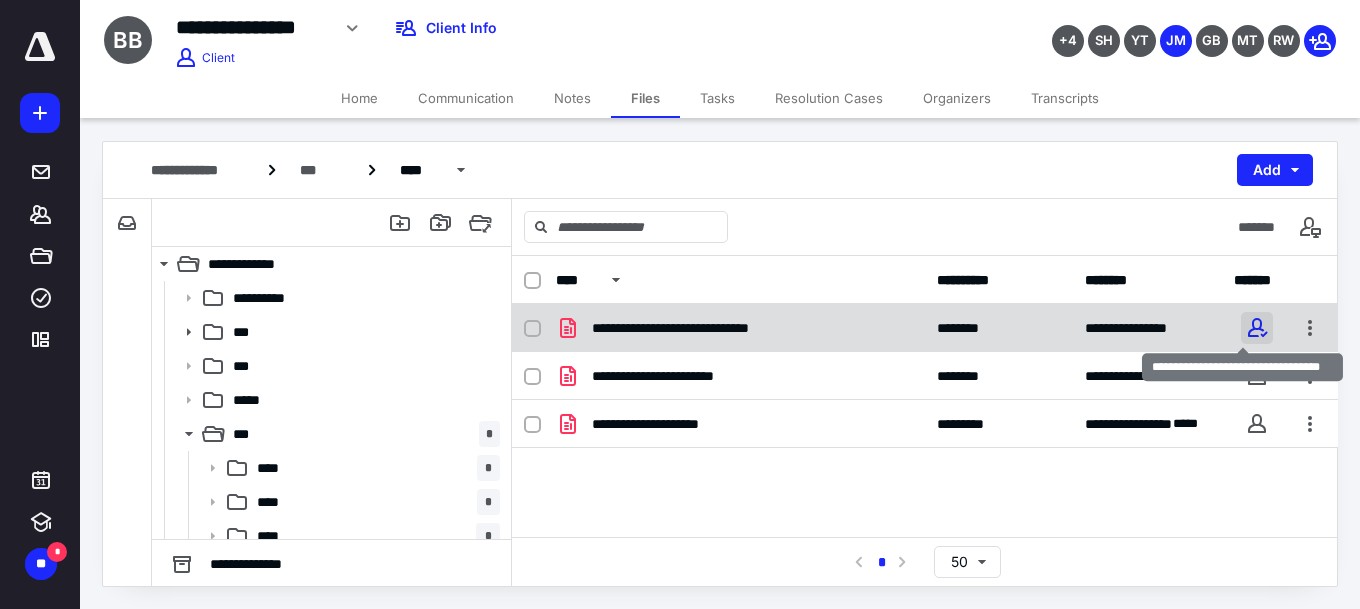 click at bounding box center (1257, 328) 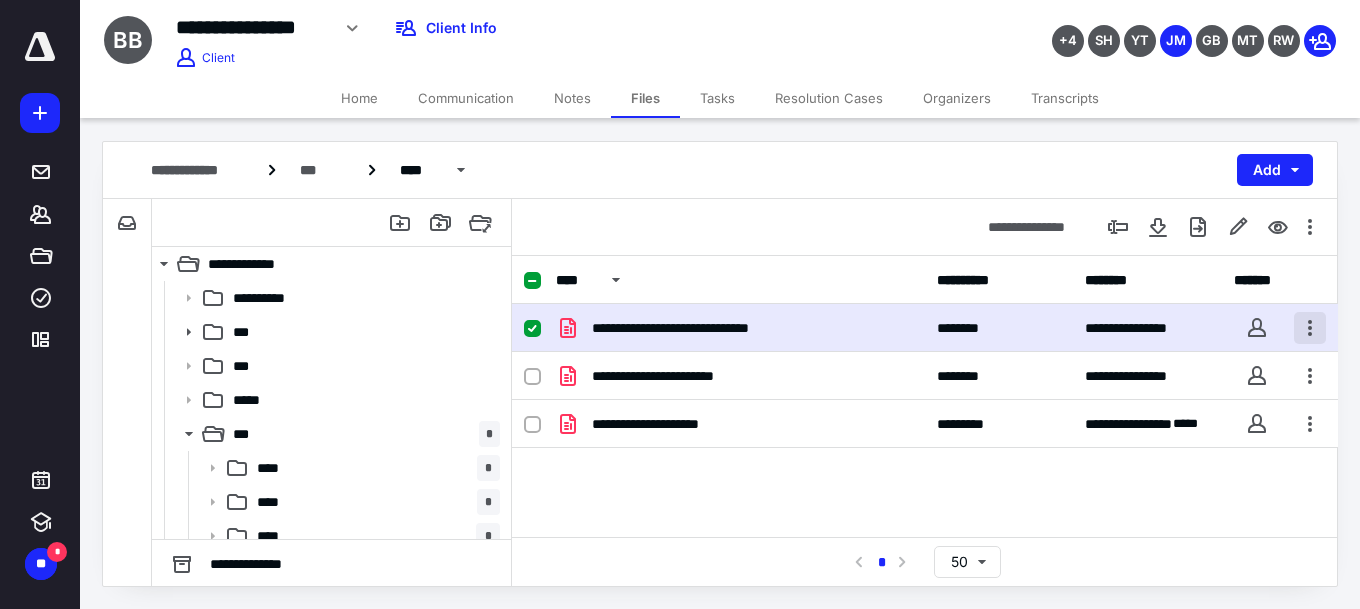 click at bounding box center (1310, 328) 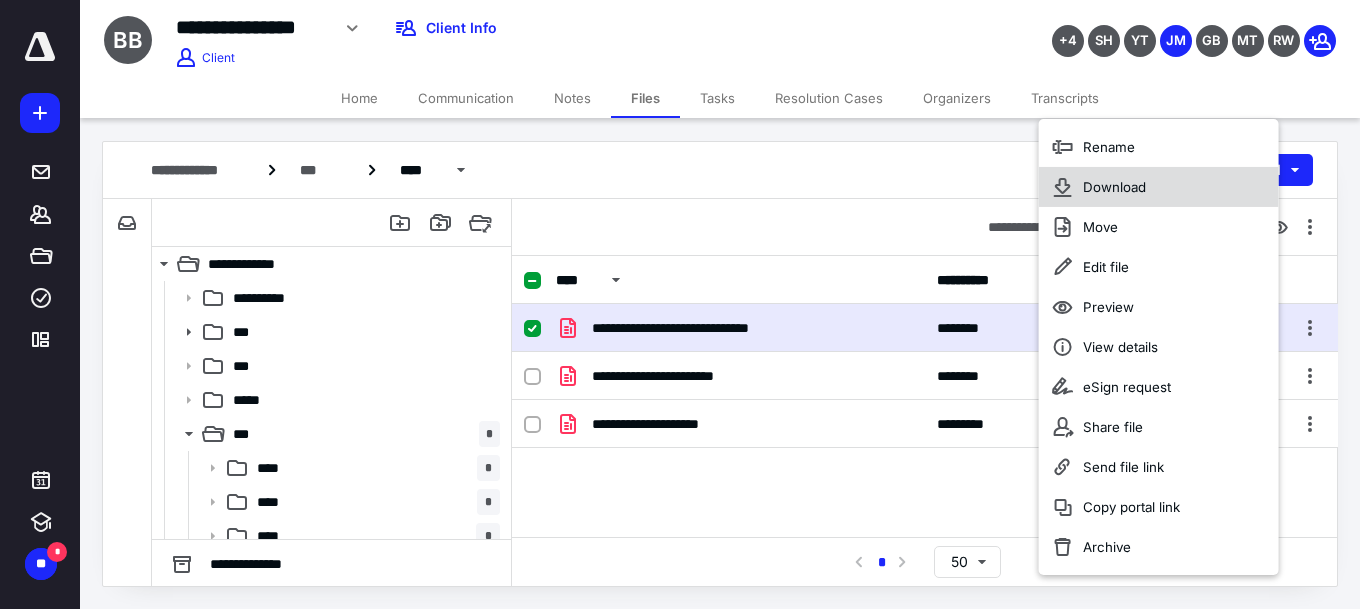 click on "Download" at bounding box center (1159, 187) 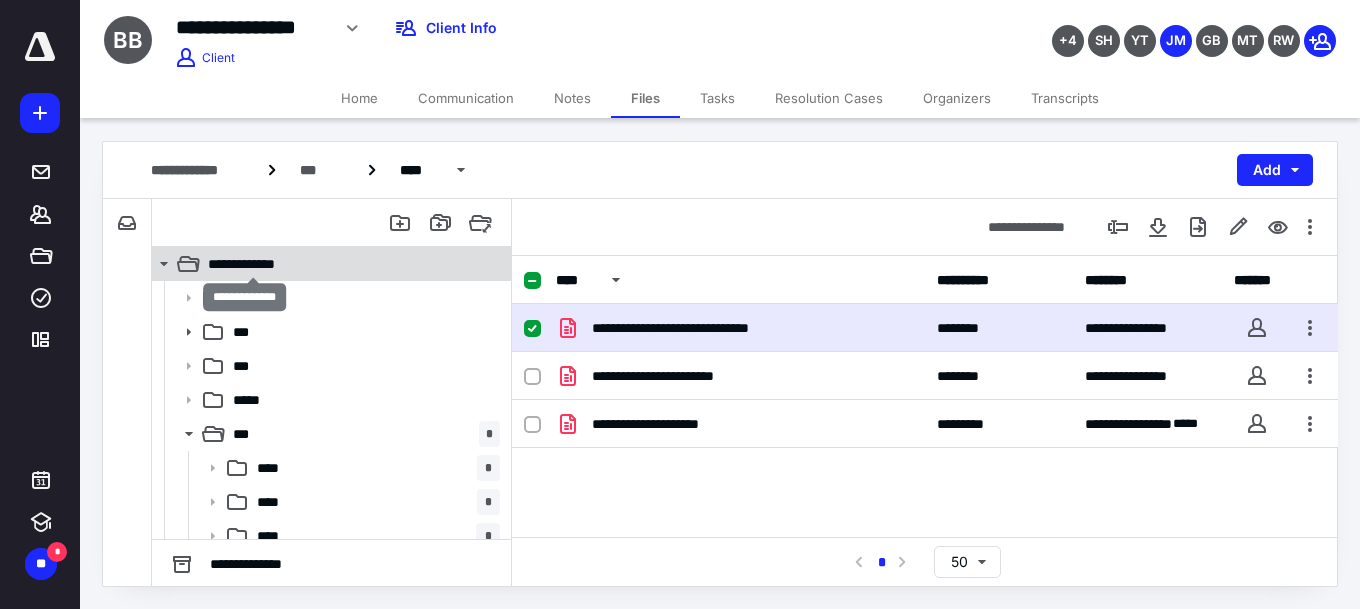 click on "**********" at bounding box center [253, 264] 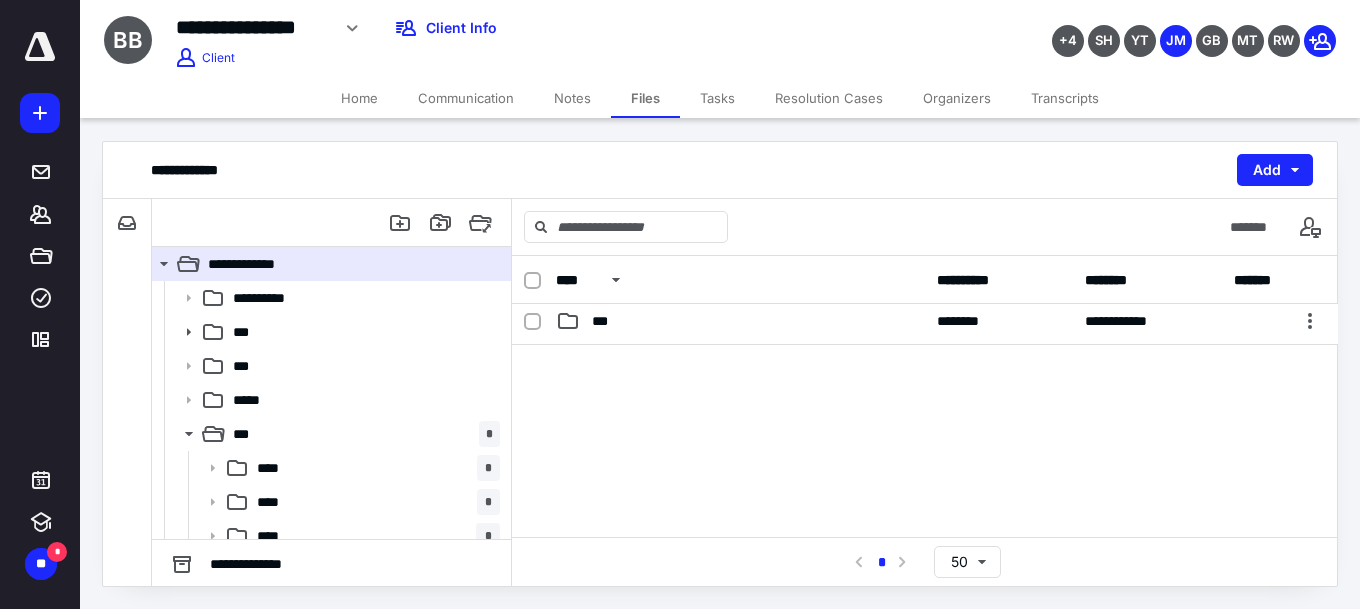 scroll, scrollTop: 300, scrollLeft: 0, axis: vertical 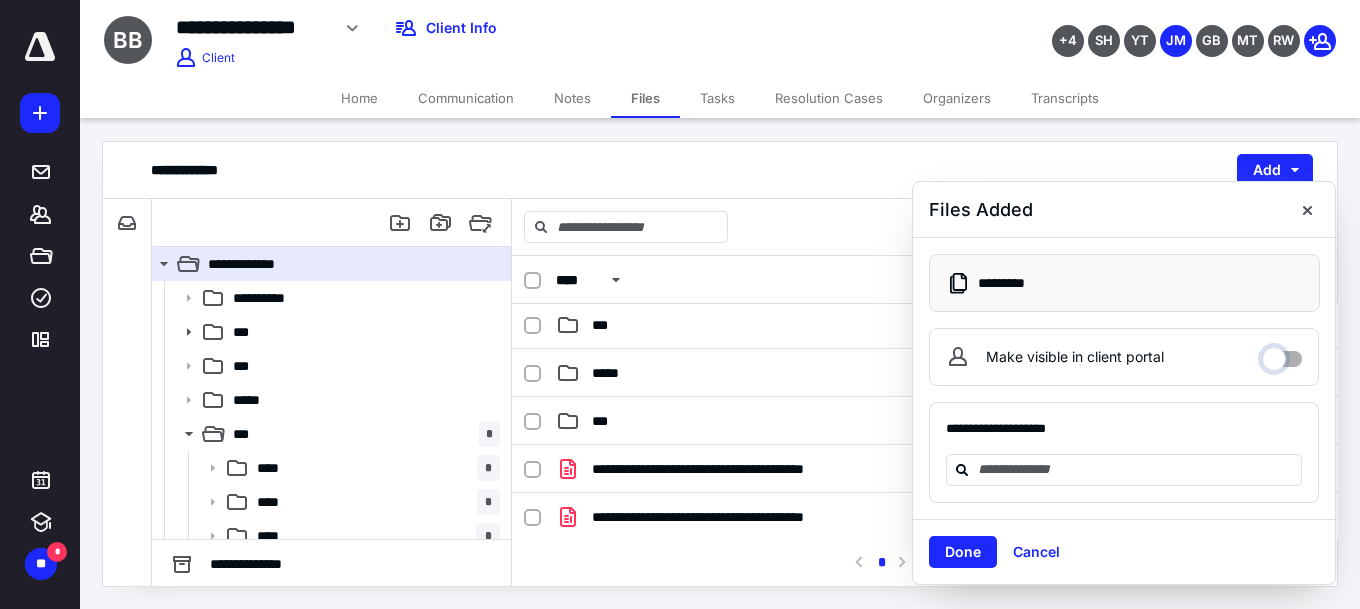 click on "Make visible in client portal" at bounding box center [1282, 354] 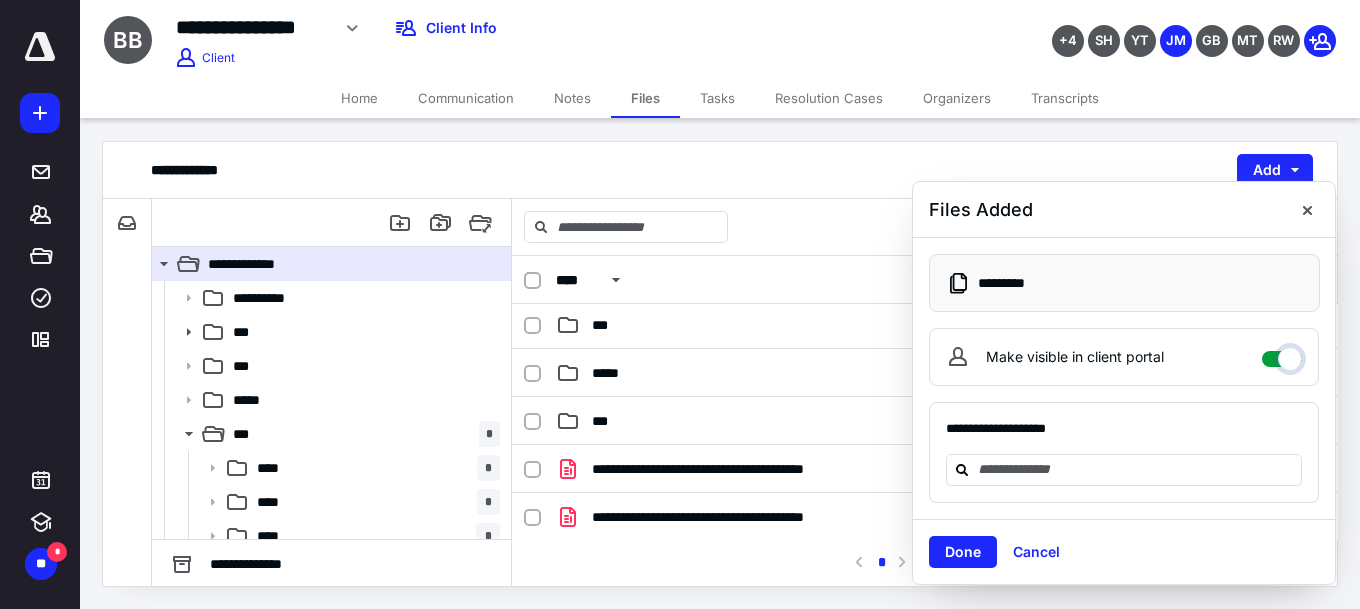 checkbox on "****" 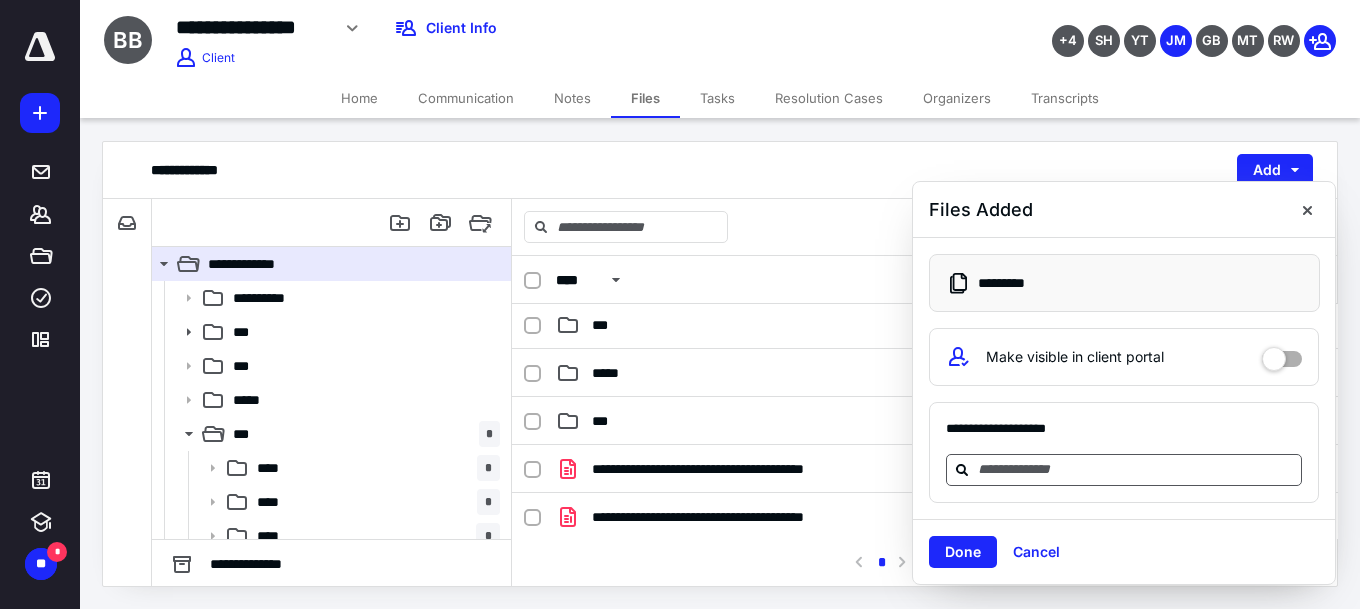 click at bounding box center (1136, 469) 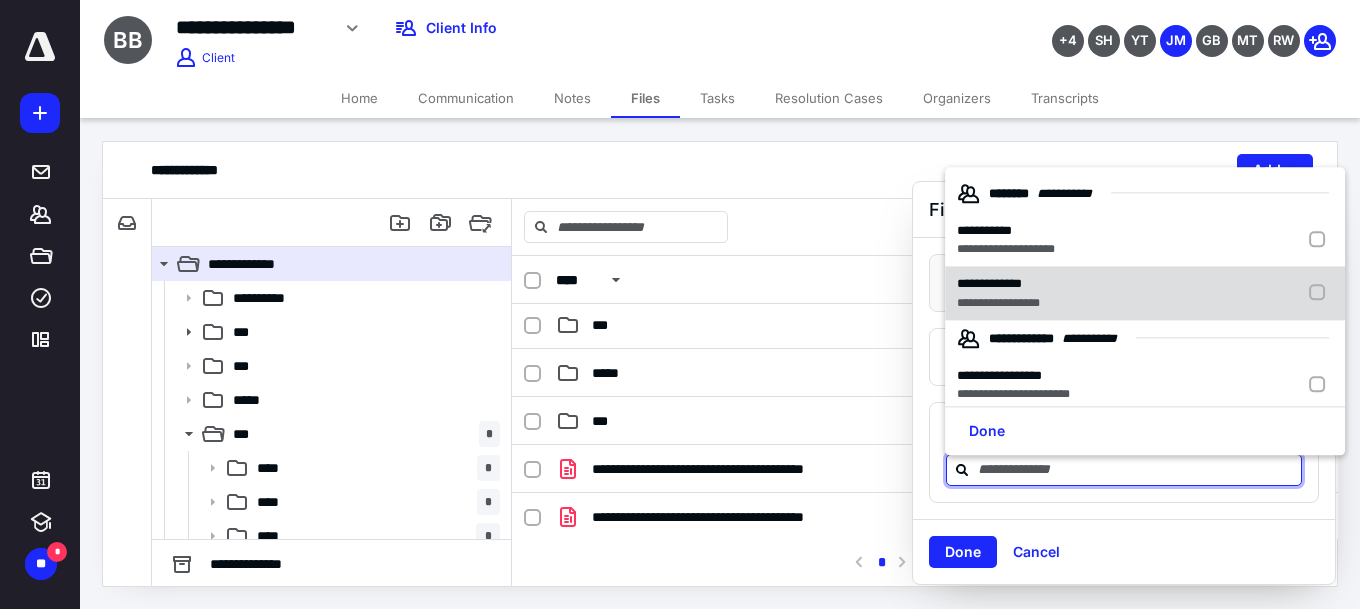 click on "**********" at bounding box center (989, 283) 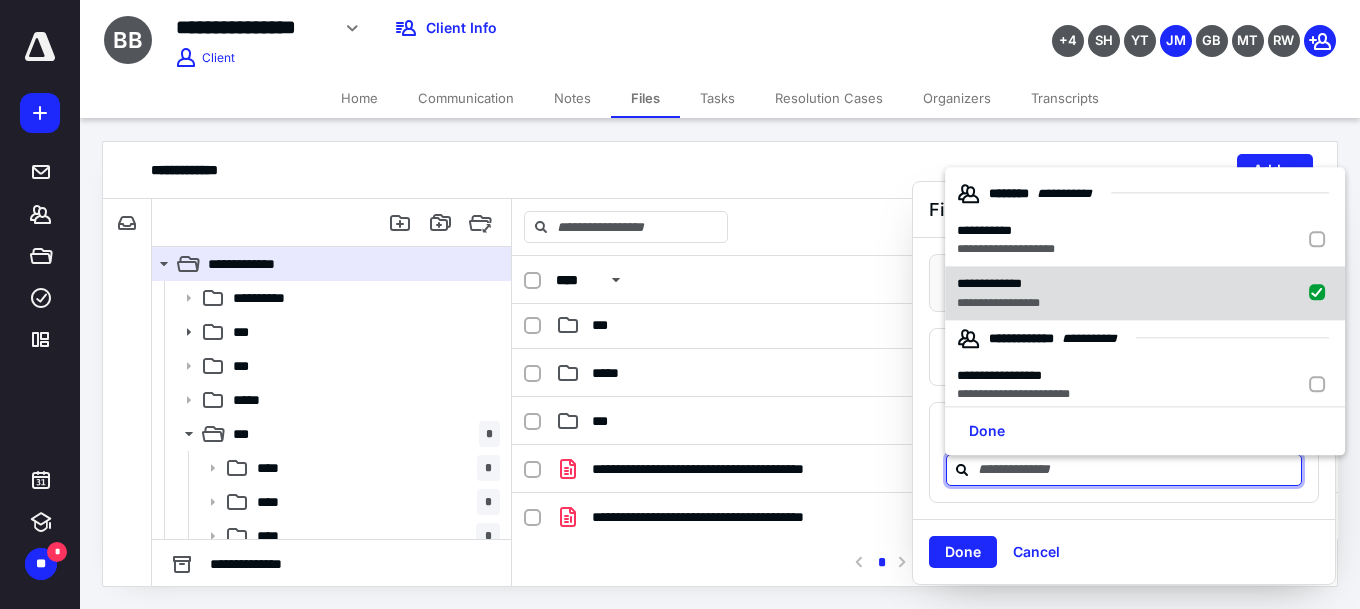 checkbox on "true" 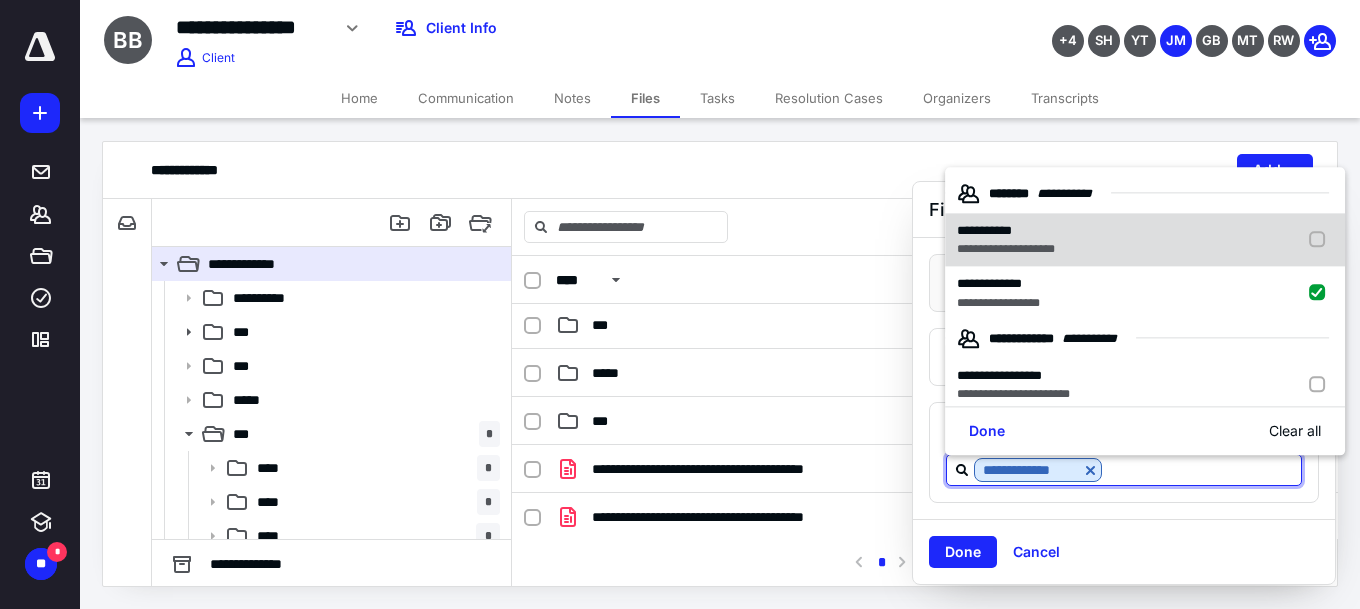 click on "**********" at bounding box center [1006, 249] 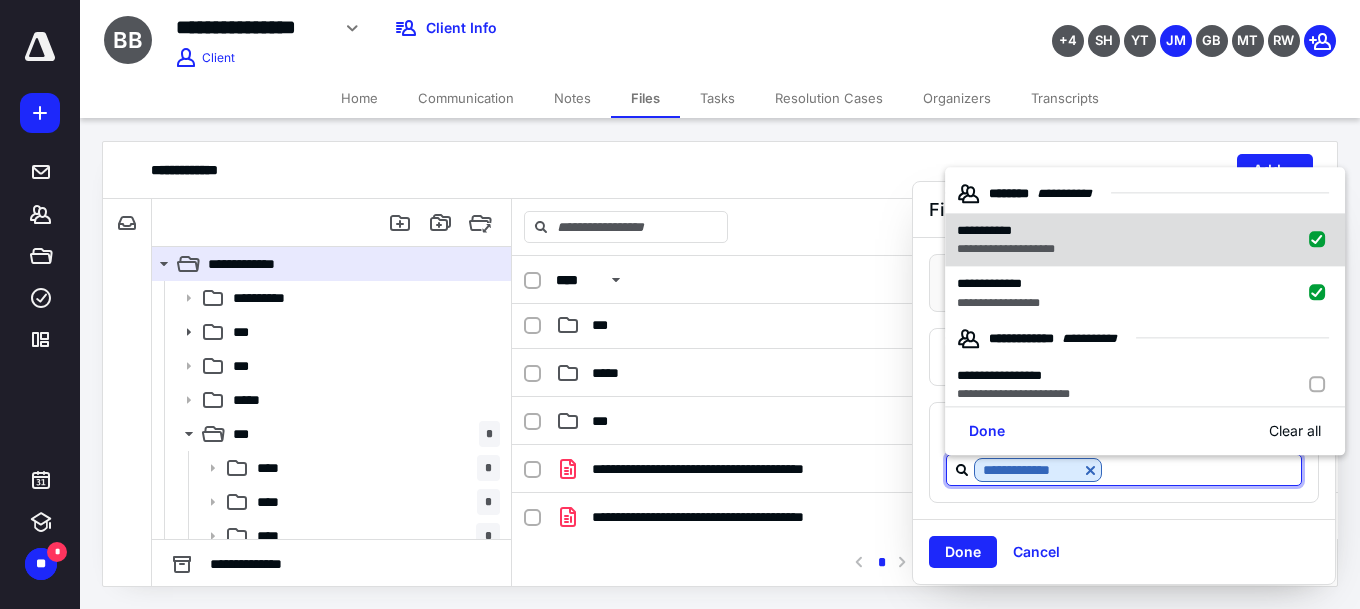 checkbox on "true" 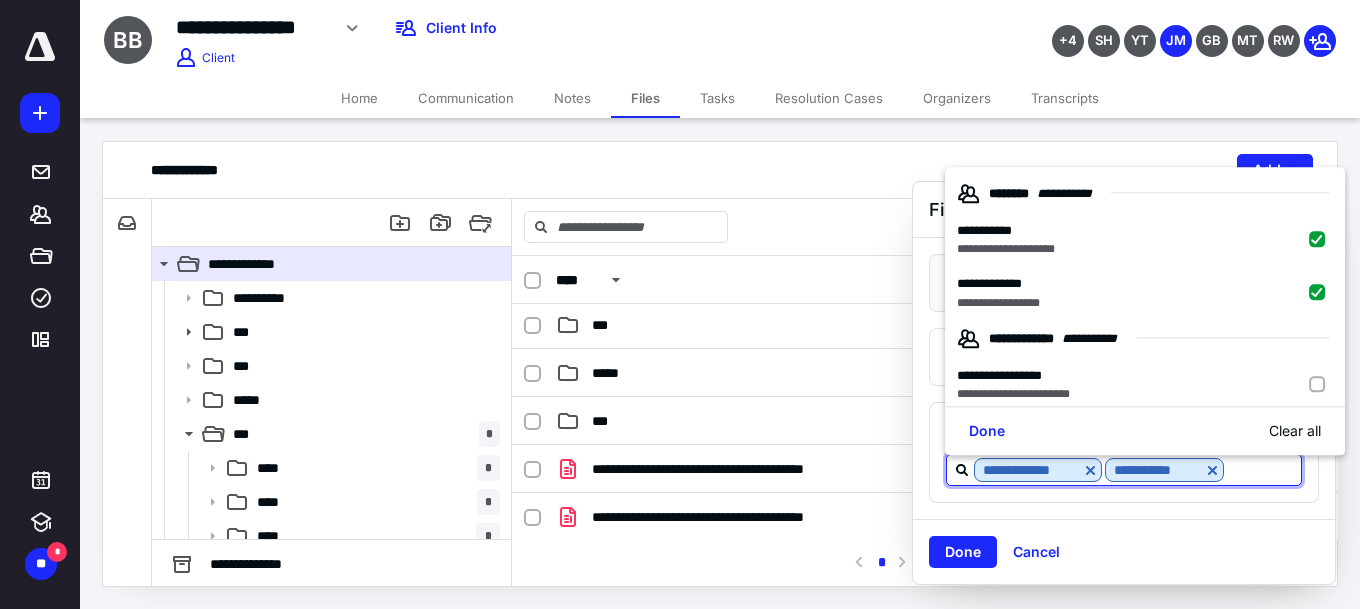 click on "Done" at bounding box center (963, 552) 